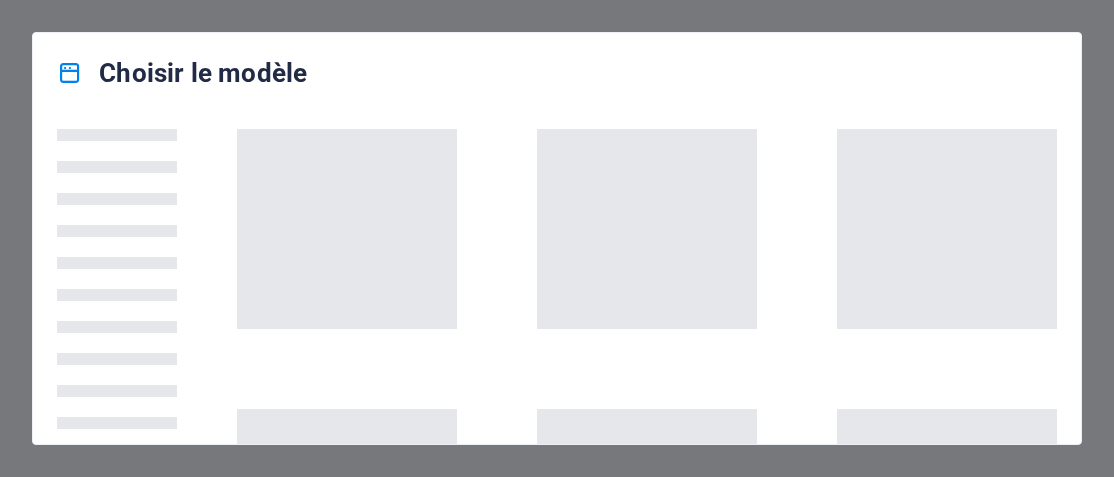 scroll, scrollTop: 0, scrollLeft: 0, axis: both 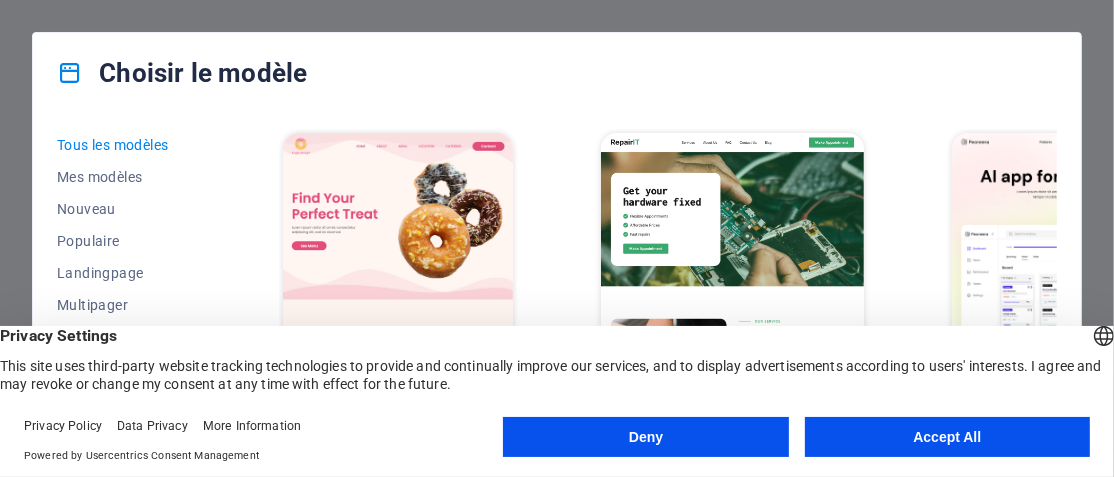click on "Accept All" at bounding box center (947, 437) 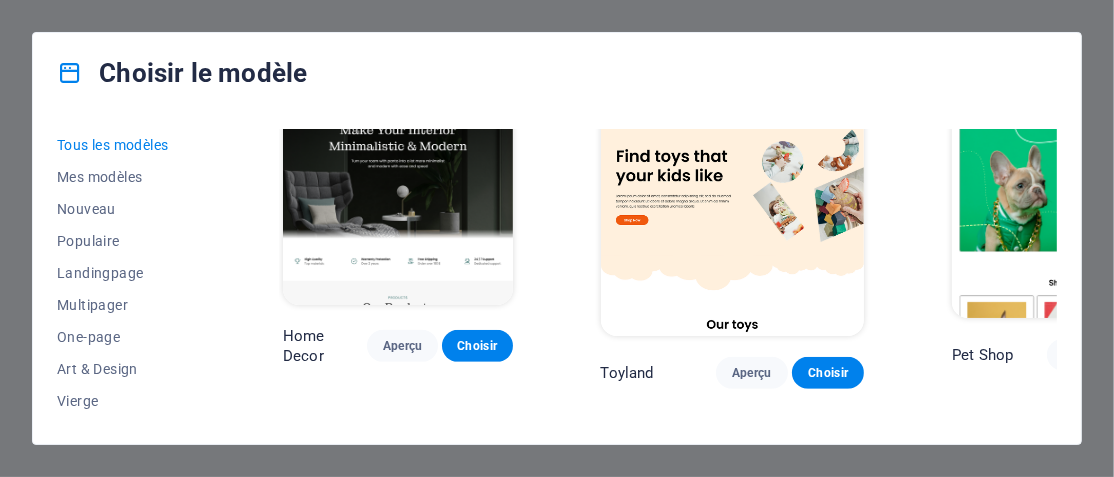 scroll, scrollTop: 1100, scrollLeft: 0, axis: vertical 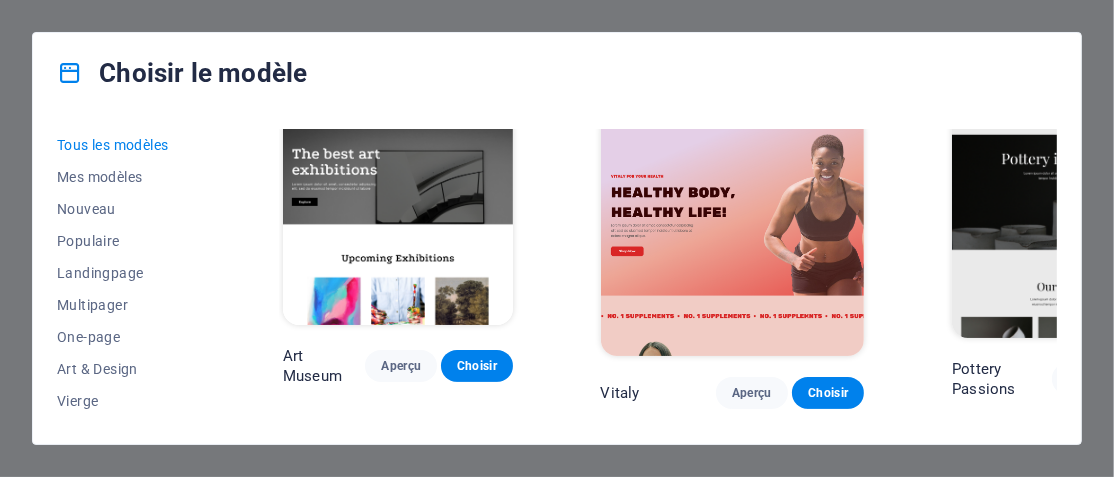drag, startPoint x: 811, startPoint y: 401, endPoint x: 904, endPoint y: 409, distance: 93.34345 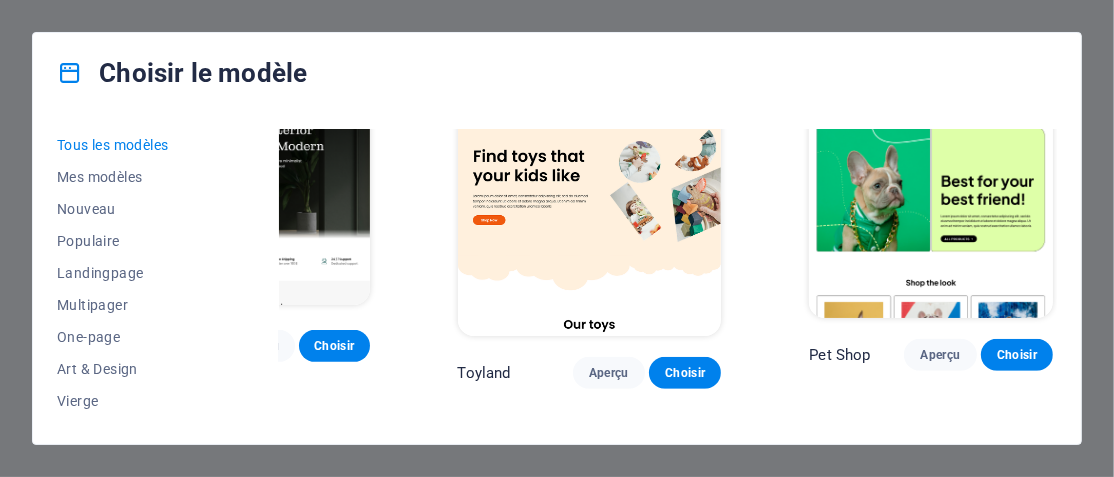 scroll, scrollTop: 1000, scrollLeft: 151, axis: both 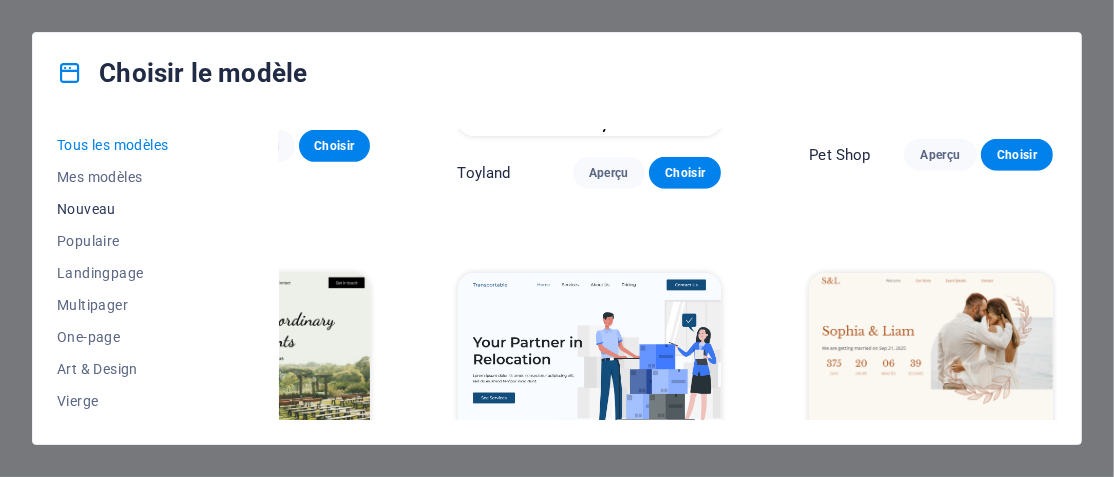 click on "Nouveau" at bounding box center [126, 209] 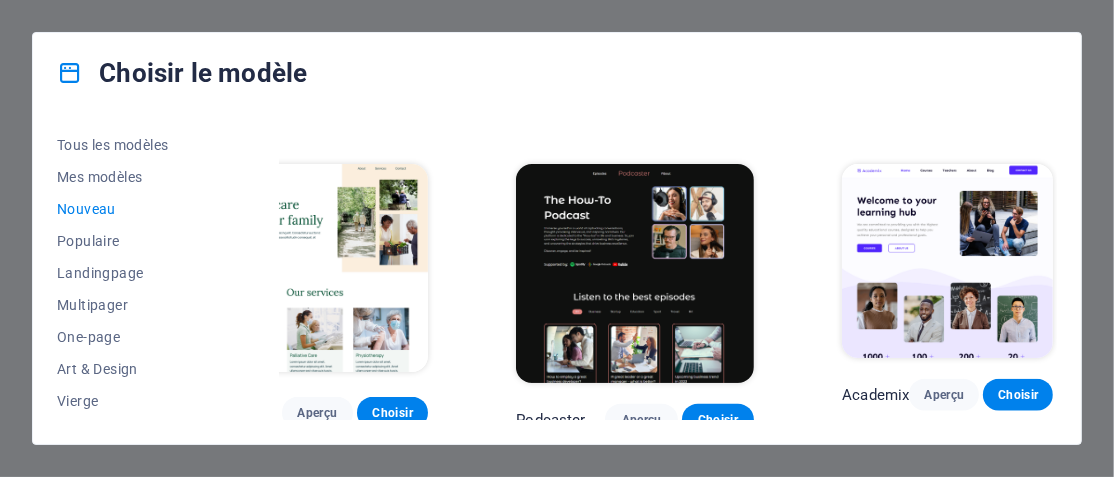 scroll, scrollTop: 1787, scrollLeft: 91, axis: both 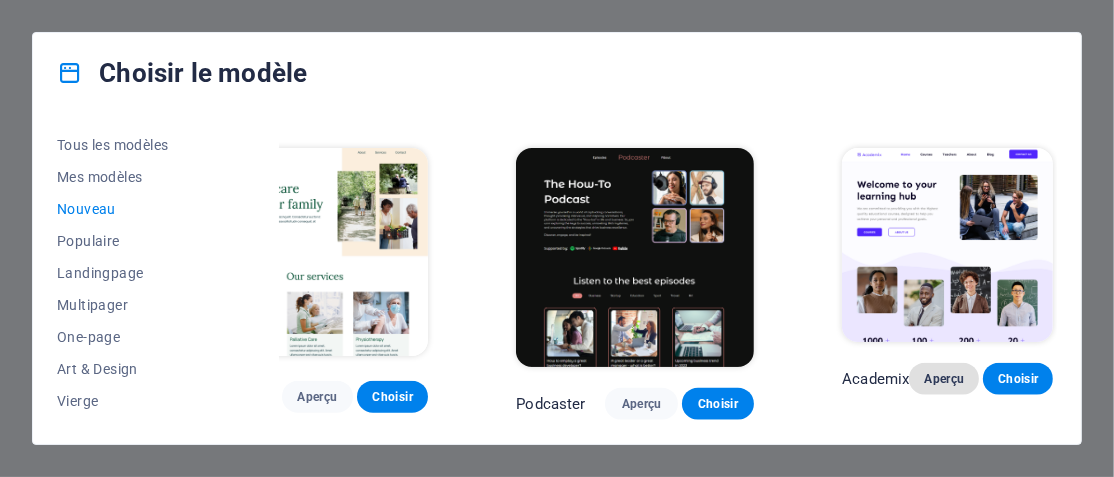 click on "Aperçu" at bounding box center (944, 379) 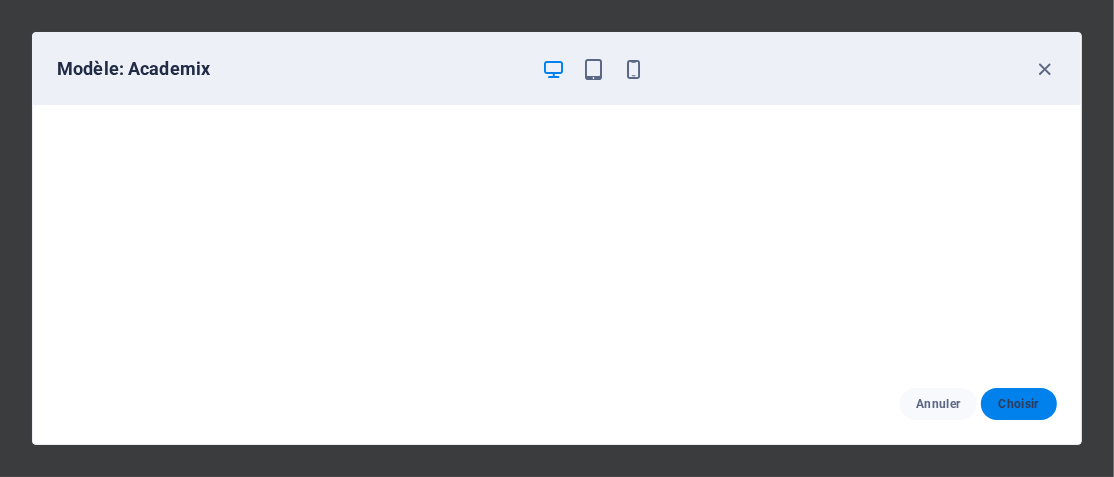 click on "Choisir" at bounding box center [1019, 404] 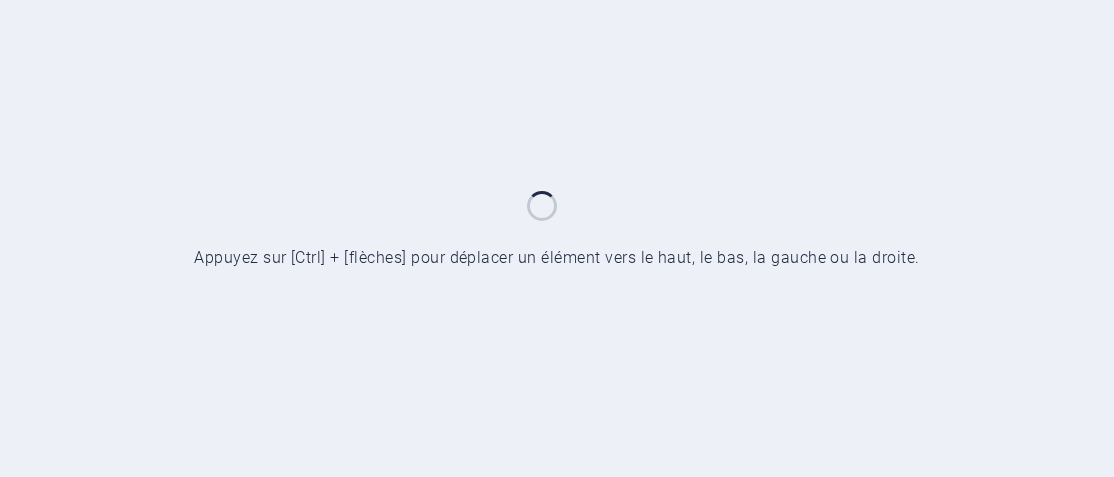 scroll, scrollTop: 0, scrollLeft: 0, axis: both 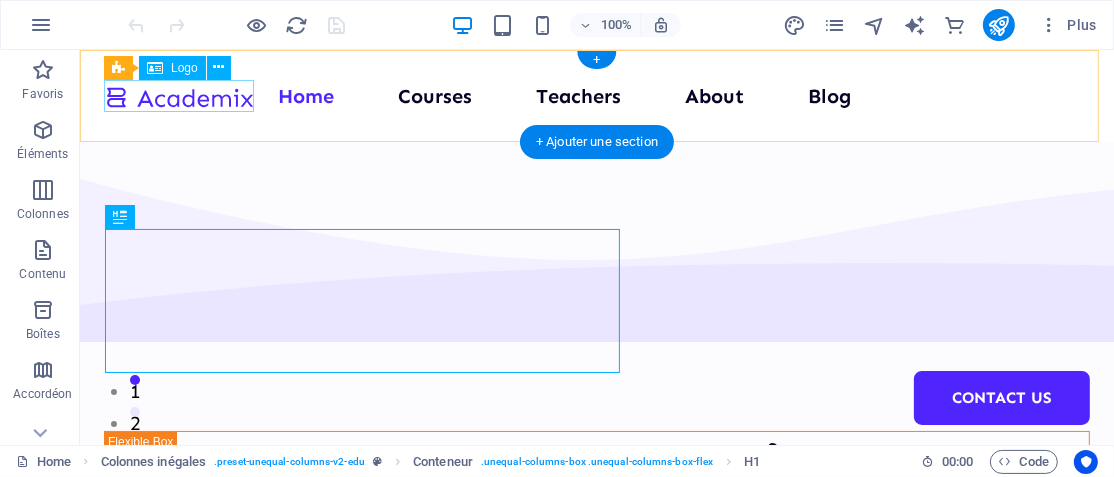 click at bounding box center [178, 95] 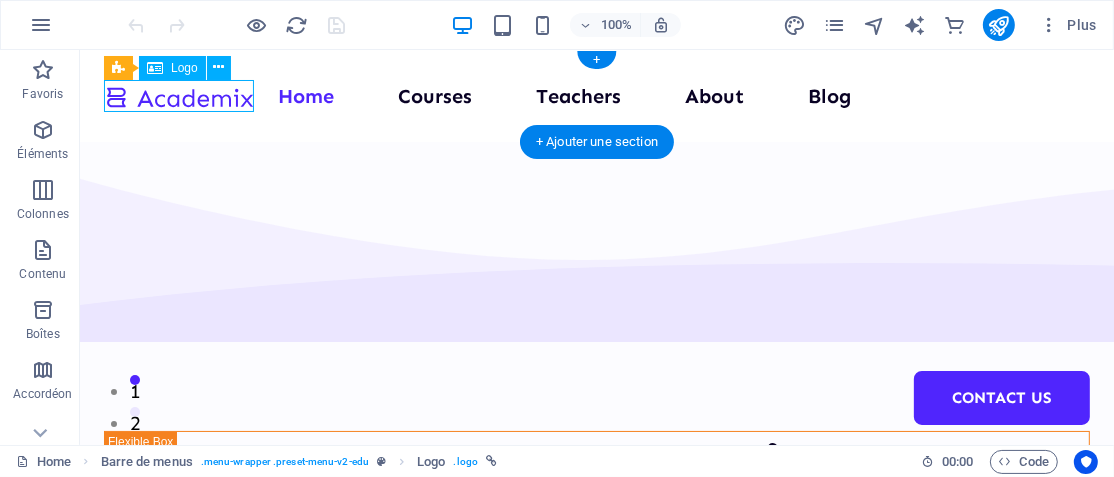 click at bounding box center (178, 95) 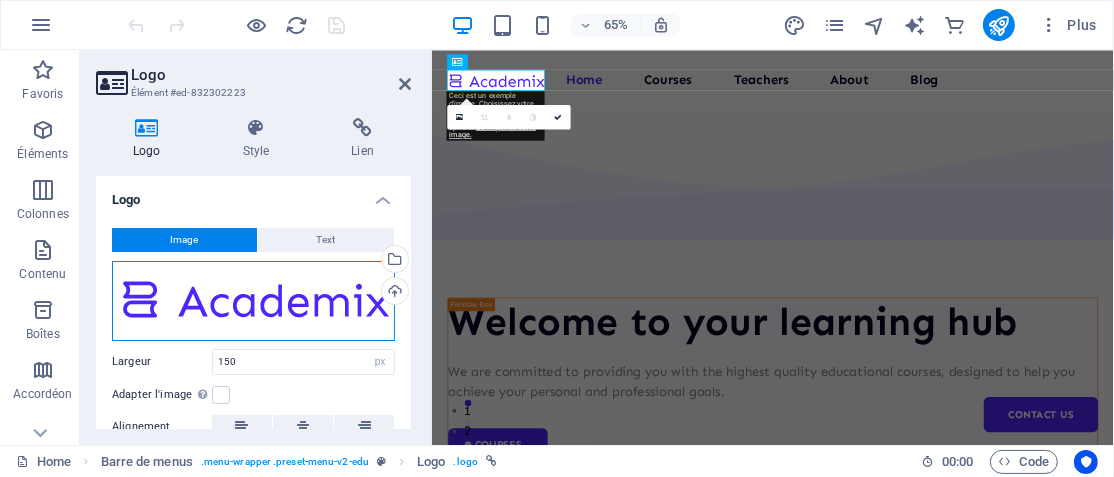 click on "Glissez les fichiers ici, cliquez pour choisir les fichiers ou  sélectionnez les fichiers depuis Fichiers ou depuis notre stock gratuit de photos et de vidéos" at bounding box center [253, 301] 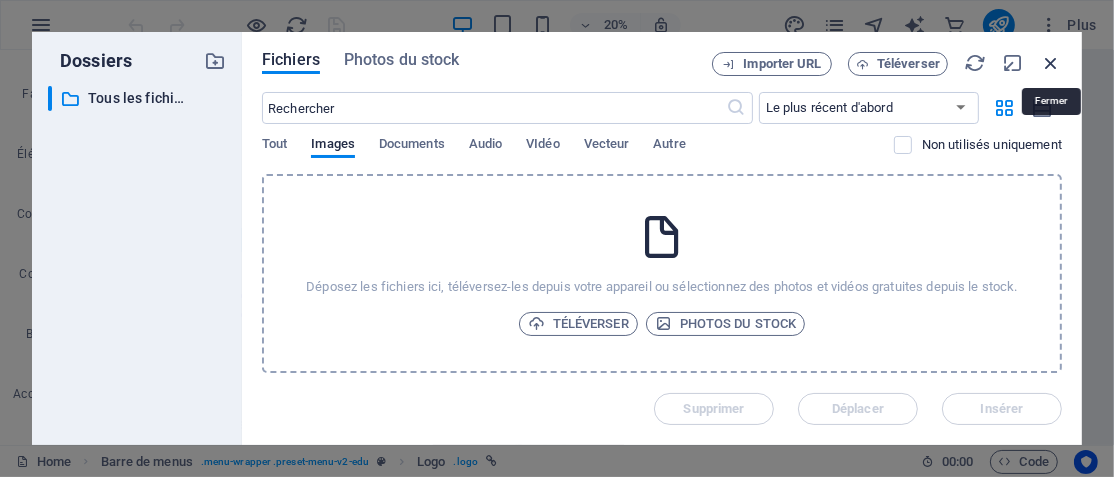 click at bounding box center [1051, 63] 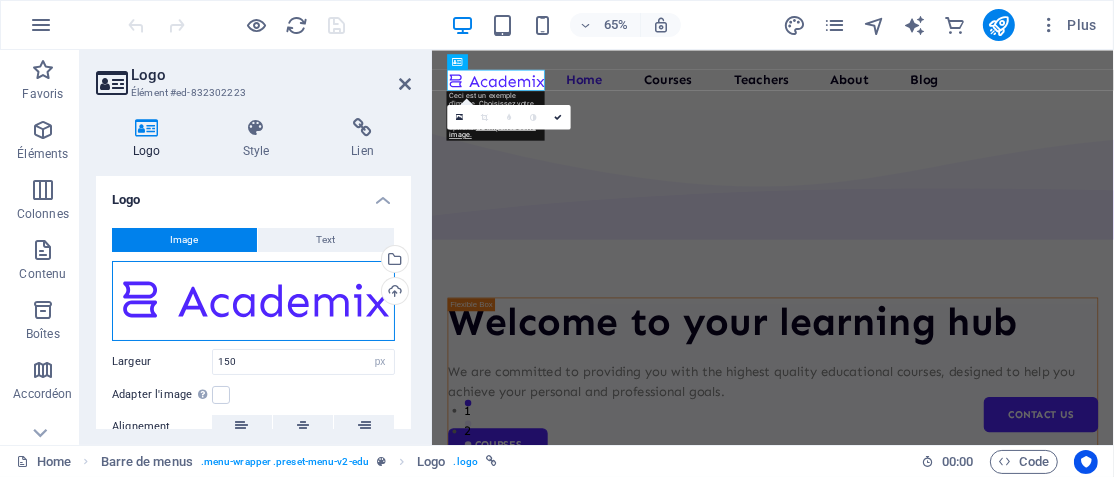 click on "Glissez les fichiers ici, cliquez pour choisir les fichiers ou  sélectionnez les fichiers depuis Fichiers ou depuis notre stock gratuit de photos et de vidéos" at bounding box center [253, 301] 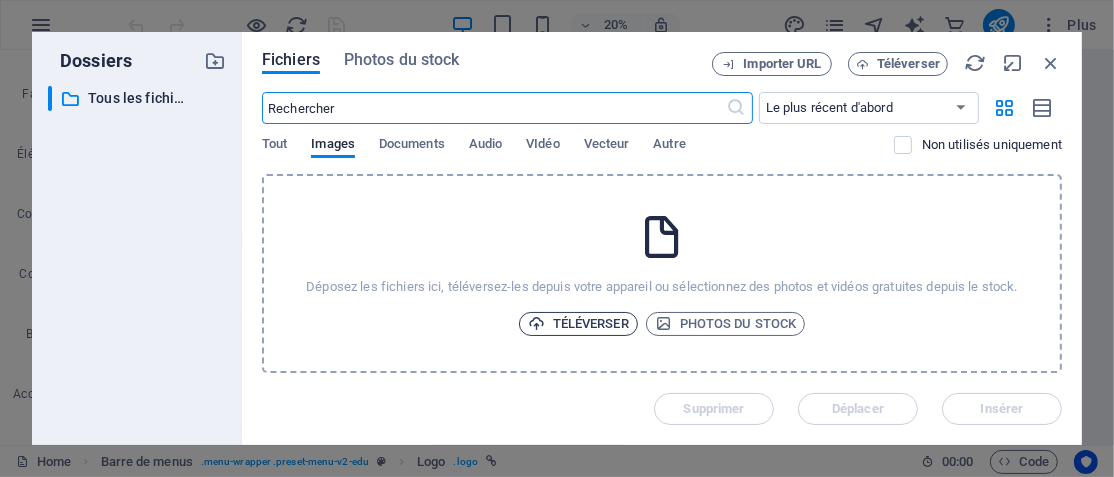 click on "Téléverser" at bounding box center (578, 324) 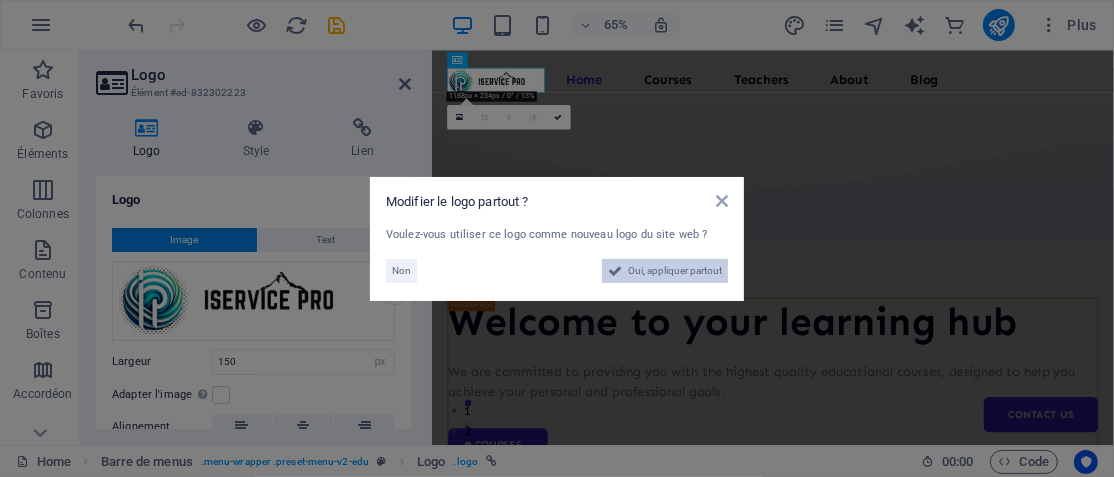 click on "Oui, appliquer partout" at bounding box center (675, 271) 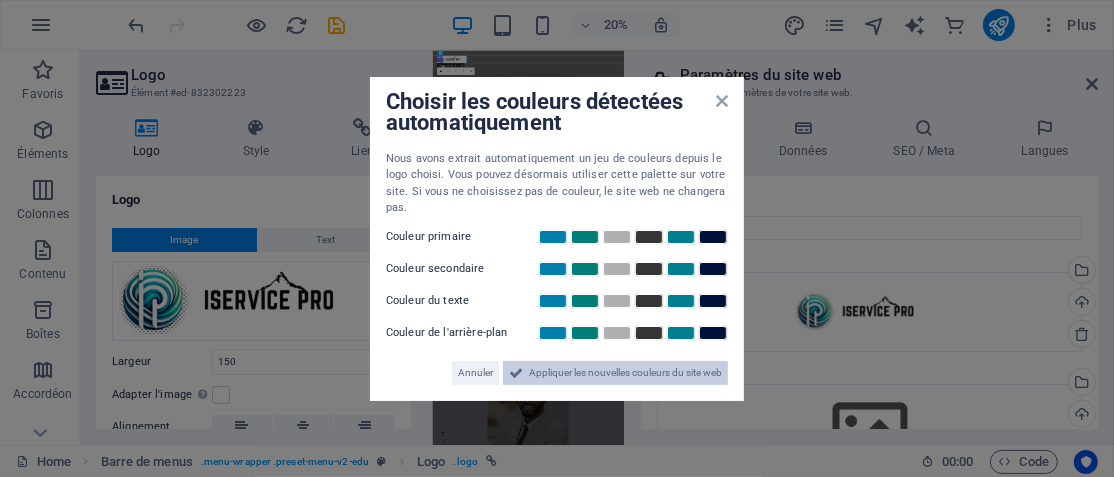 click on "Appliquer les nouvelles couleurs du site web" at bounding box center (625, 373) 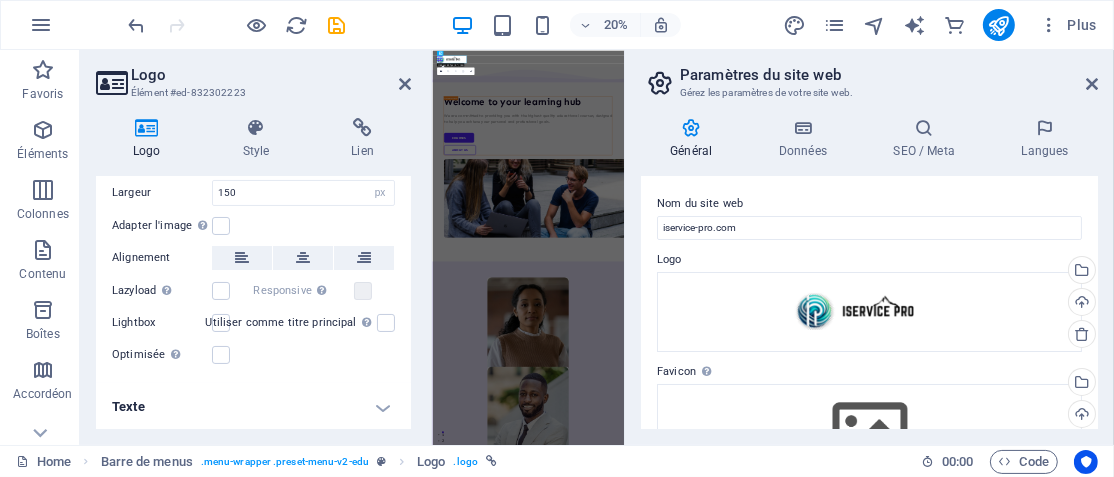 scroll, scrollTop: 0, scrollLeft: 0, axis: both 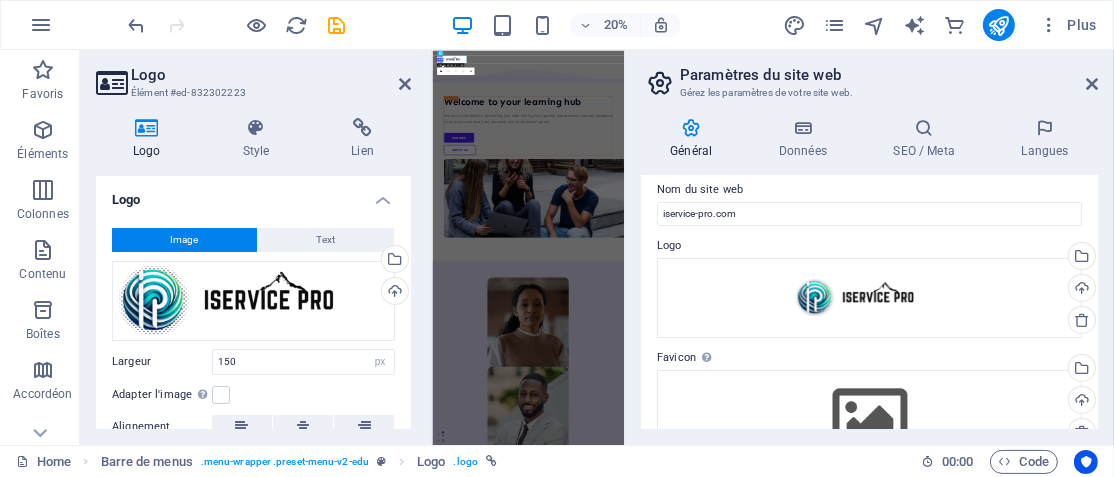 click on "Logo Style Lien Logo Image Text Glissez les fichiers ici, cliquez pour choisir les fichiers ou  sélectionnez les fichiers depuis Fichiers ou depuis notre stock gratuit de photos et de vidéos Sélectionnez les fichiers depuis le Gestionnaire de fichiers, les photos du stock ou téléversez un ou plusieurs fichiers Téléverser Largeur 150 Par défaut auto px rem % em vh vw Adapter l'image Adapter automatiquement l'image à une largeur et une hauteur fixes Hauteur Par défaut auto px Alignement Lazyload Charger les images après la page améliore le temps de chargement (vitesse). Responsive Chargez automatiquement des images Retina et les formats optimisés pour les smartphones. Lightbox Utiliser comme titre principal Cette image sera incluse dans une balise titre H1. Utile pour donner au texte alternatif le poids d'un titre H1, par ex. pour le logo. Ne pas cocher si incertain. Optimisée Les images sont compressées pour améliorer la vitesse de la page. Position Direction Personnalisé Décalage X 50 px rem" at bounding box center [253, 273] 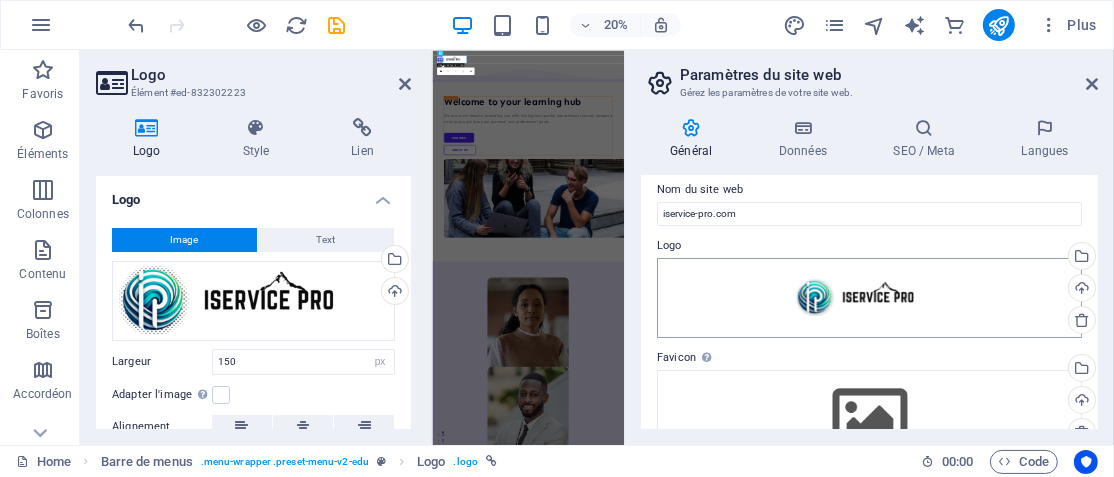 scroll, scrollTop: 214, scrollLeft: 0, axis: vertical 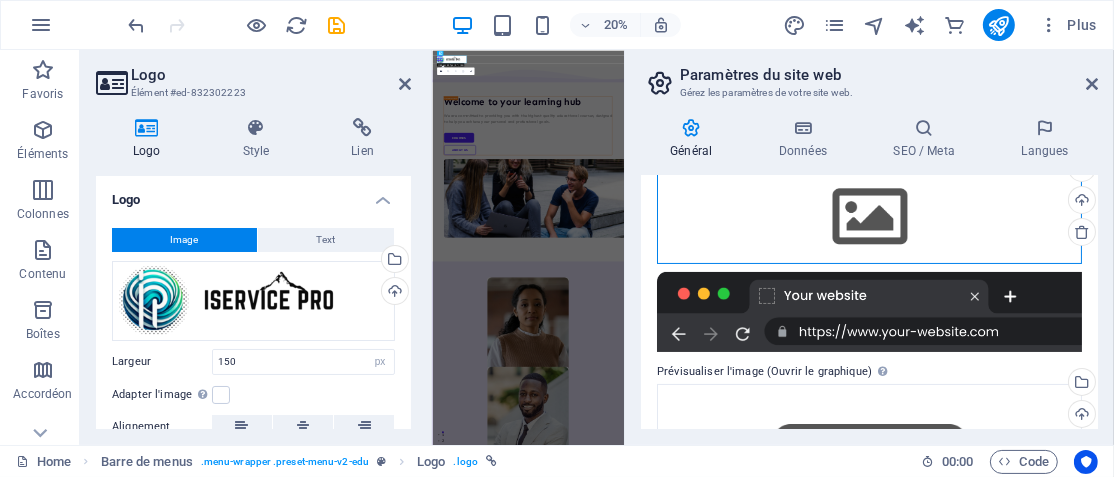 click on "Glissez les fichiers ici, cliquez pour choisir les fichiers ou  sélectionnez les fichiers depuis Fichiers ou depuis notre stock gratuit de photos et de vidéos" at bounding box center (869, 217) 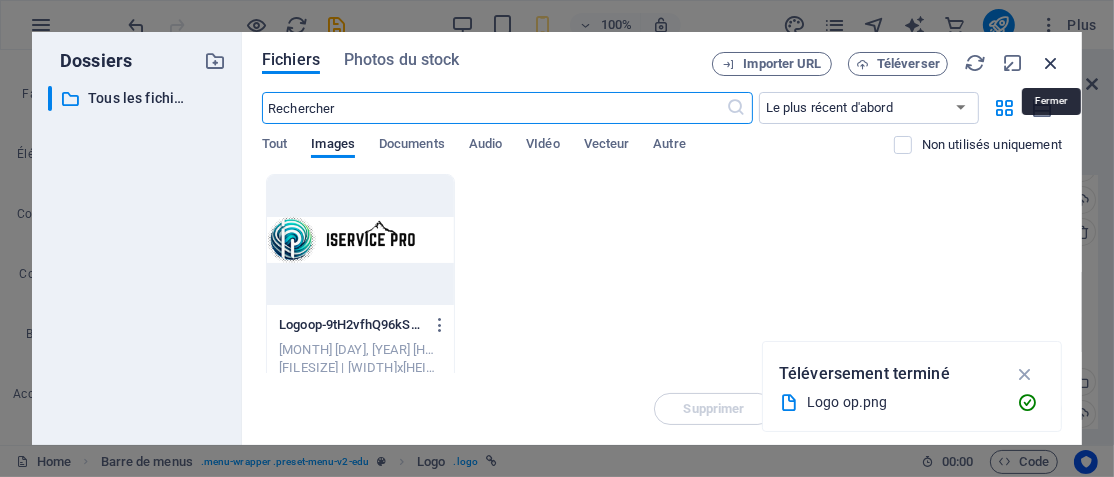 click at bounding box center [1051, 63] 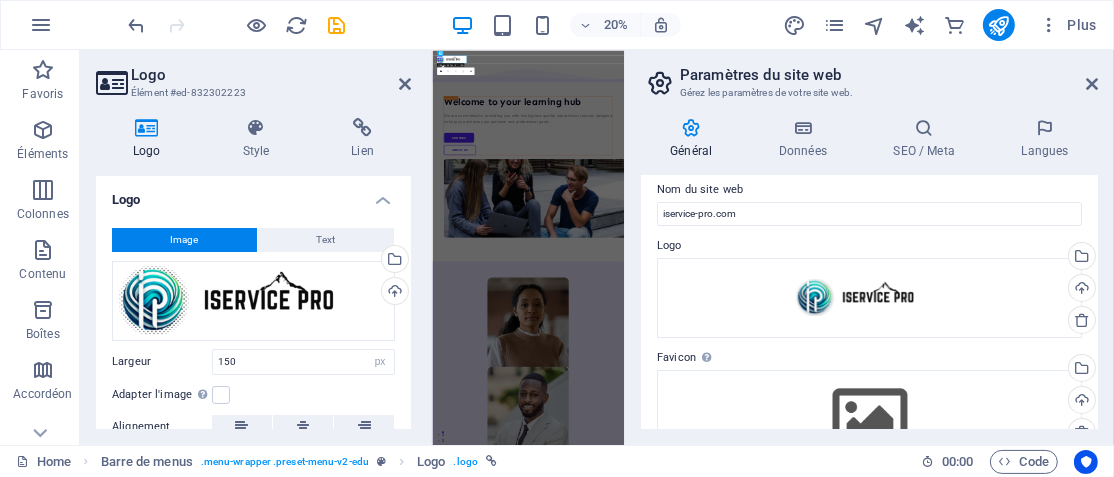 scroll, scrollTop: 114, scrollLeft: 0, axis: vertical 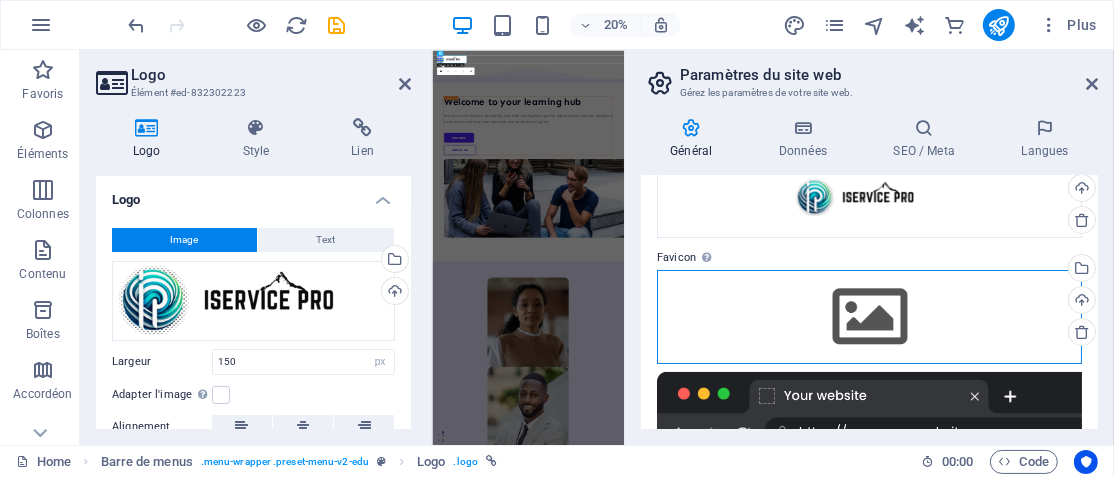 click on "Glissez les fichiers ici, cliquez pour choisir les fichiers ou  sélectionnez les fichiers depuis Fichiers ou depuis notre stock gratuit de photos et de vidéos" at bounding box center (869, 317) 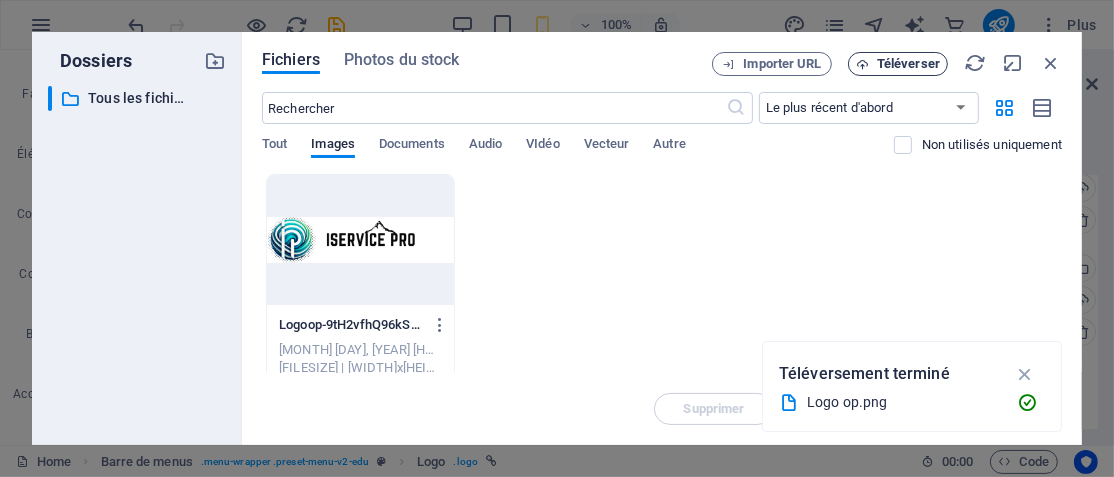 click on "Téléverser" at bounding box center (908, 64) 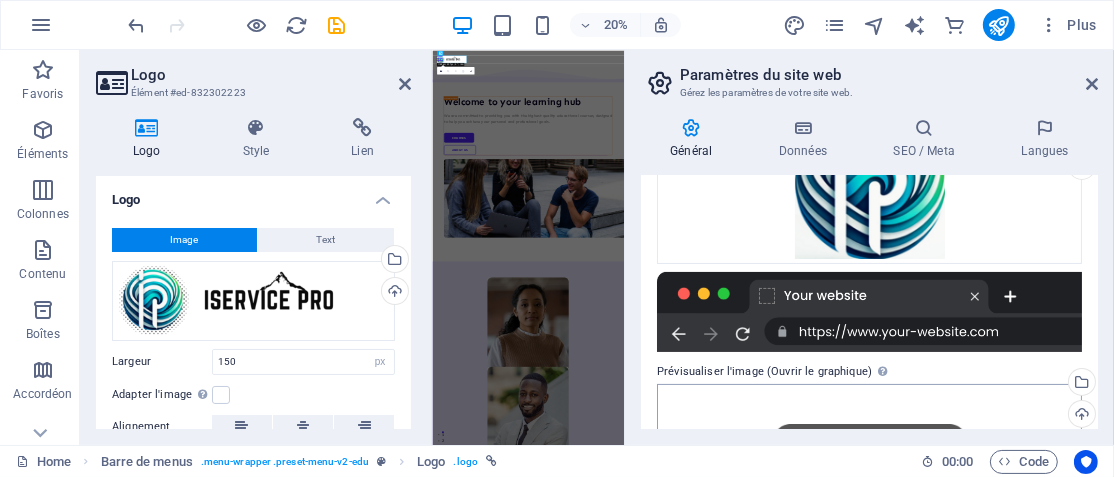scroll, scrollTop: 380, scrollLeft: 0, axis: vertical 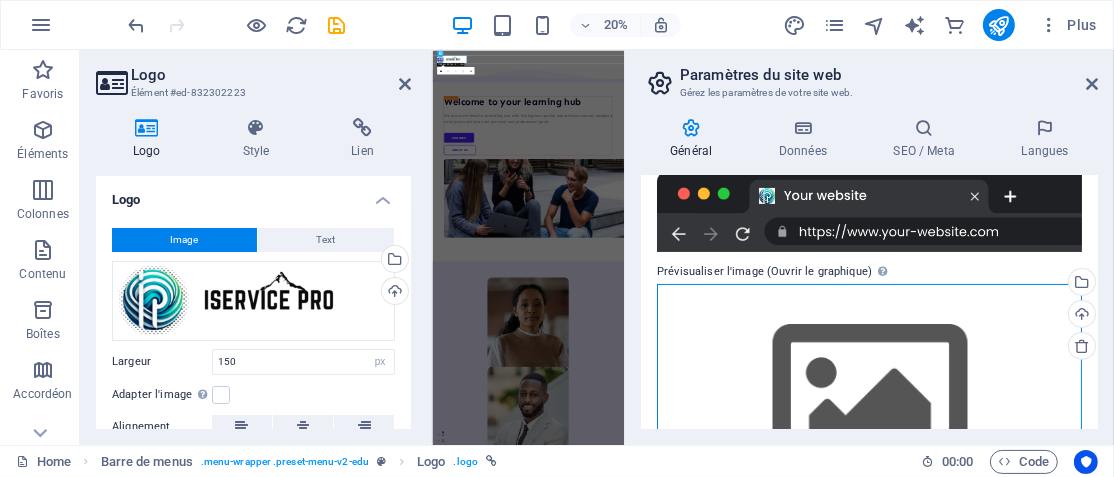 click on "Glissez les fichiers ici, cliquez pour choisir les fichiers ou  sélectionnez les fichiers depuis Fichiers ou depuis notre stock gratuit de photos et de vidéos" at bounding box center (869, 398) 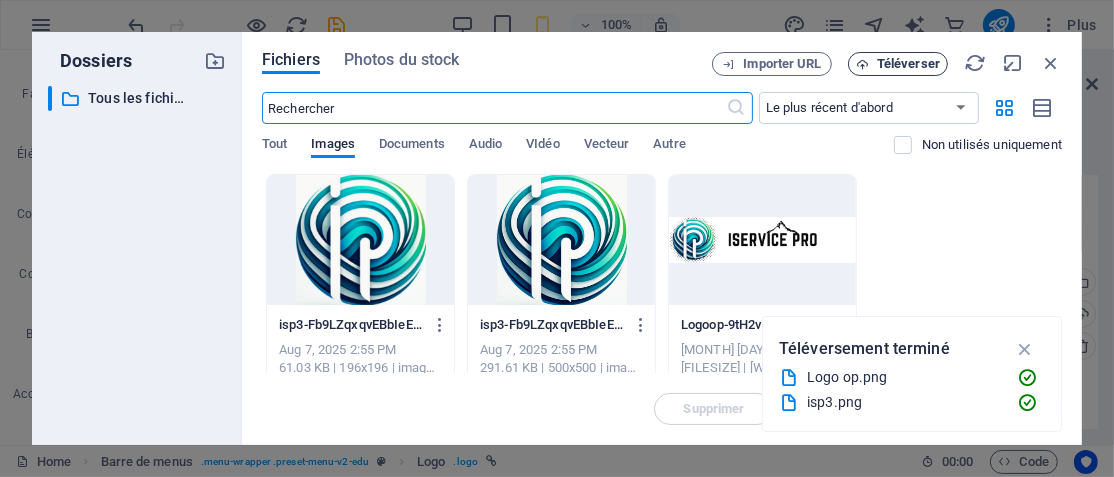 click on "Téléverser" at bounding box center [908, 64] 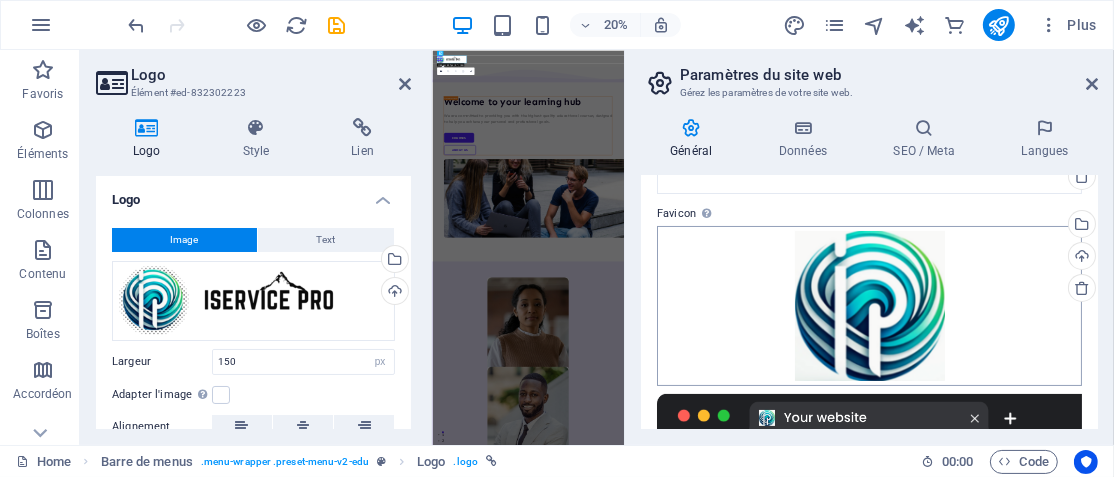scroll, scrollTop: 0, scrollLeft: 0, axis: both 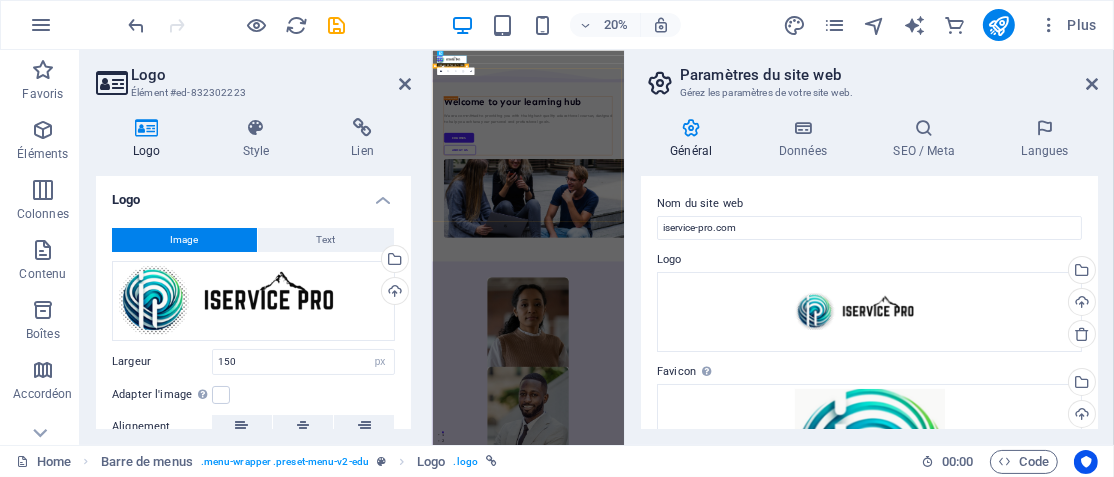 click on "Welcome to your learning hub We are committed to providing you with the highest quality educational courses, designed to help you achieve your personal and professional goals. Courses About Us" at bounding box center (918, 628) 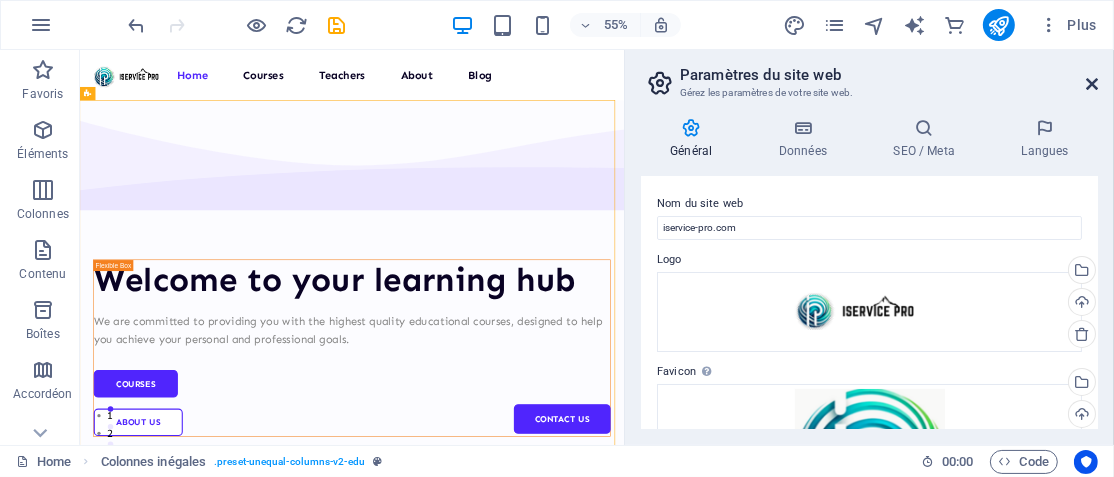 click at bounding box center [1092, 84] 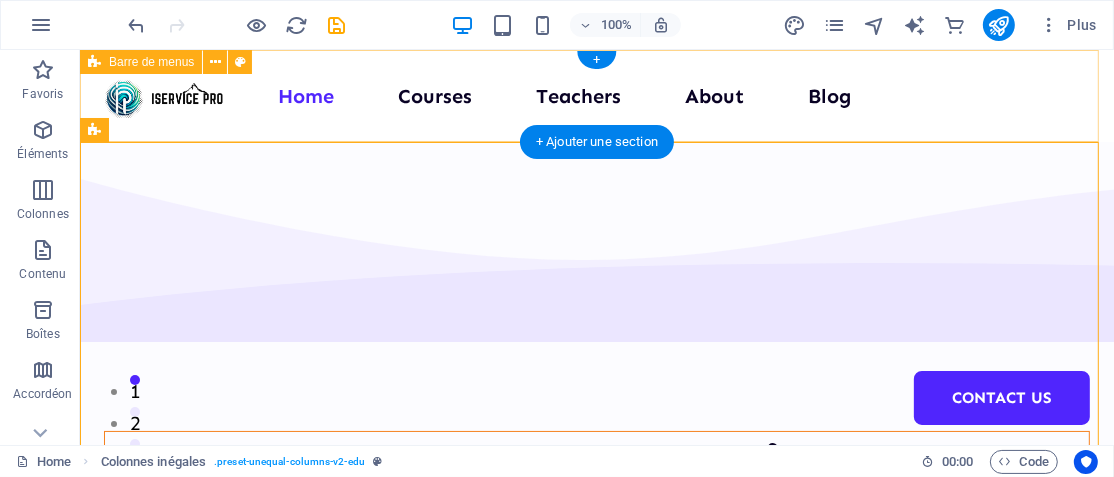 scroll, scrollTop: 100, scrollLeft: 0, axis: vertical 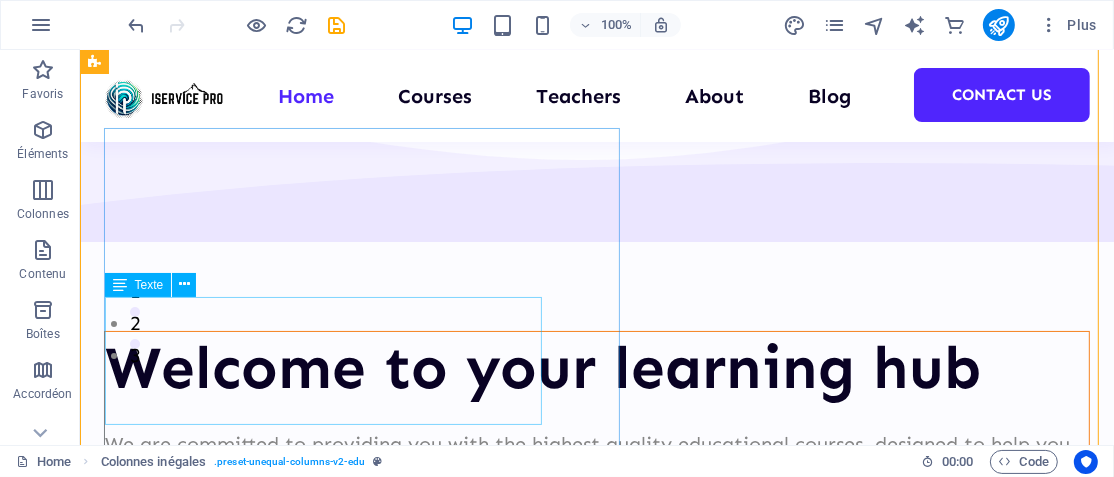 click on "We are committed to providing you with the highest quality educational courses, designed to help you achieve your personal and professional goals." at bounding box center (596, 459) 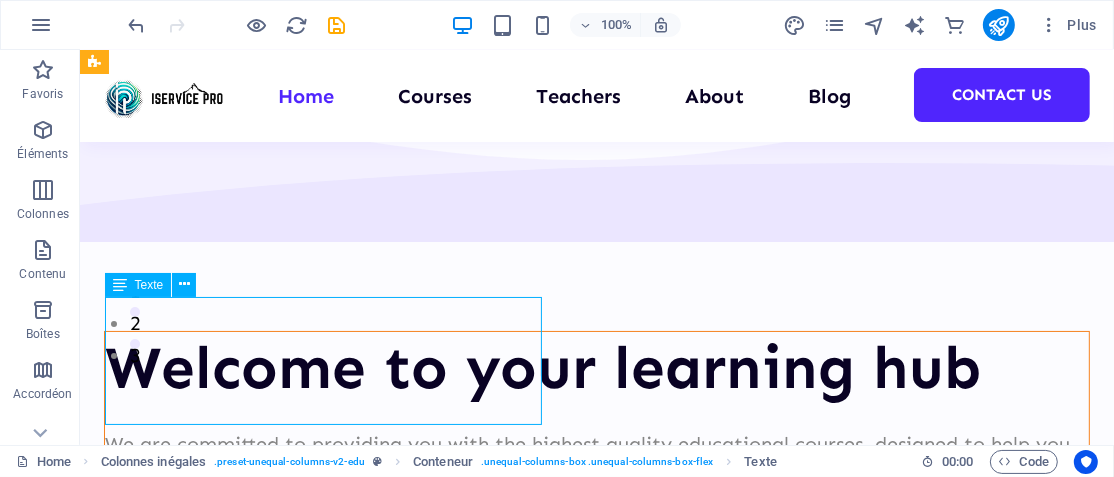 click on "We are committed to providing you with the highest quality educational courses, designed to help you achieve your personal and professional goals." at bounding box center [596, 459] 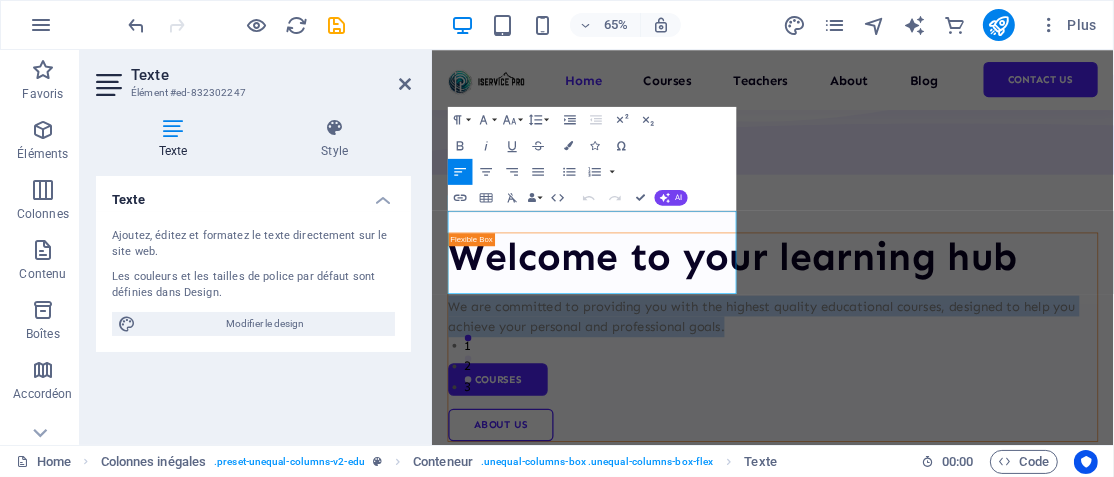 drag, startPoint x: 669, startPoint y: 420, endPoint x: 384, endPoint y: 307, distance: 306.5844 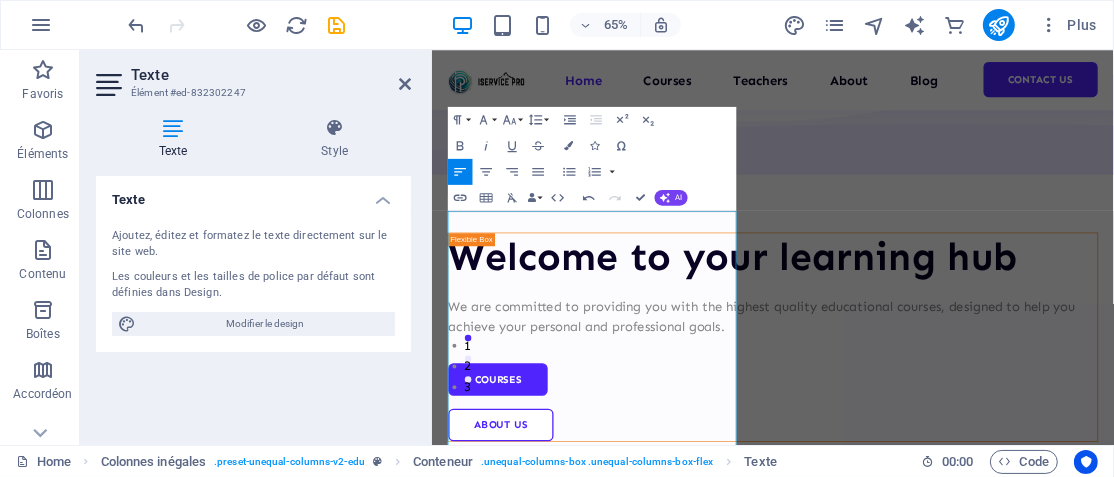 scroll, scrollTop: 93, scrollLeft: 0, axis: vertical 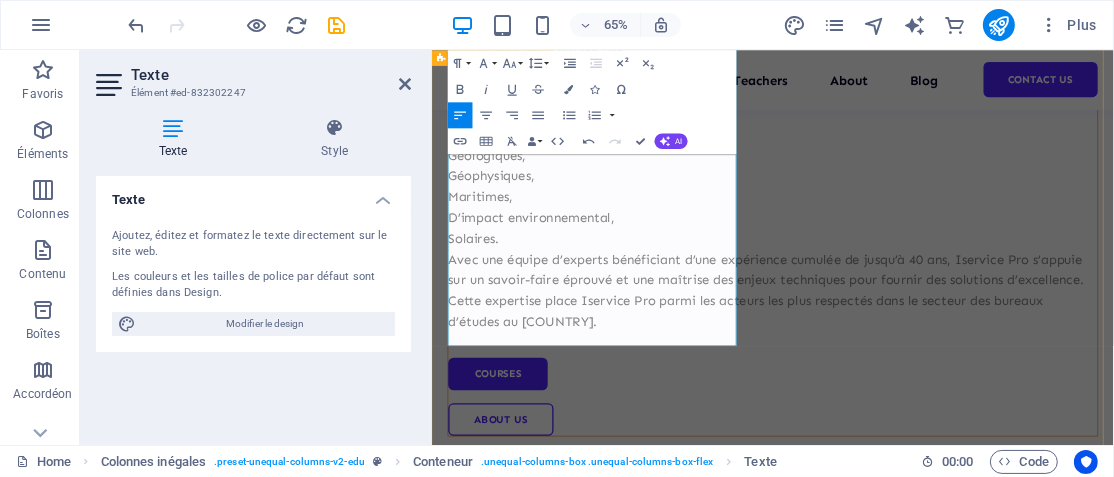 click on "Welcome to your learning hub Bureau d’études Iservice Pro Fondé en 2012, Iservice Pro est un bureau d’études multidisciplinaire spécialisé dans les domaines suivants : Études sismiques, Géologiques, Géophysiques, Maritimes, D’impact environnemental, Solaires. Avec une équipe d’experts bénéficiant d’une expérience cumulée de jusqu’à 40 ans, Iservice Pro s’appuie sur un savoir-faire éprouvé et une maîtrise des enjeux techniques pour fournir des solutions d’excellence. Cette expertise place Iservice Pro parmi les acteurs les plus respectés dans le secteur des bureaux d’études au Maroc. Bureau d’études Iservice Pro Fondé en 2012, Iservice Pro est un bureau d’études multidisciplinaire spécialisé dans les domaines suivants : Études sismiques, Géologiques, Géophysiques, Maritimes, D’impact environnemental, Solaires. Courses About Us" at bounding box center (955, 429) 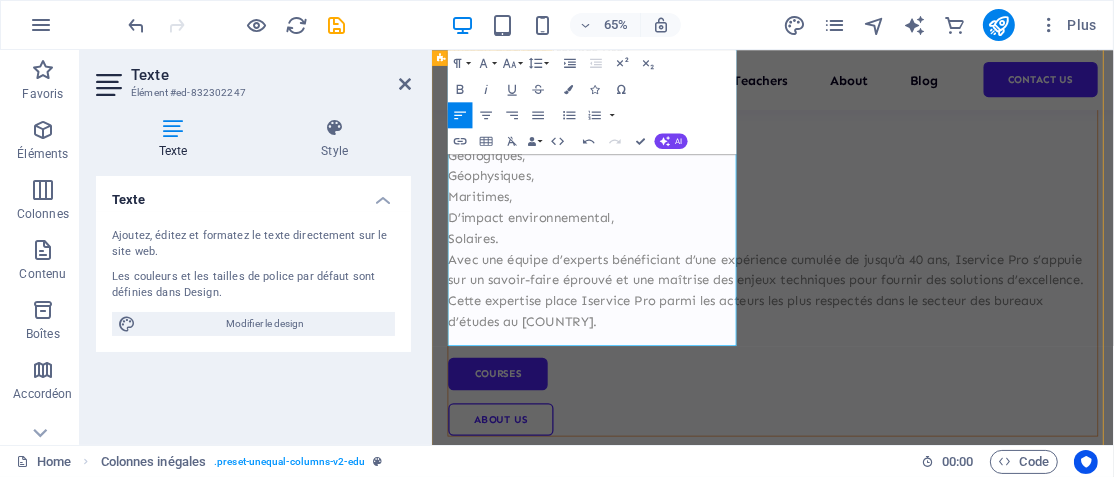 click on "Welcome to your learning hub Bureau d’études Iservice Pro Fondé en 2012, Iservice Pro est un bureau d’études multidisciplinaire spécialisé dans les domaines suivants : Études sismiques, Géologiques, Géophysiques, Maritimes, D’impact environnemental, Solaires. Avec une équipe d’experts bénéficiant d’une expérience cumulée de jusqu’à 40 ans, Iservice Pro s’appuie sur un savoir-faire éprouvé et une maîtrise des enjeux techniques pour fournir des solutions d’excellence. Cette expertise place Iservice Pro parmi les acteurs les plus respectés dans le secteur des bureaux d’études au Maroc. Bureau d’études Iservice Pro Fondé en 2012, Iservice Pro est un bureau d’études multidisciplinaire spécialisé dans les domaines suivants : Études sismiques, Géologiques, Géophysiques, Maritimes, D’impact environnemental, Solaires. Courses About Us" at bounding box center (955, 429) 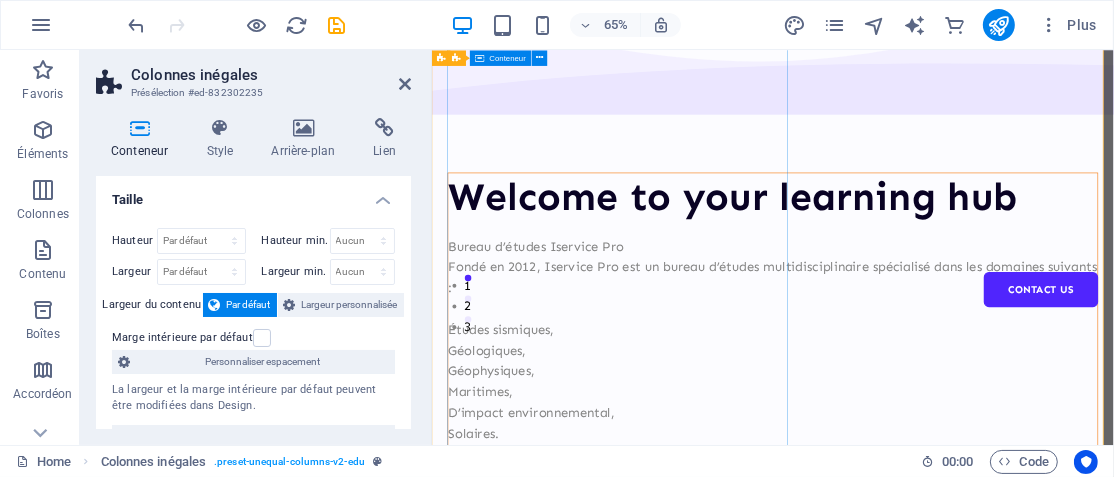 scroll, scrollTop: 0, scrollLeft: 0, axis: both 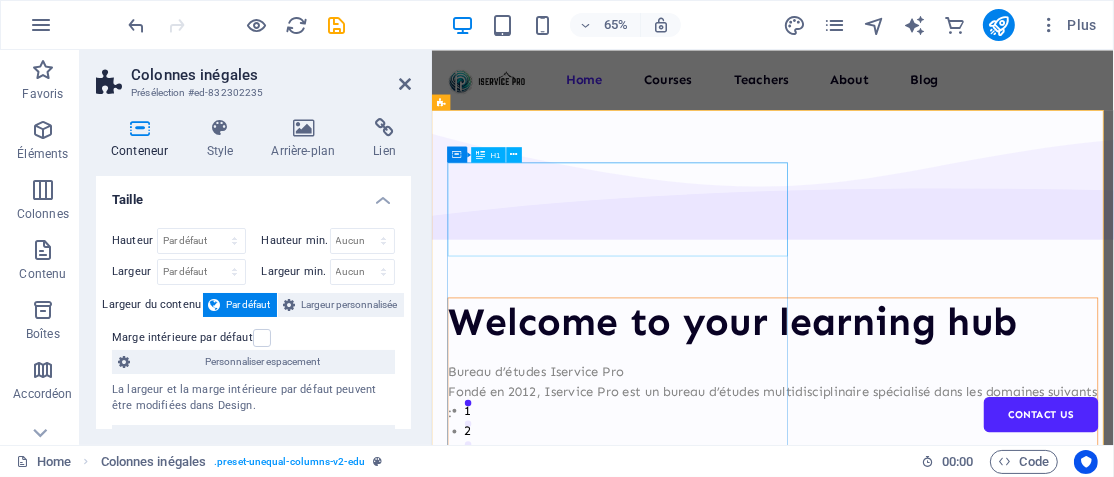 click on "Welcome to your learning hub" at bounding box center [955, 467] 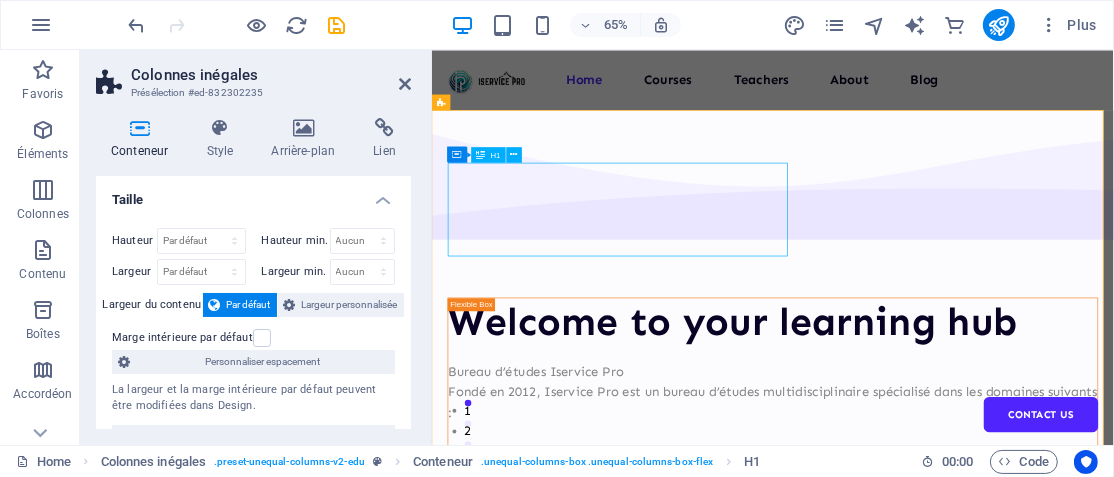 drag, startPoint x: 833, startPoint y: 354, endPoint x: 1043, endPoint y: 249, distance: 234.78714 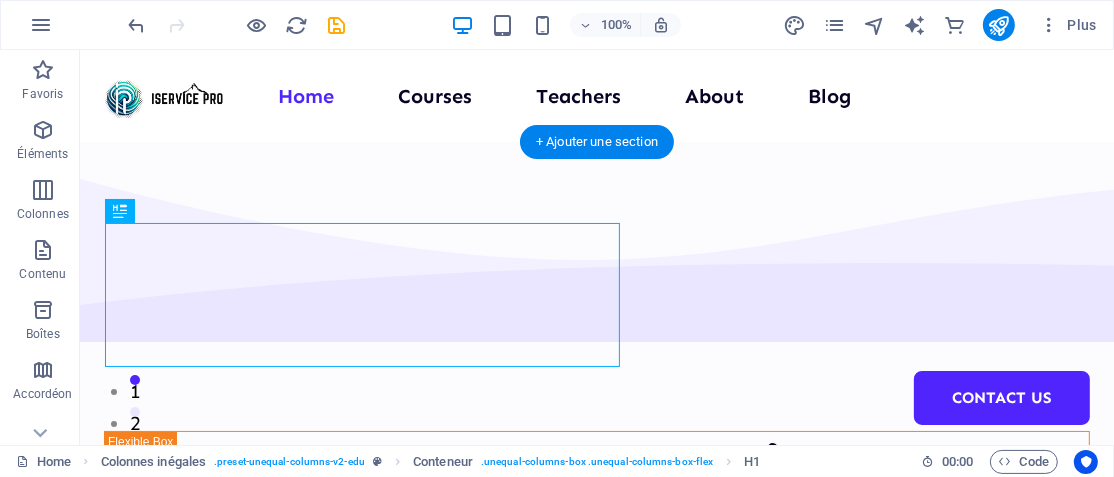 click on "Welcome to your learning hub Bureau d’études Iservice Pro Fondé en 2012, Iservice Pro est un bureau d’études multidisciplinaire spécialisé dans les domaines suivants : Études sismiques, Géologiques, Géophysiques, Maritimes, D’impact environnemental, Solaires. Avec une équipe d’experts bénéficiant d’une expérience cumulée de jusqu’à 40 ans, Iservice Pro s’appuie sur un savoir-faire éprouvé et une maîtrise des enjeux techniques pour fournir des solutions d’excellence. Cette expertise place Iservice Pro parmi les acteurs les plus respectés dans le secteur des bureaux d’études au Maroc. Courses About Us" at bounding box center (596, 968) 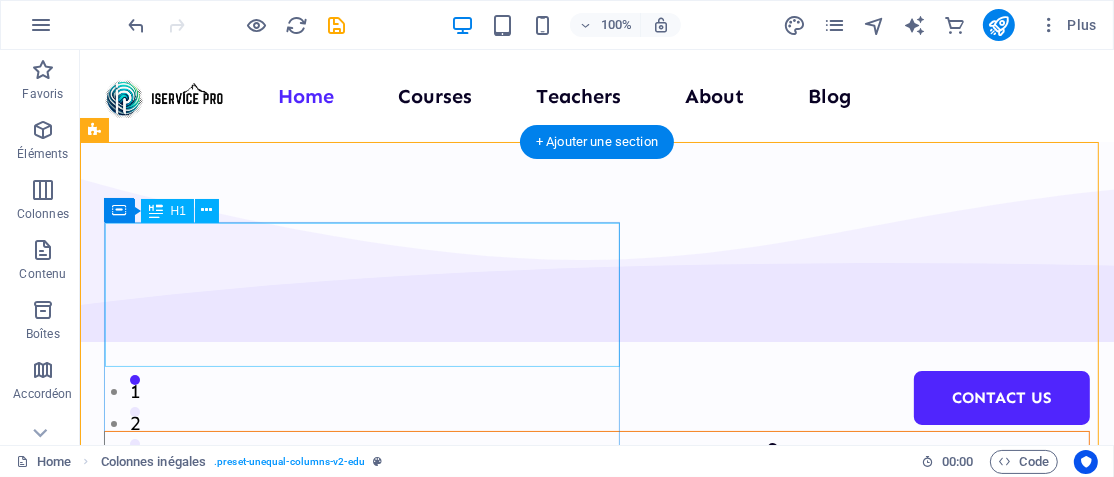 click on "Welcome to your learning hub" at bounding box center (596, 467) 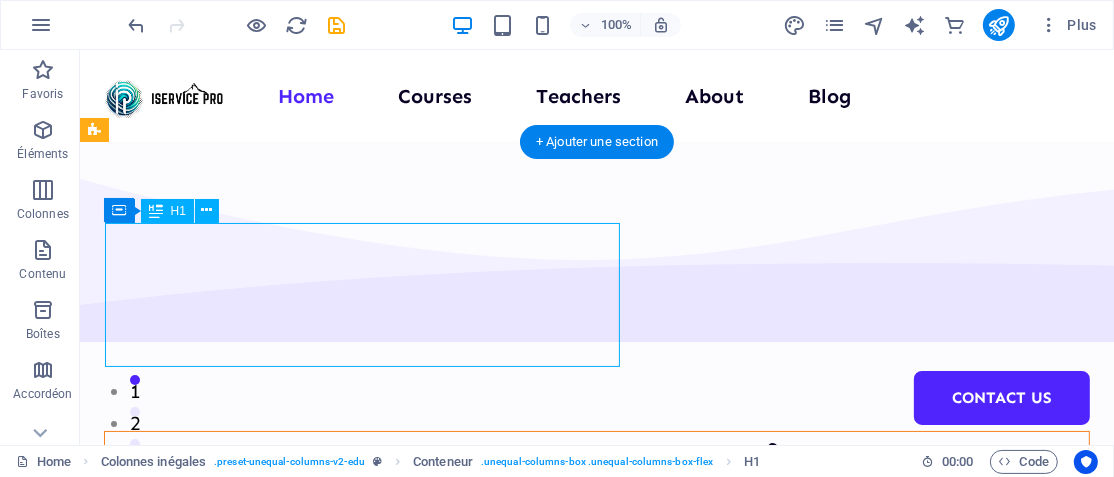 click on "Welcome to your learning hub" at bounding box center (596, 467) 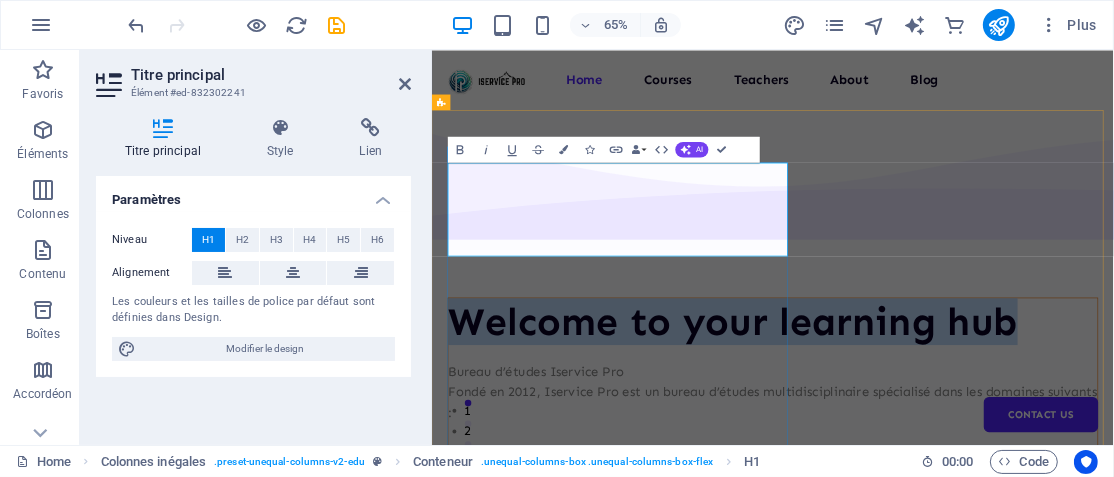 type 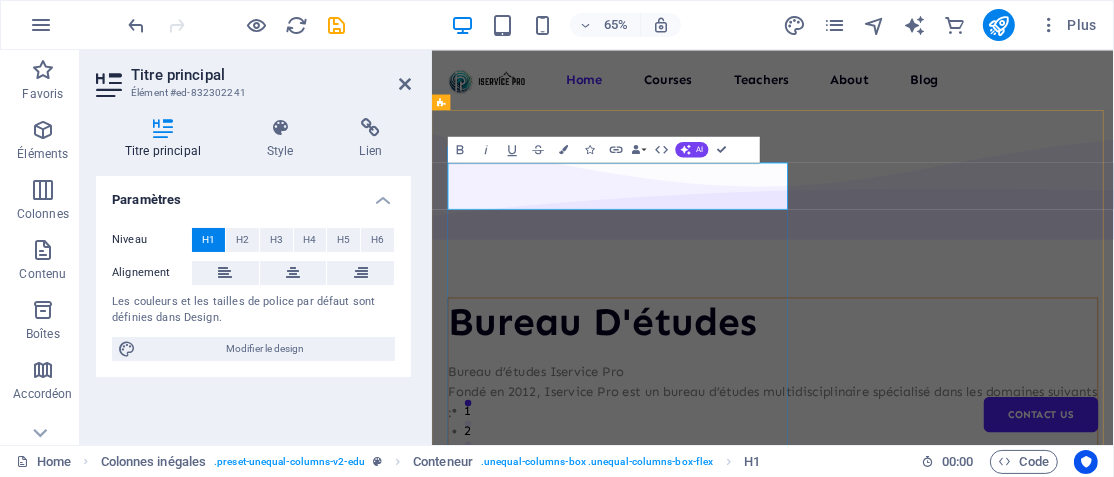 click on "​Bureau D'études" at bounding box center [955, 467] 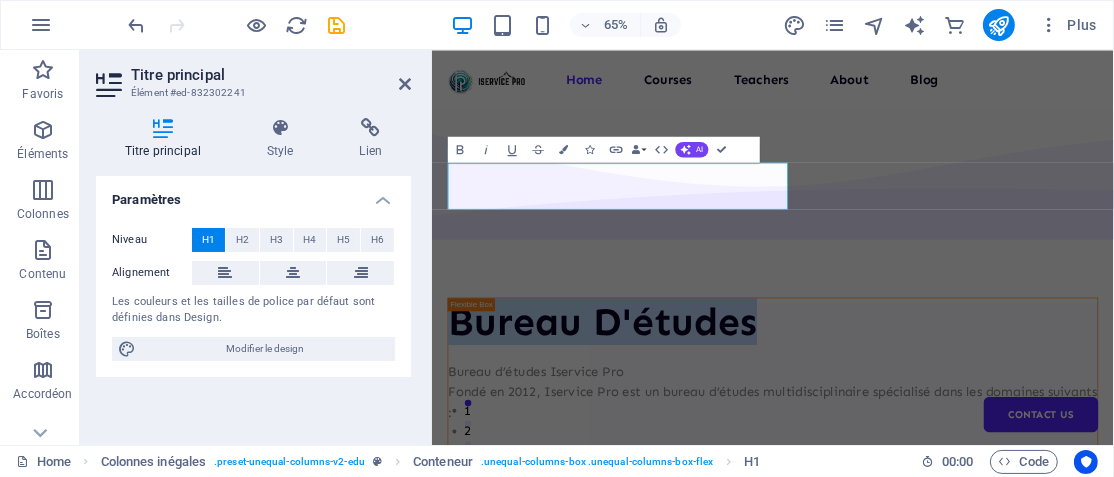 drag, startPoint x: 942, startPoint y: 252, endPoint x: 423, endPoint y: 222, distance: 519.86633 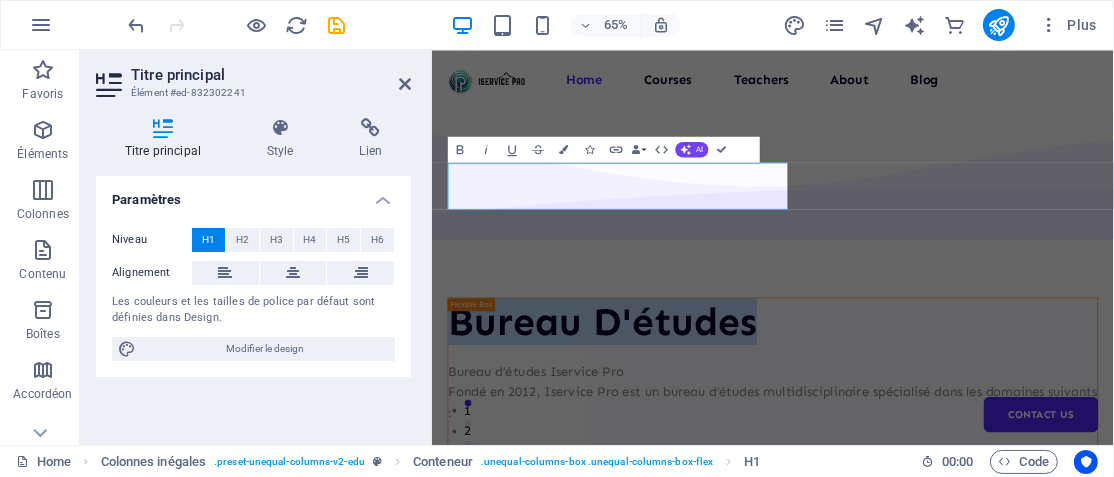 click on "Skip to main content
Home Courses Teachers About Blog Contact Us ​Bureau D'études Bureau d’études Iservice Pro Fondé en 2012, Iservice Pro est un bureau d’études multidisciplinaire spécialisé dans les domaines suivants : Études sismiques, Géologiques, Géophysiques, Maritimes, D’impact environnemental, Solaires. Avec une équipe d’experts bénéficiant d’une expérience cumulée de jusqu’à 40 ans, Iservice Pro s’appuie sur un savoir-faire éprouvé et une maîtrise des enjeux techniques pour fournir des solutions d’excellence. Cette expertise place Iservice Pro parmi les acteurs les plus respectés dans le secteur des bureaux d’études au Maroc. Courses About Us 1000 Students 100 Courses 200 Reviews 0 TEACHERS About Education Highly skilled teachers Lorem ipsum dolor sit amet consectetur. Modern course content Lorem ipsum dolor sit amet consectetur. Great community Lorem ipsum dolor sit amet consectetur. All about us Top courses this month UI/UX Design 8hrs $499 Programming 101" at bounding box center (955, 9164) 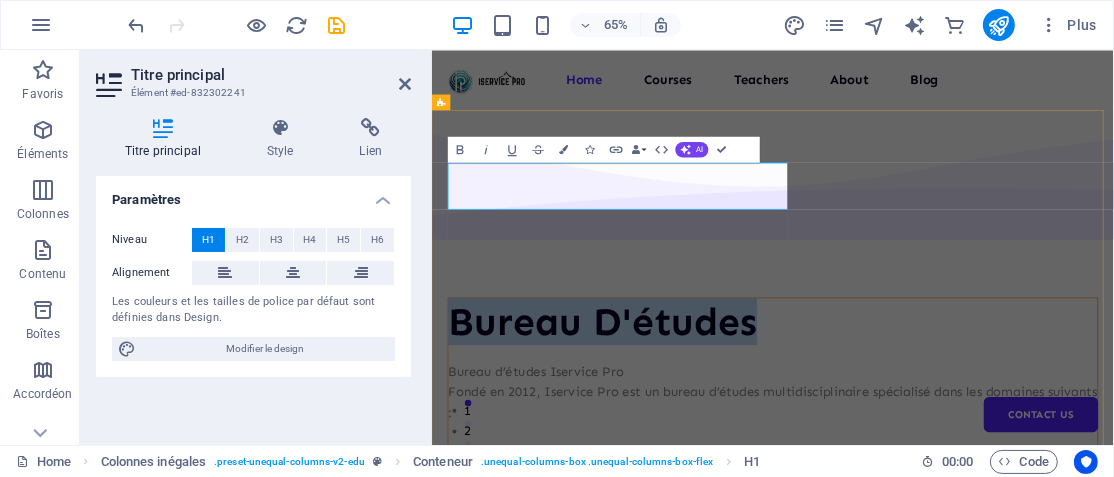 click on "​Bureau D'études Bureau d’études Iservice Pro Fondé en 2012, Iservice Pro est un bureau d’études multidisciplinaire spécialisé dans les domaines suivants : Études sismiques, Géologiques, Géophysiques, Maritimes, D’impact environnemental, Solaires. Avec une équipe d’experts bénéficiant d’une expérience cumulée de jusqu’à 40 ans, Iservice Pro s’appuie sur un savoir-faire éprouvé et une maîtrise des enjeux techniques pour fournir des solutions d’excellence. Cette expertise place Iservice Pro parmi les acteurs les plus respectés dans le secteur des bureaux d’études au Maroc. Courses About Us" at bounding box center [955, 783] 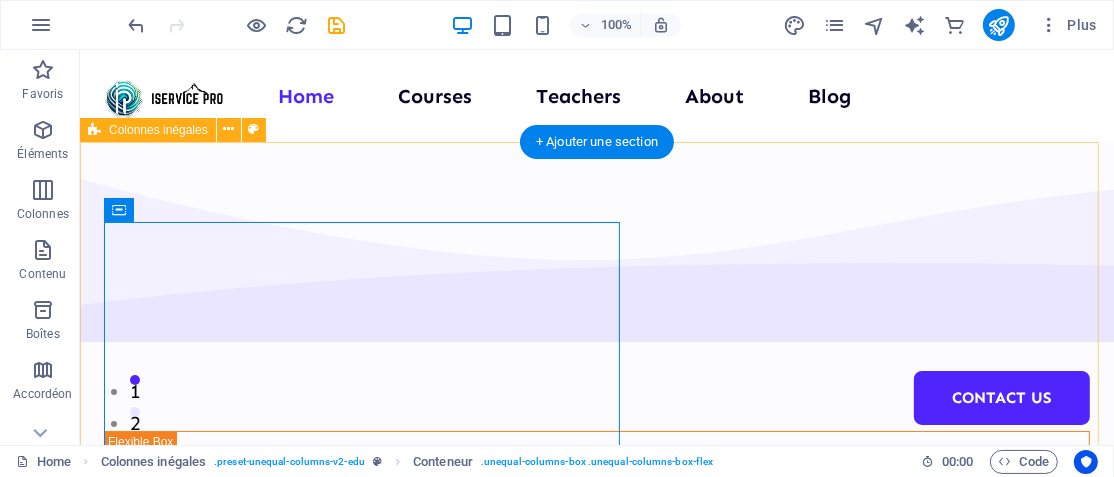 click on "Bureau D'études Bureau d’études Iservice Pro Fondé en 2012, Iservice Pro est un bureau d’études multidisciplinaire spécialisé dans les domaines suivants : Études sismiques, Géologiques, Géophysiques, Maritimes, D’impact environnemental, Solaires. Avec une équipe d’experts bénéficiant d’une expérience cumulée de jusqu’à 40 ans, Iservice Pro s’appuie sur un savoir-faire éprouvé et une maîtrise des enjeux techniques pour fournir des solutions d’excellence. Cette expertise place Iservice Pro parmi les acteurs les plus respectés dans le secteur des bureaux d’études au Maroc. Courses About Us" at bounding box center [596, 968] 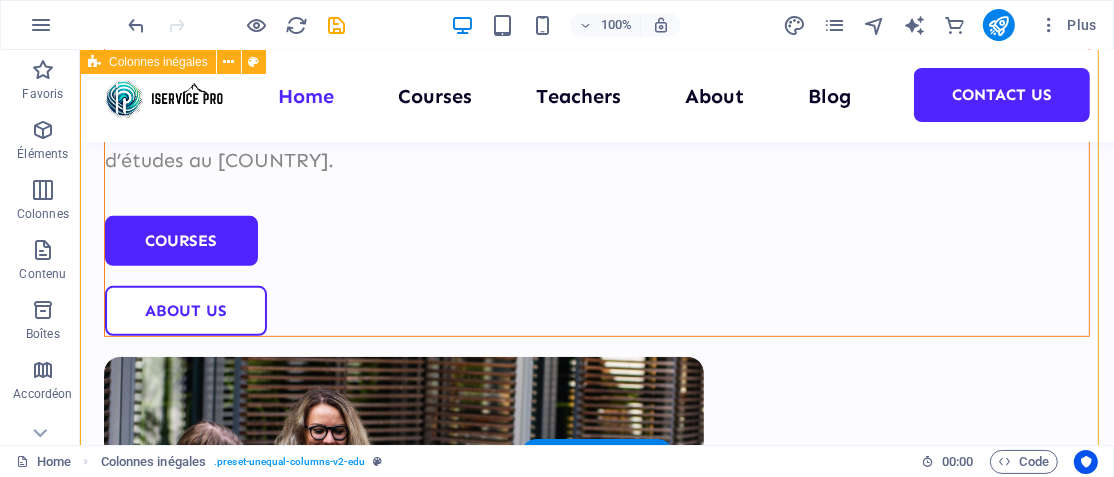 scroll, scrollTop: 600, scrollLeft: 0, axis: vertical 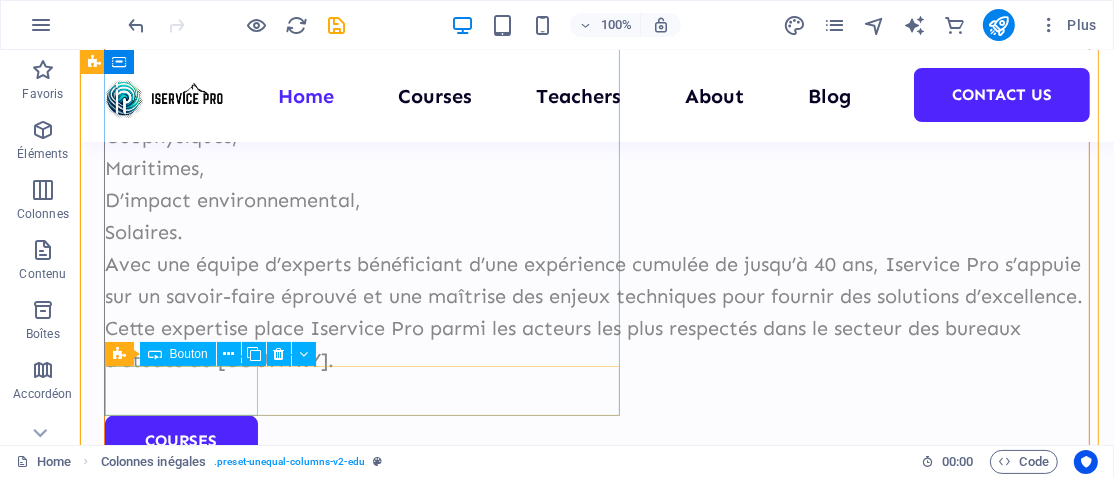 click on "Courses" at bounding box center [596, 440] 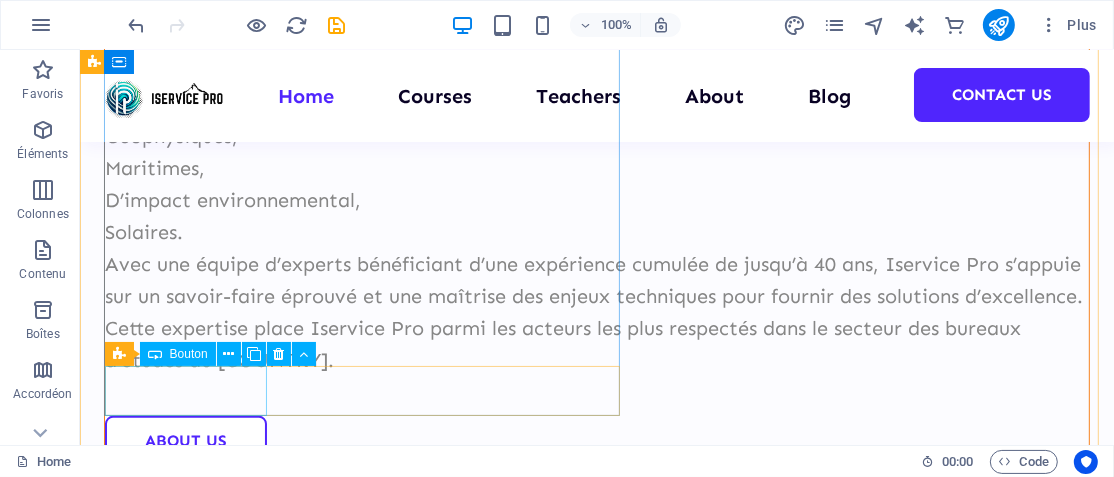 click on "About Us" at bounding box center (596, 440) 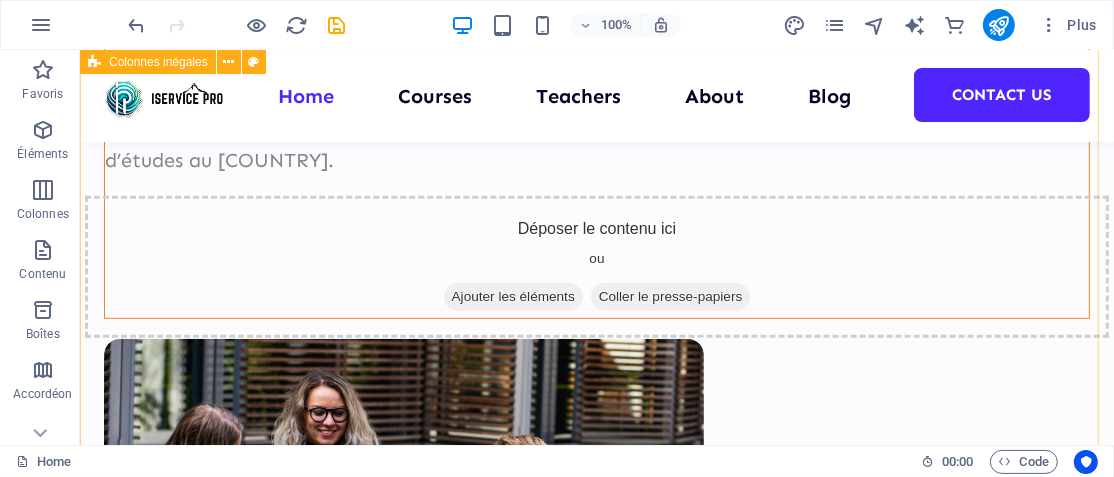 scroll, scrollTop: 700, scrollLeft: 0, axis: vertical 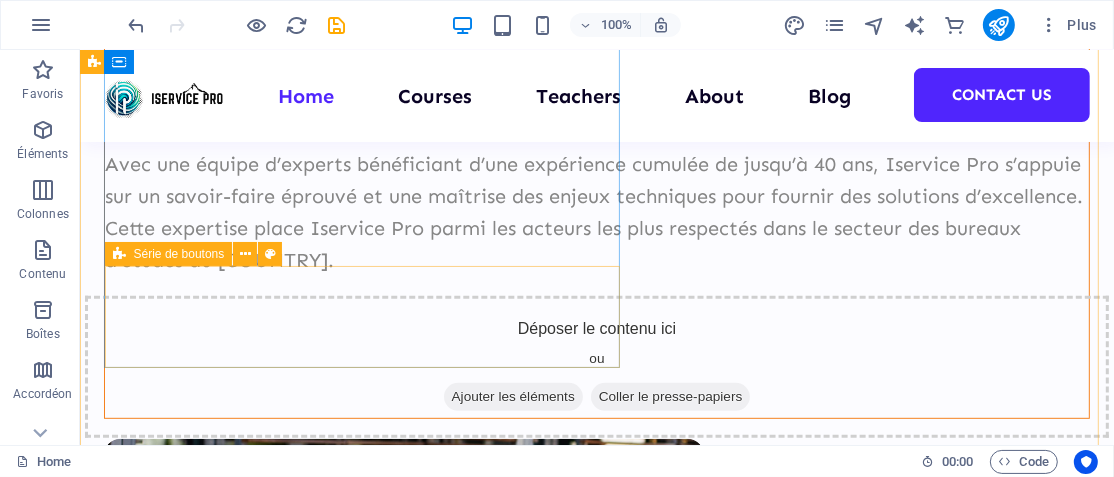 click on "Déposer le contenu ici ou  Ajouter les éléments  Coller le presse-papiers" at bounding box center [596, 366] 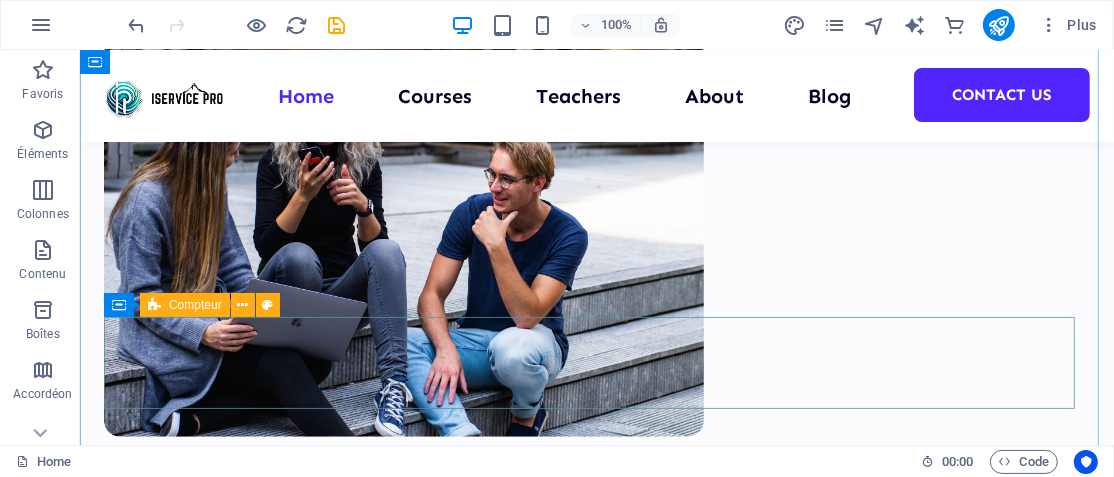 scroll, scrollTop: 1300, scrollLeft: 0, axis: vertical 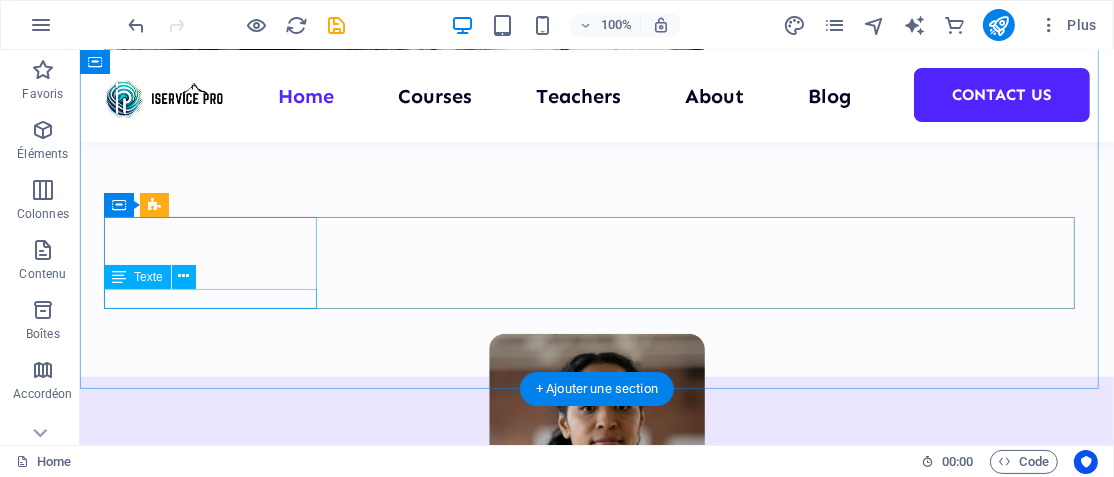 click on "Students" at bounding box center [211, 1373] 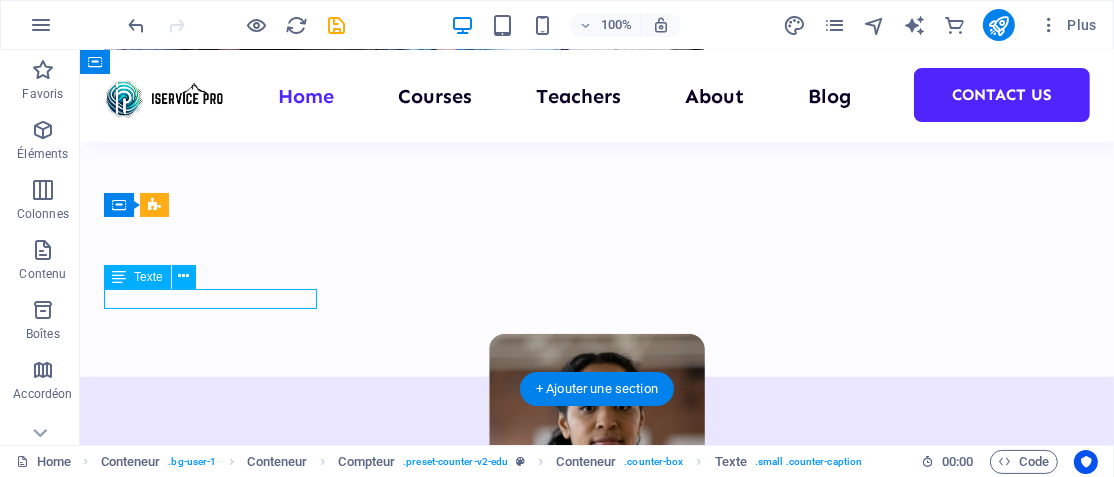click on "Students" at bounding box center [211, 1373] 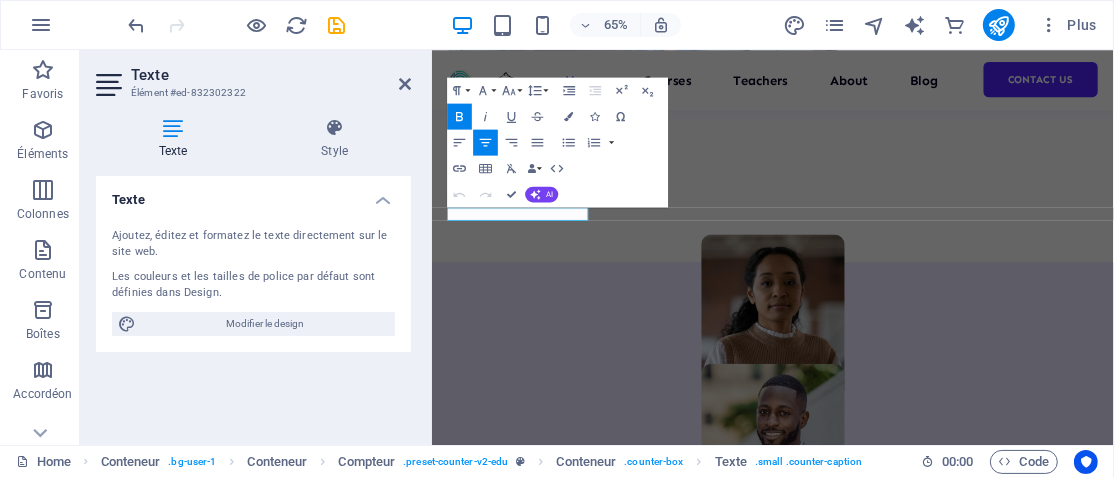 scroll, scrollTop: 1, scrollLeft: 0, axis: vertical 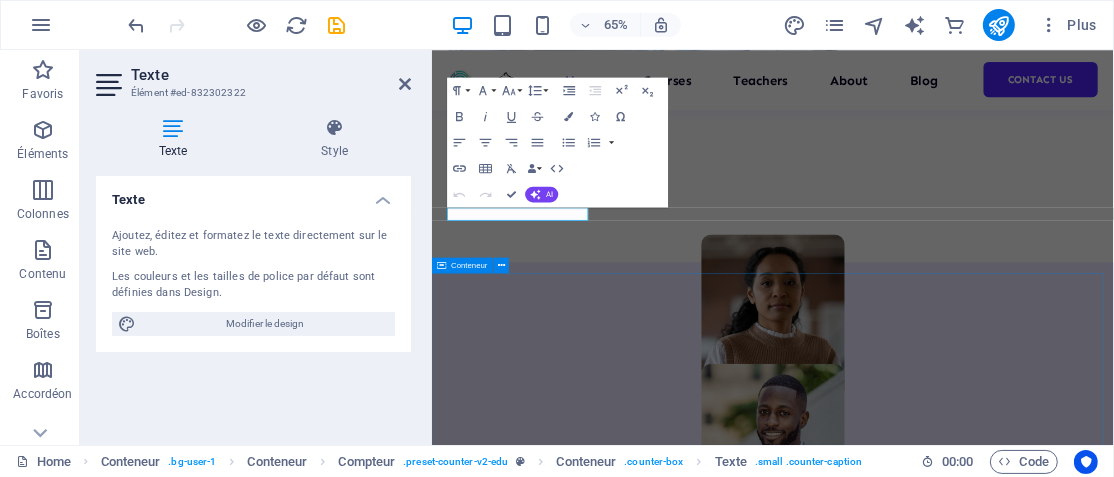 click on "About Education Highly skilled teachers Lorem ipsum dolor sit amet consectetur. Modern course content Lorem ipsum dolor sit amet consectetur. Great community Lorem ipsum dolor sit amet consectetur. All about us" at bounding box center [955, 2577] 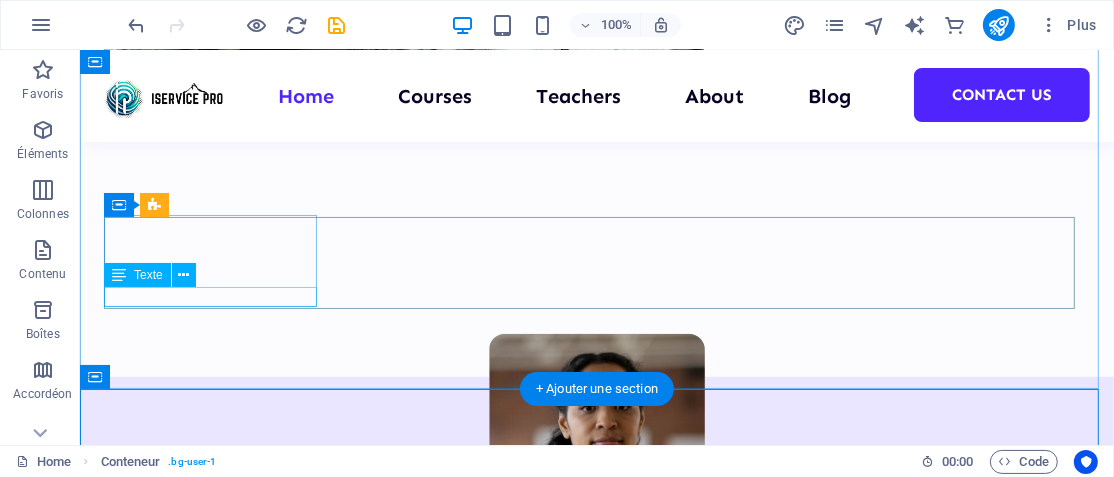 click on "Students" at bounding box center [211, 1372] 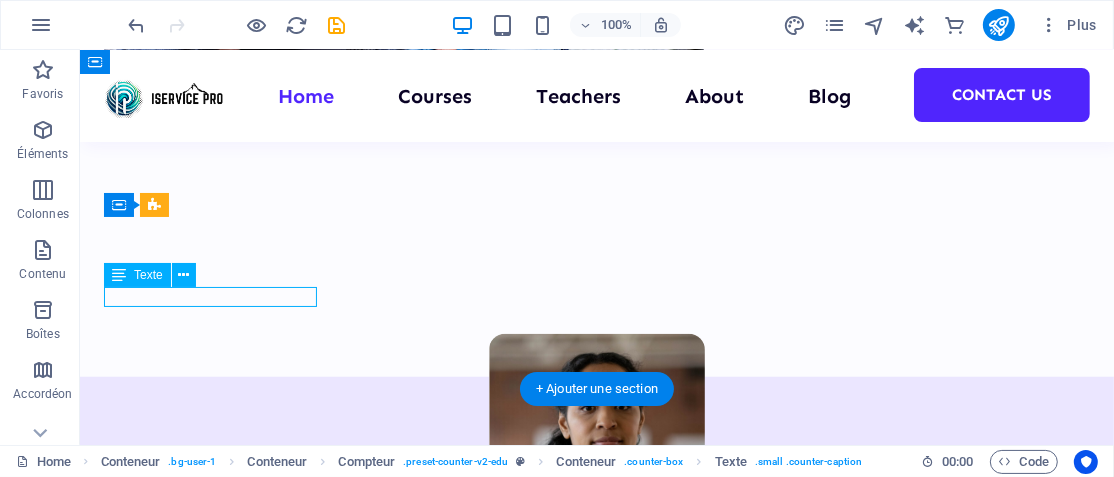 click on "Students" at bounding box center (211, 1372) 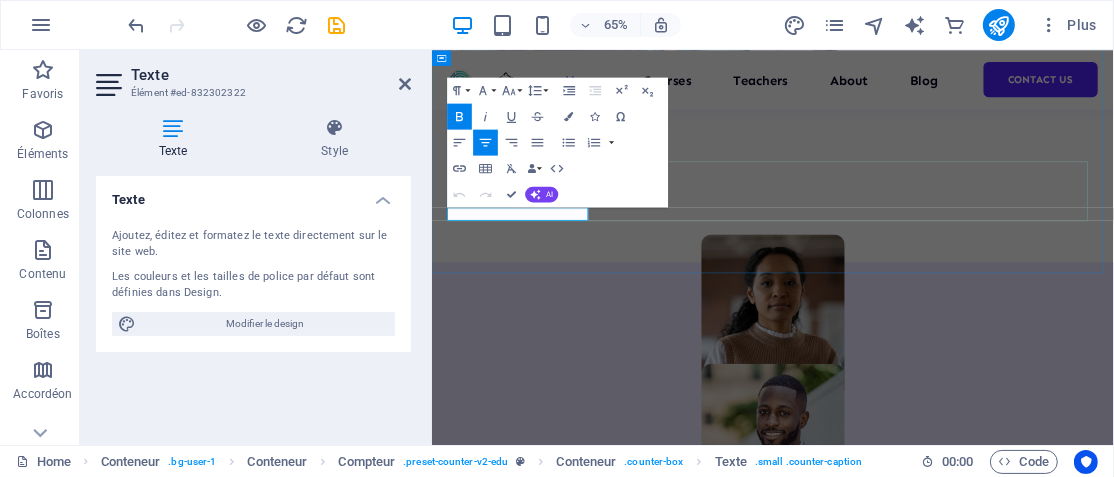 drag, startPoint x: 635, startPoint y: 305, endPoint x: 462, endPoint y: 298, distance: 173.14156 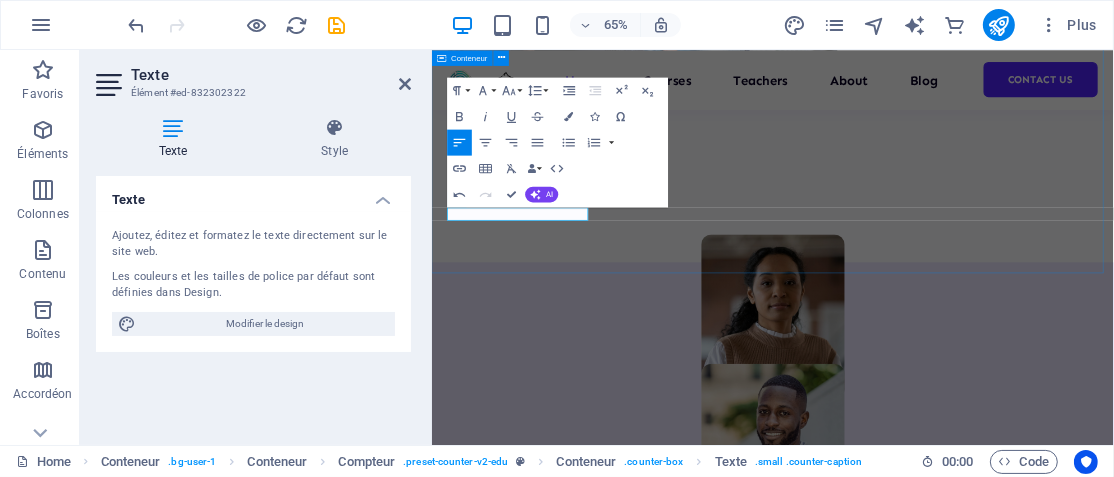 click on "1000 Ans 100 Courses 200 Reviews 20 TEACHERS" at bounding box center (955, 1193) 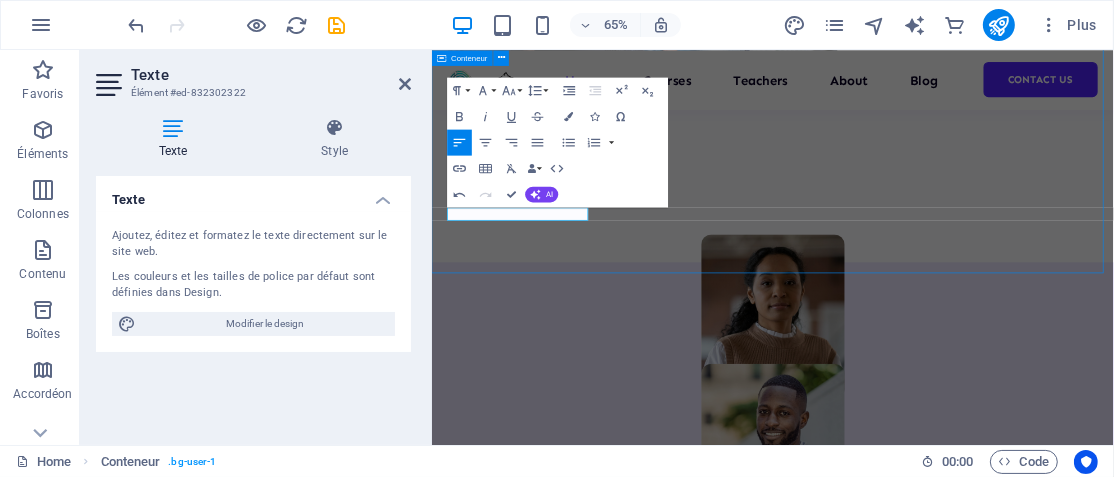scroll, scrollTop: 1295, scrollLeft: 0, axis: vertical 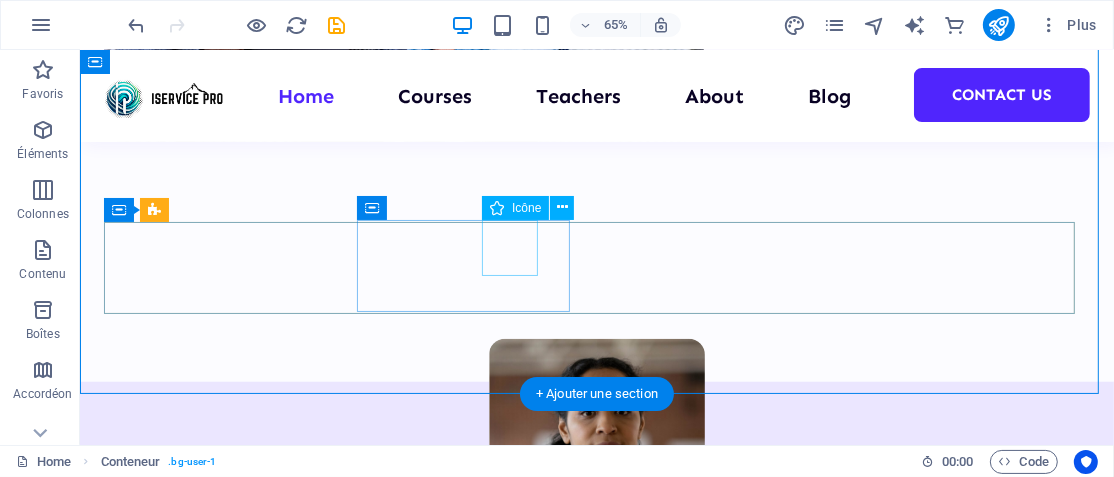 click at bounding box center [211, 1495] 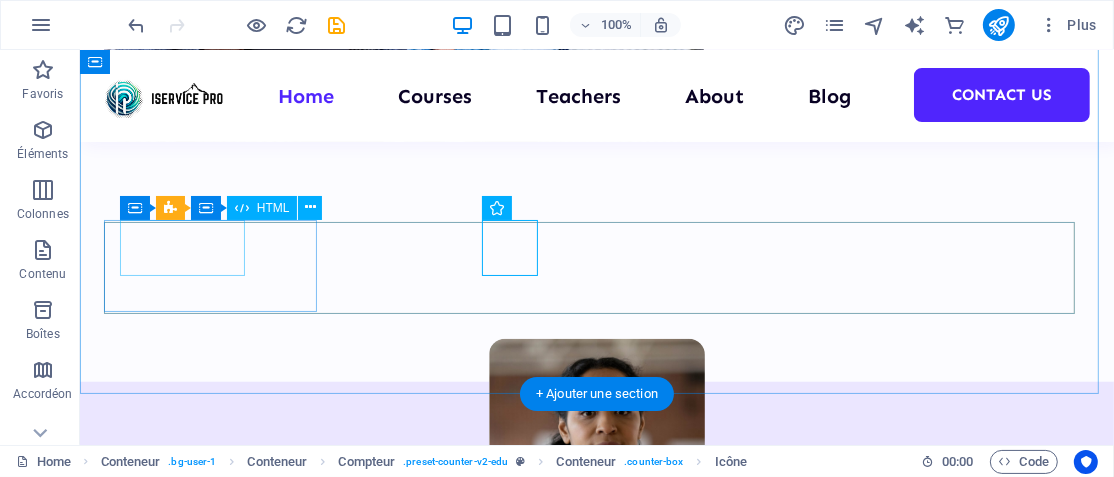 click on "1000" at bounding box center (211, 1258) 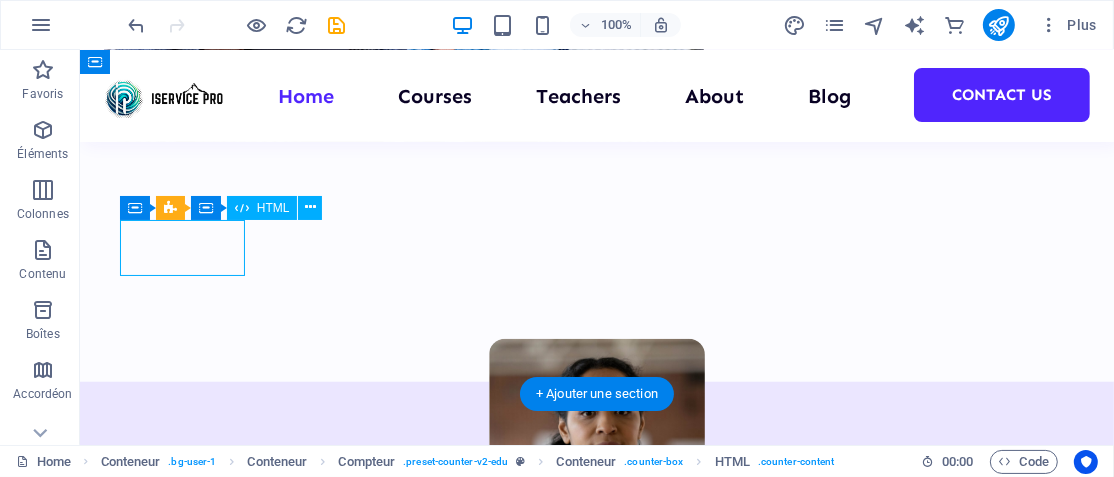 click on "1000" at bounding box center [211, 1258] 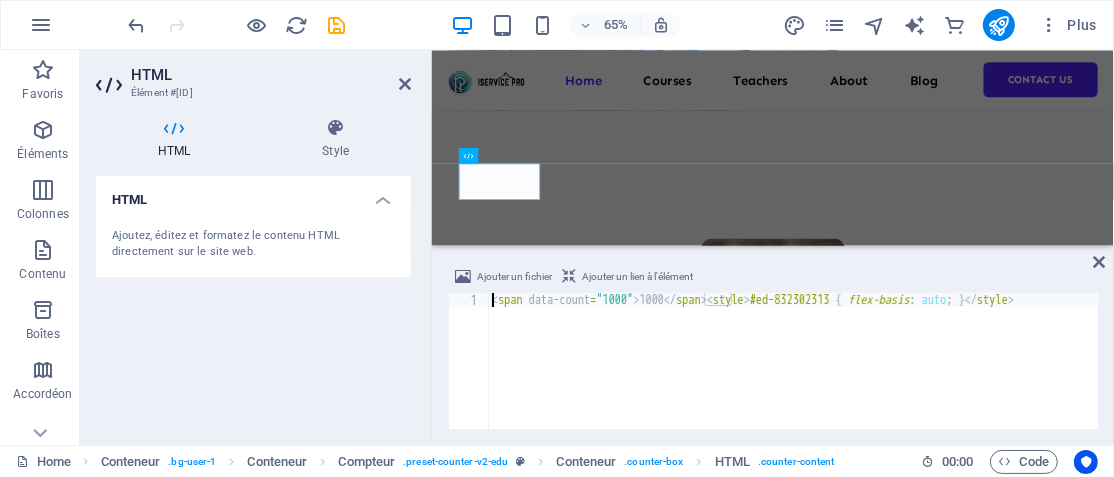 click on "< span   data-count = "1000" > 1000 </ span > < style > #ed-832302313   {   flex-basis :   auto ;   } </ style >" at bounding box center (793, 373) 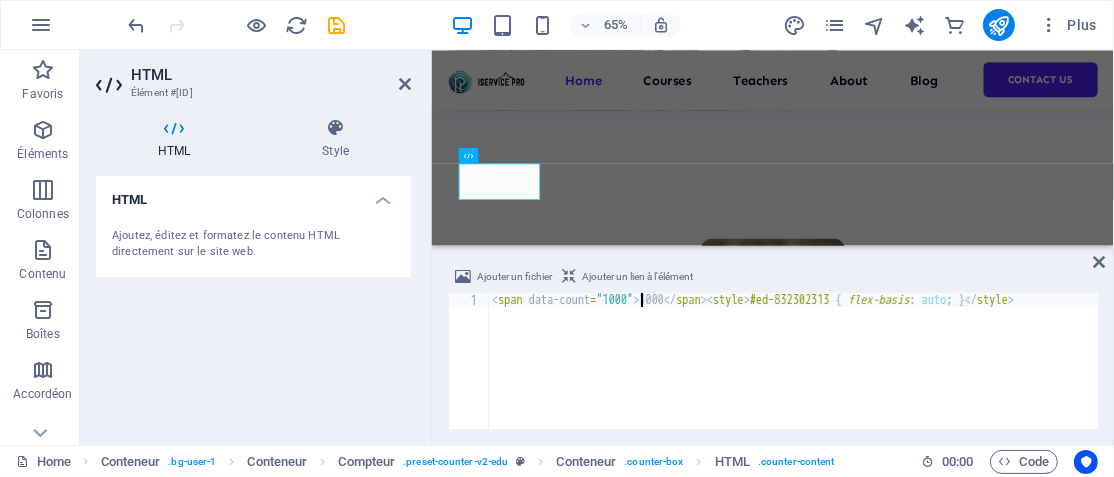 click on "< span   data-count = "1000" > 1000 </ span > < style > #ed-832302313   {   flex-basis :   auto ;   } </ style >" at bounding box center [793, 373] 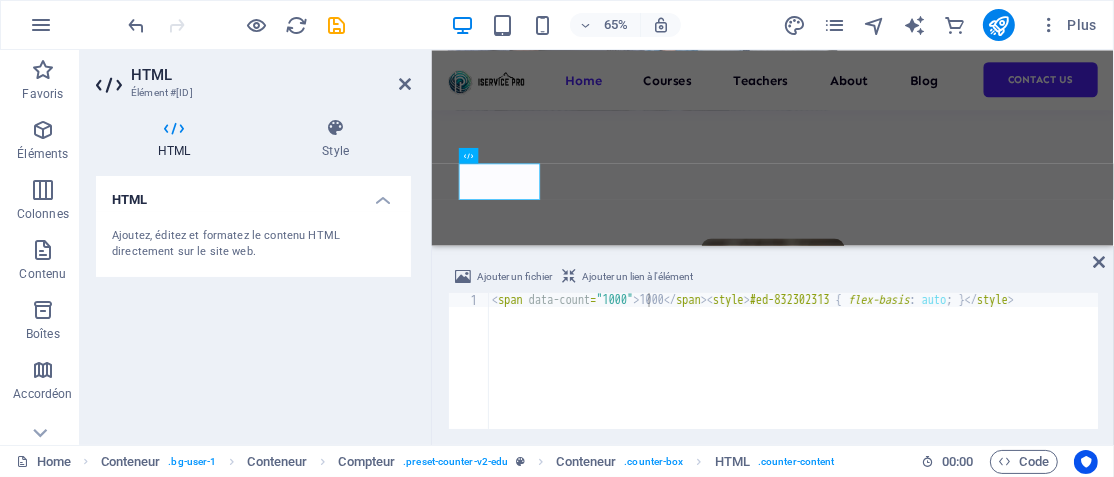 click on "< span   data-count = "1000" > 1000 </ span > < style > #ed-832302313   {   flex-basis :   auto ;   } </ style >" at bounding box center [793, 373] 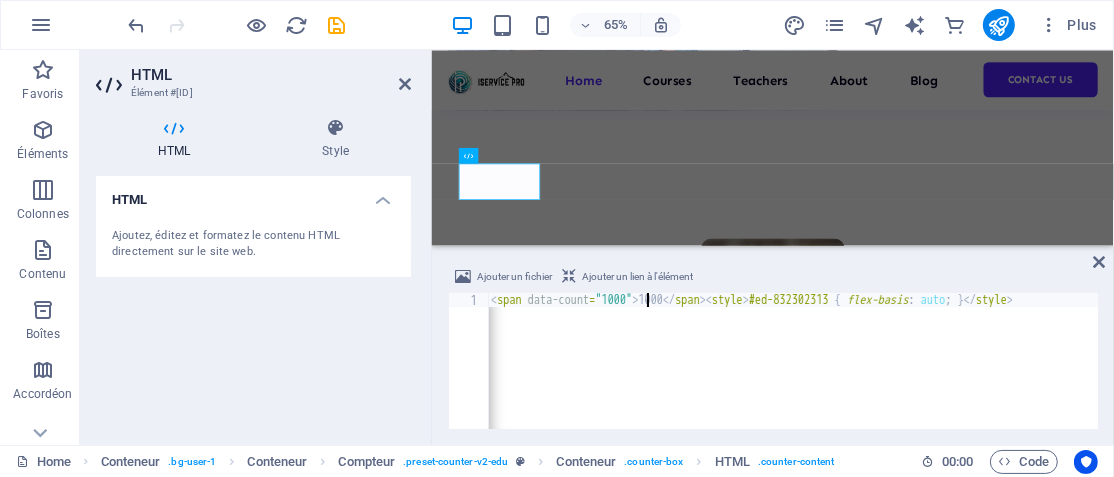 click on "< span   data-count = "1000" > 1000 </ span > < style > #ed-832302313   {   flex-basis :   auto ;   } </ style >" at bounding box center [792, 373] 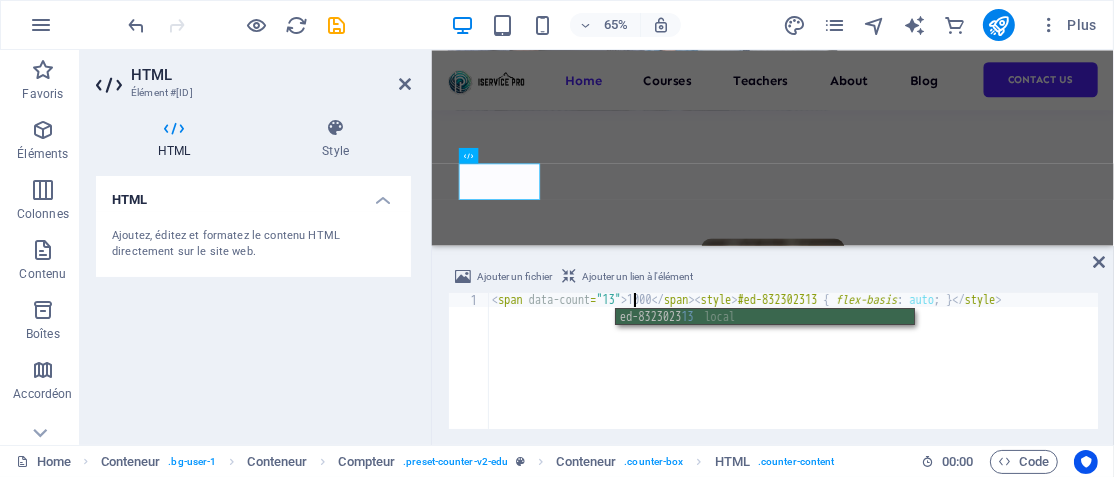 scroll, scrollTop: 0, scrollLeft: 11, axis: horizontal 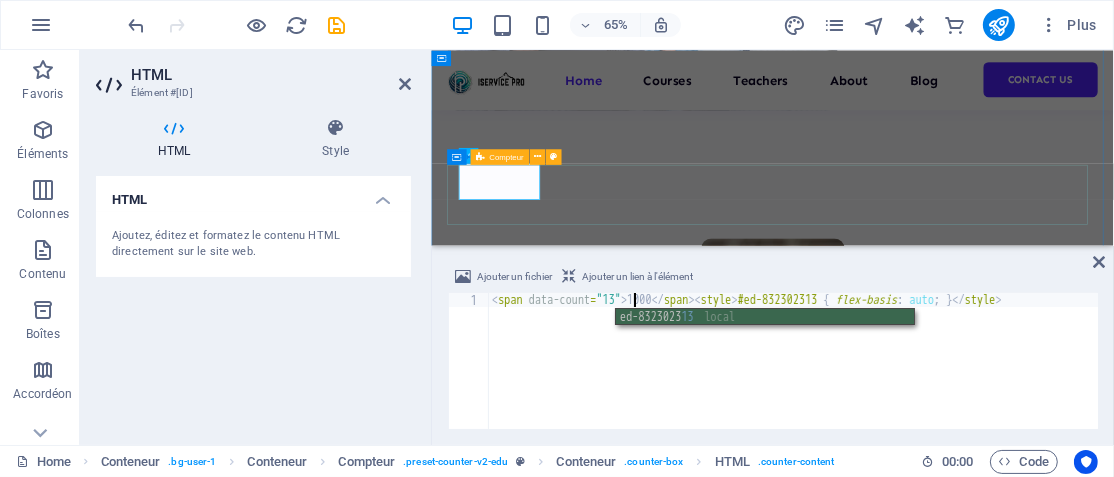 type on "<span data-count="13">1000</span><style>#ed-832302313 { flex-basis: auto; }</style>" 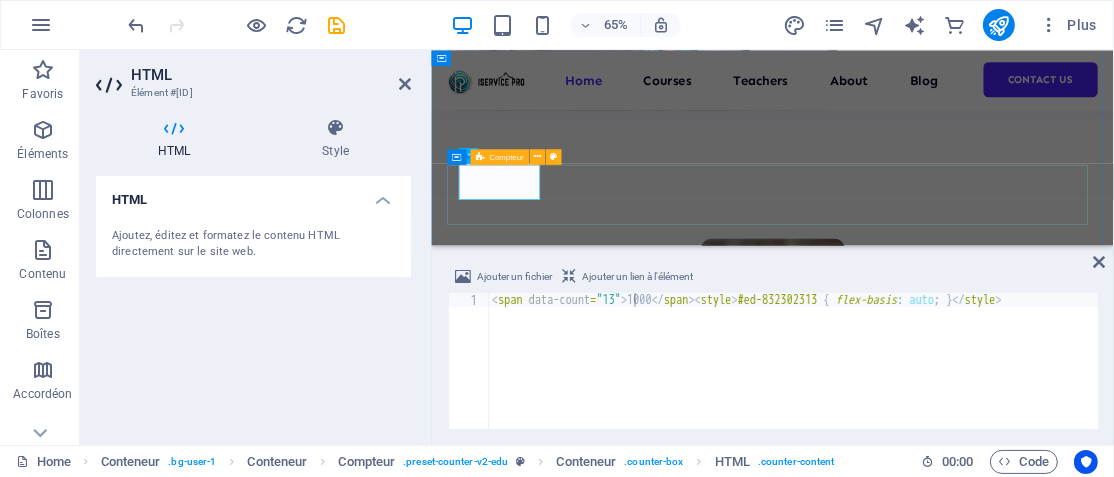 click on "1000 Ans 100 Courses 200 Reviews 20 TEACHERS" at bounding box center (955, 1593) 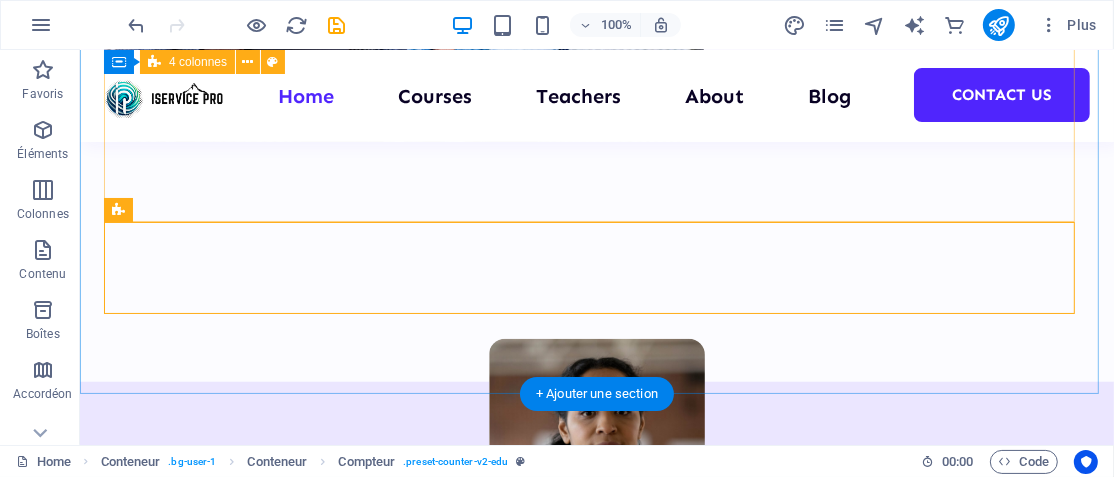 click at bounding box center [596, 862] 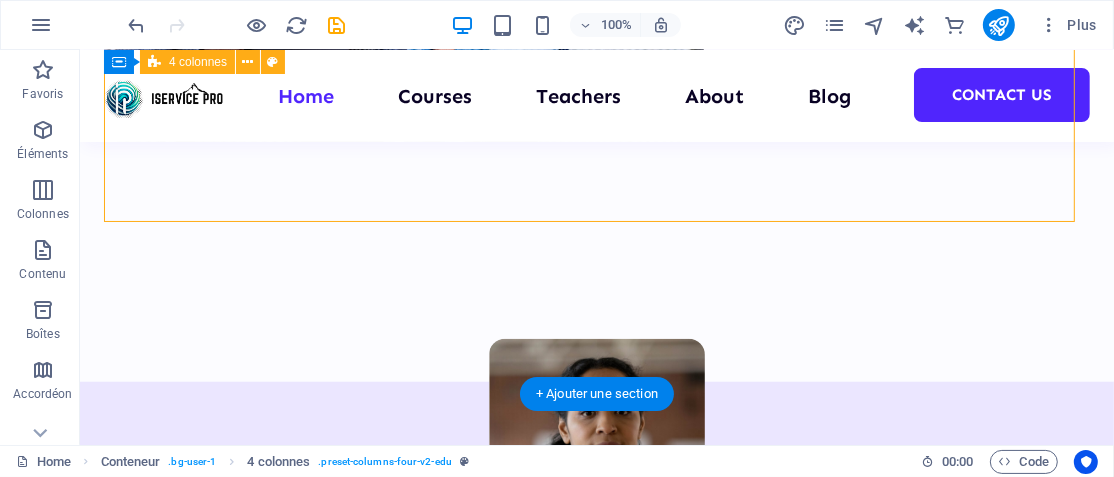 click at bounding box center (596, 862) 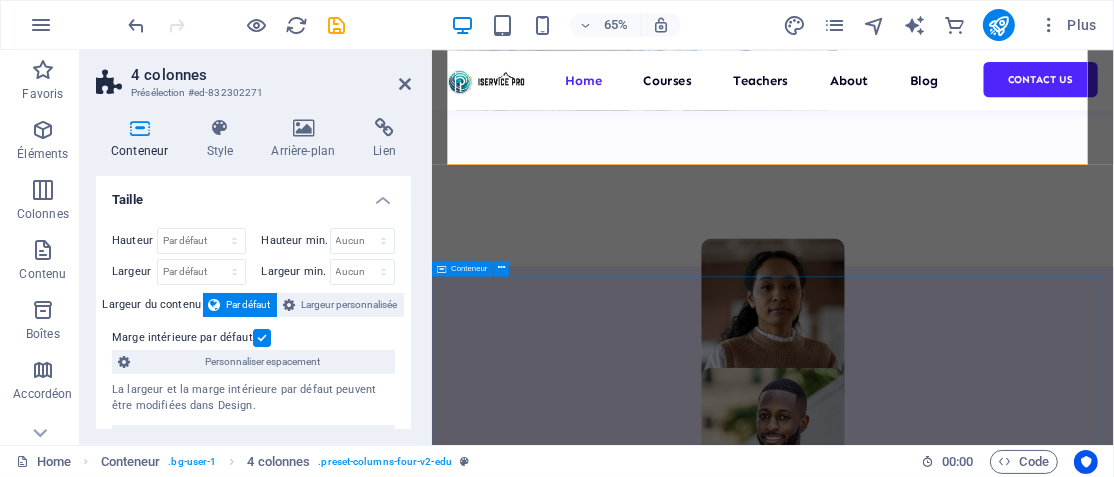 click on "About Education Highly skilled teachers Lorem ipsum dolor sit amet consectetur. Modern course content Lorem ipsum dolor sit amet consectetur. Great community Lorem ipsum dolor sit amet consectetur. All about us" at bounding box center [955, 2582] 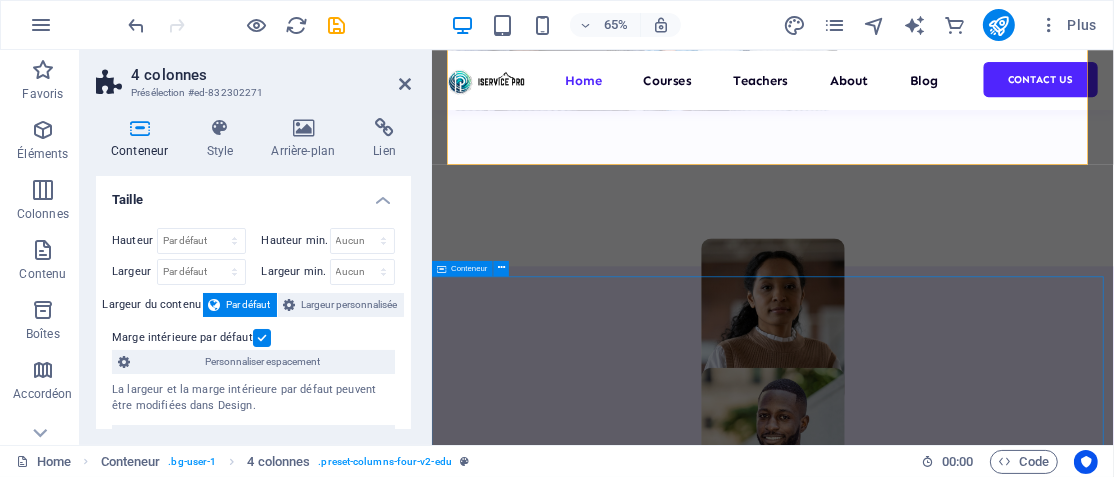click on "About Education Highly skilled teachers Lorem ipsum dolor sit amet consectetur. Modern course content Lorem ipsum dolor sit amet consectetur. Great community Lorem ipsum dolor sit amet consectetur. All about us" at bounding box center (955, 2582) 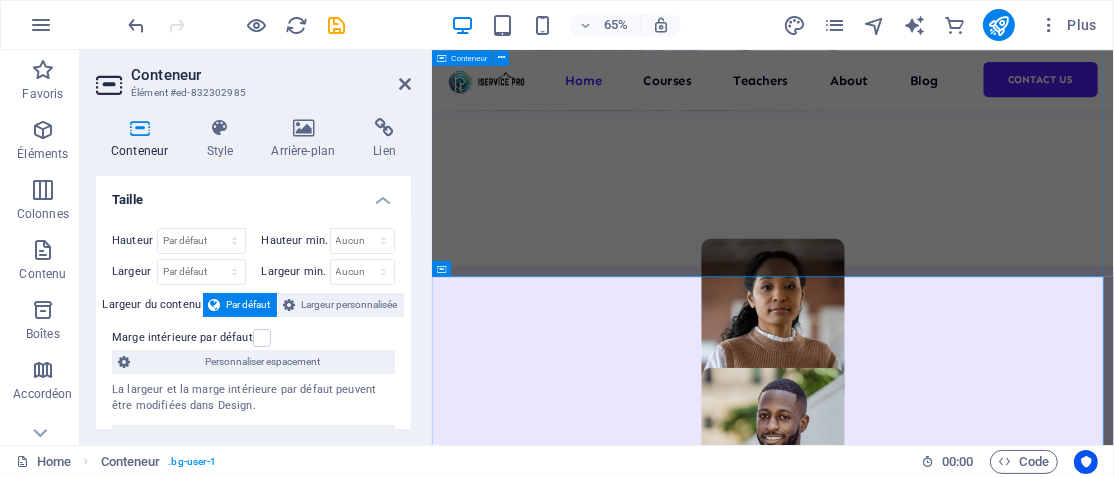click on "1000 Ans 100 Courses 200 Reviews 20 TEACHERS" at bounding box center [955, 1198] 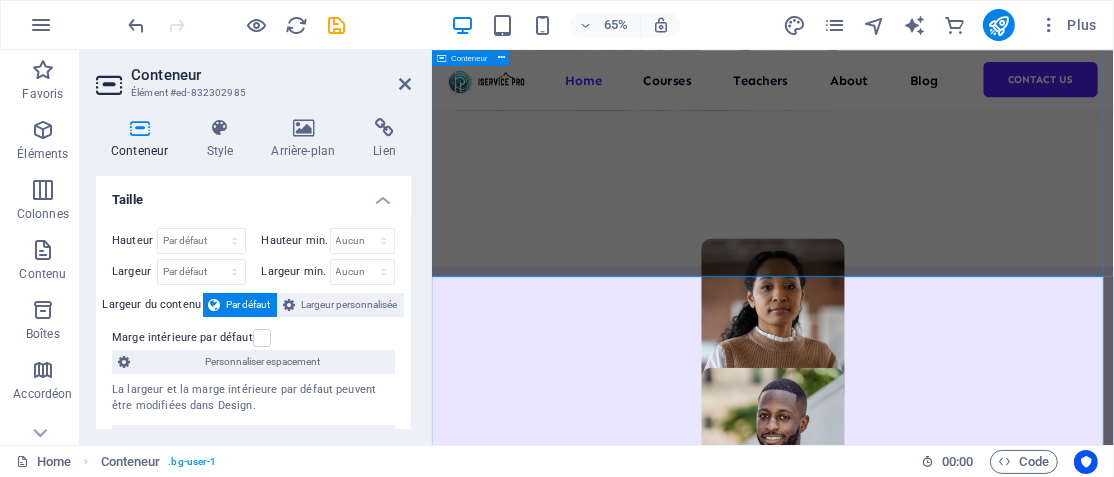 click on "1000 Ans 100 Courses 200 Reviews 20 TEACHERS" at bounding box center (955, 1198) 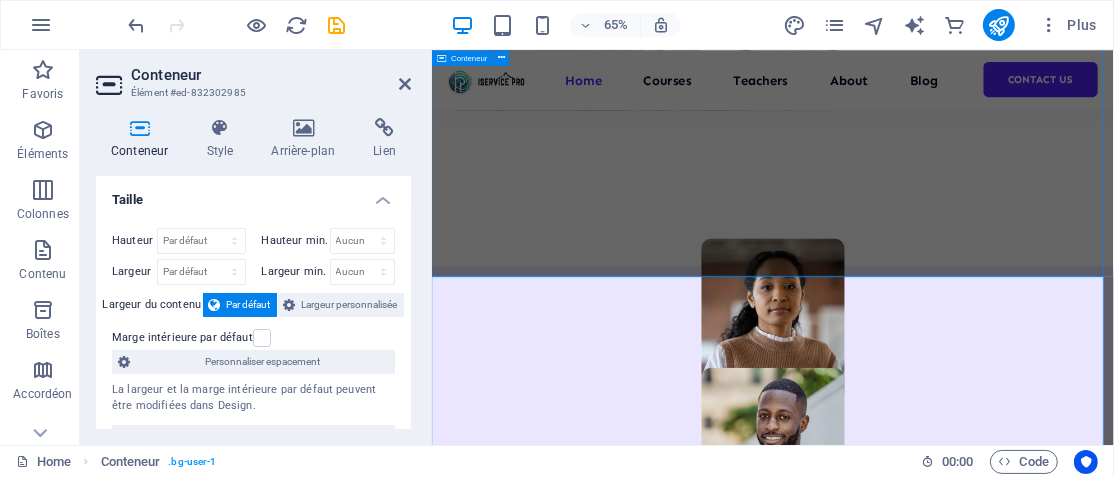 select on "multiple-waves" 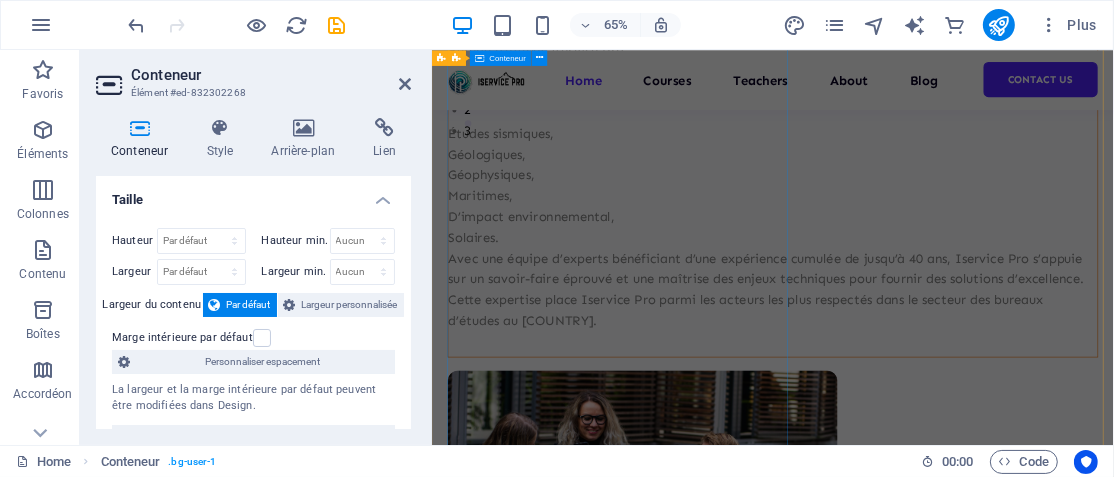 scroll, scrollTop: 0, scrollLeft: 0, axis: both 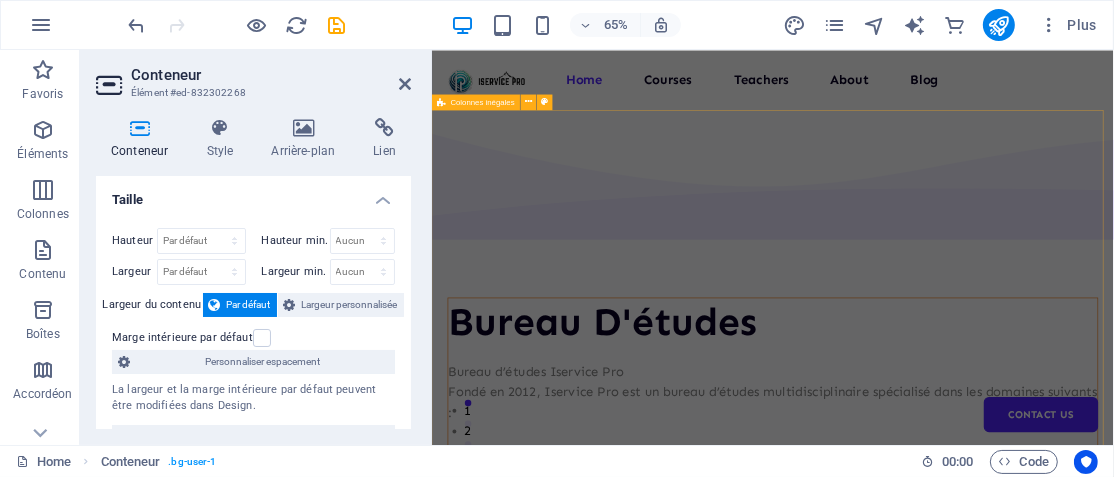 click on "Bureau D'études Bureau d’études Iservice Pro Fondé en 2012, Iservice Pro est un bureau d’études multidisciplinaire spécialisé dans les domaines suivants : Études sismiques, Géologiques, Géophysiques, Maritimes, D’impact environnemental, Solaires. Avec une équipe d’experts bénéficiant d’une expérience cumulée de jusqu’à 40 ans, Iservice Pro s’appuie sur un savoir-faire éprouvé et une maîtrise des enjeux techniques pour fournir des solutions d’excellence. Cette expertise place Iservice Pro parmi les acteurs les plus respectés dans le secteur des bureaux d’études au Maroc." at bounding box center (955, 908) 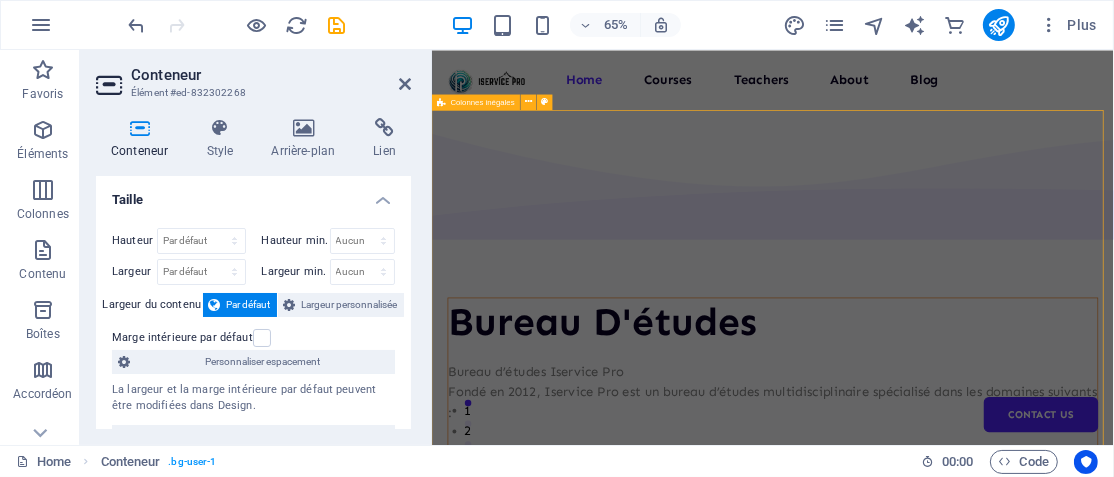 click on "Bureau D'études Bureau d’études Iservice Pro Fondé en 2012, Iservice Pro est un bureau d’études multidisciplinaire spécialisé dans les domaines suivants : Études sismiques, Géologiques, Géophysiques, Maritimes, D’impact environnemental, Solaires. Avec une équipe d’experts bénéficiant d’une expérience cumulée de jusqu’à 40 ans, Iservice Pro s’appuie sur un savoir-faire éprouvé et une maîtrise des enjeux techniques pour fournir des solutions d’excellence. Cette expertise place Iservice Pro parmi les acteurs les plus respectés dans le secteur des bureaux d’études au Maroc." at bounding box center [955, 908] 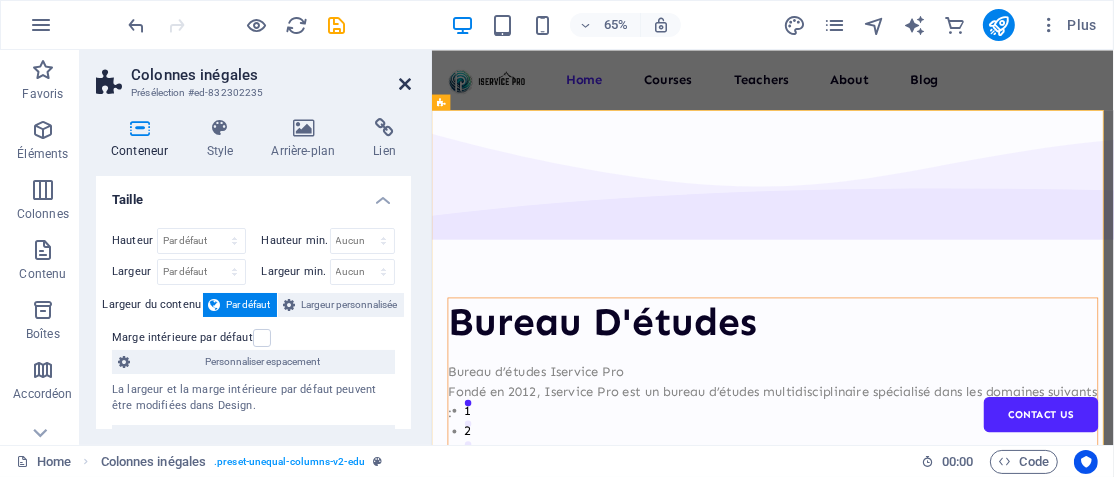 click at bounding box center (405, 84) 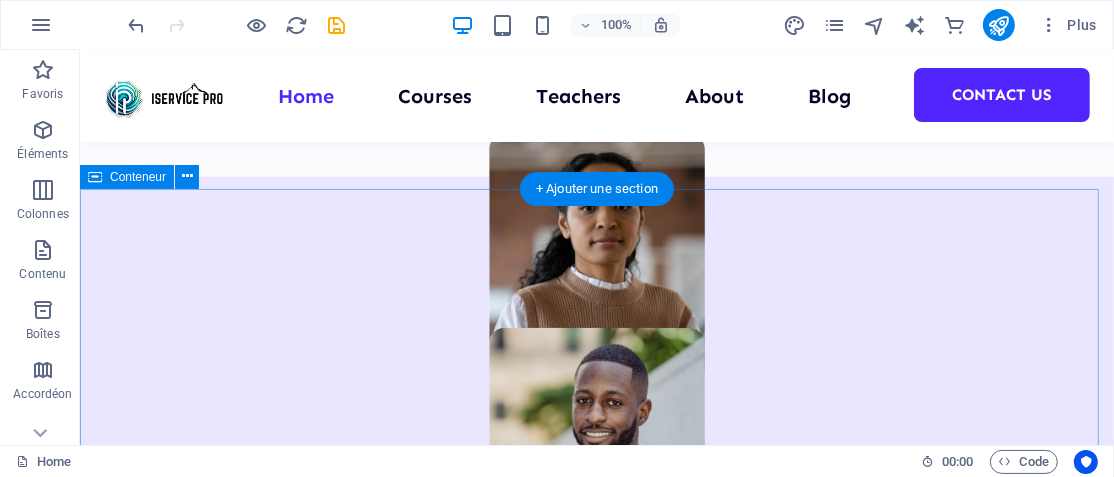 scroll, scrollTop: 1300, scrollLeft: 0, axis: vertical 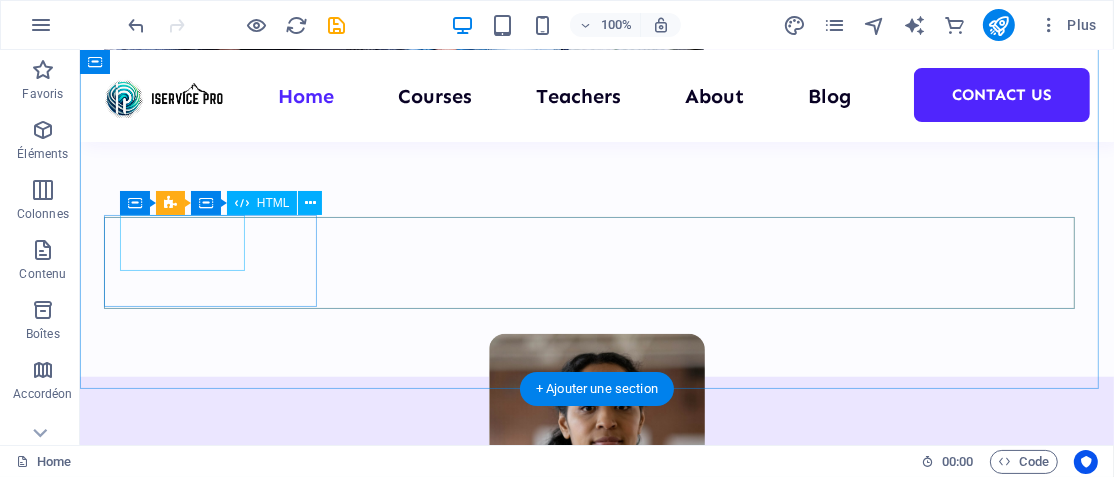 click on "1000" at bounding box center [211, 1253] 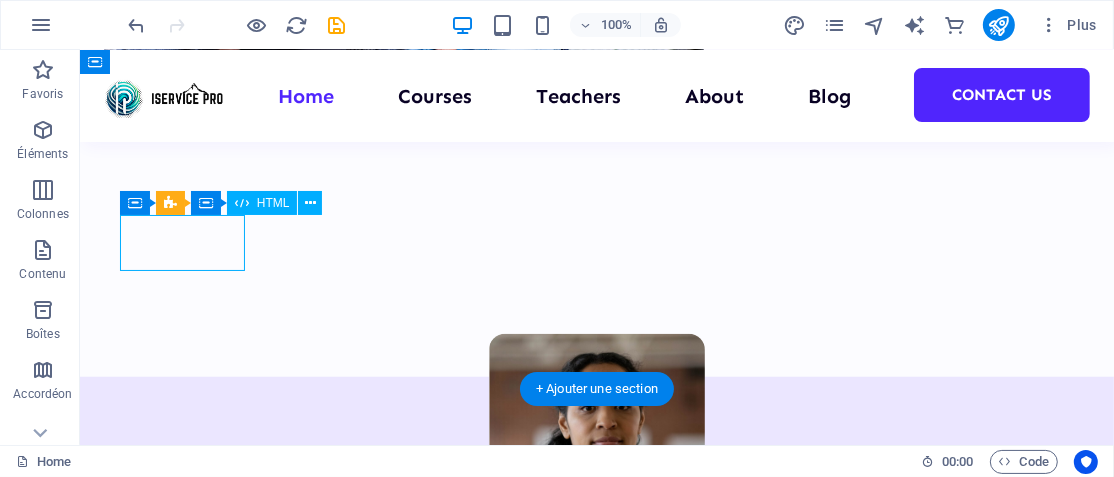click on "1000" at bounding box center [211, 1253] 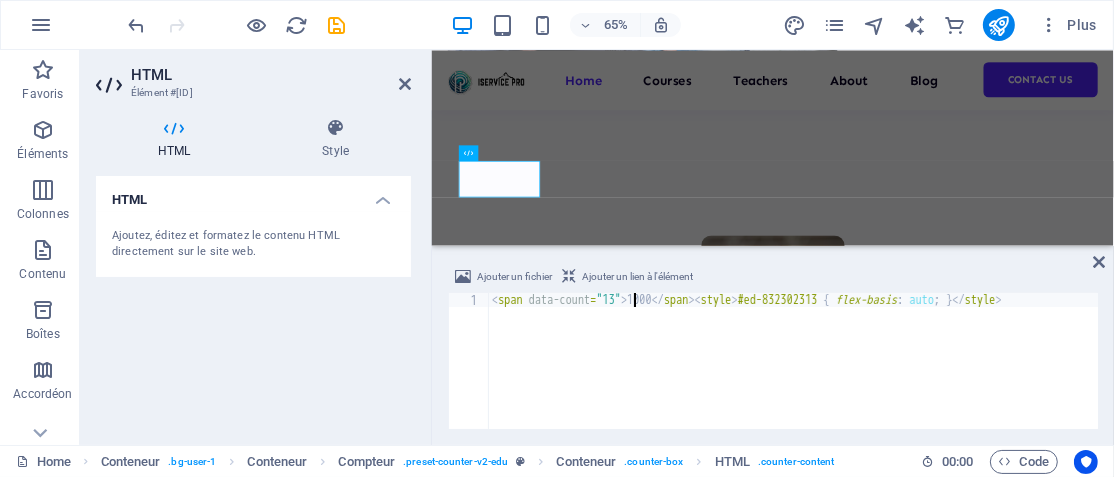 click on "< span   data-count = "13" > 1000 </ span > < style > #ed-832302313   {   flex-basis :   auto ;   } </ style >" at bounding box center (793, 375) 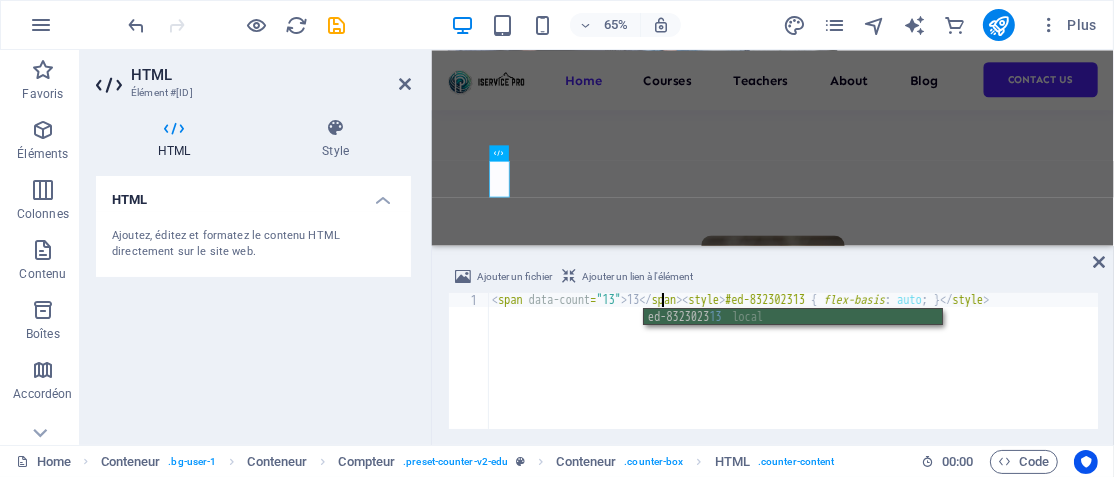 scroll, scrollTop: 0, scrollLeft: 13, axis: horizontal 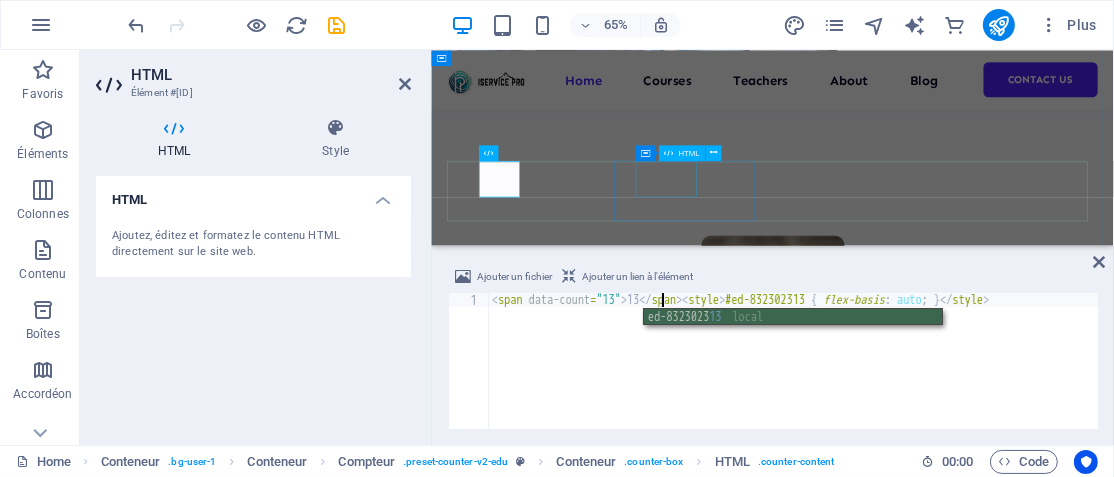 type on "<span data-count="13">13</span><style>#ed-832302313 { flex-basis: auto; }</style>" 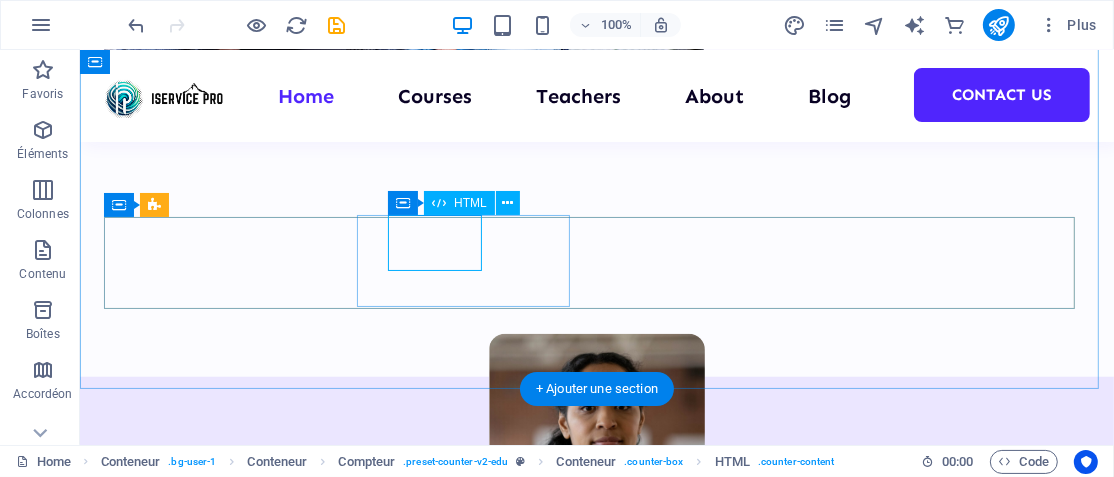 click on "100" at bounding box center [211, 1430] 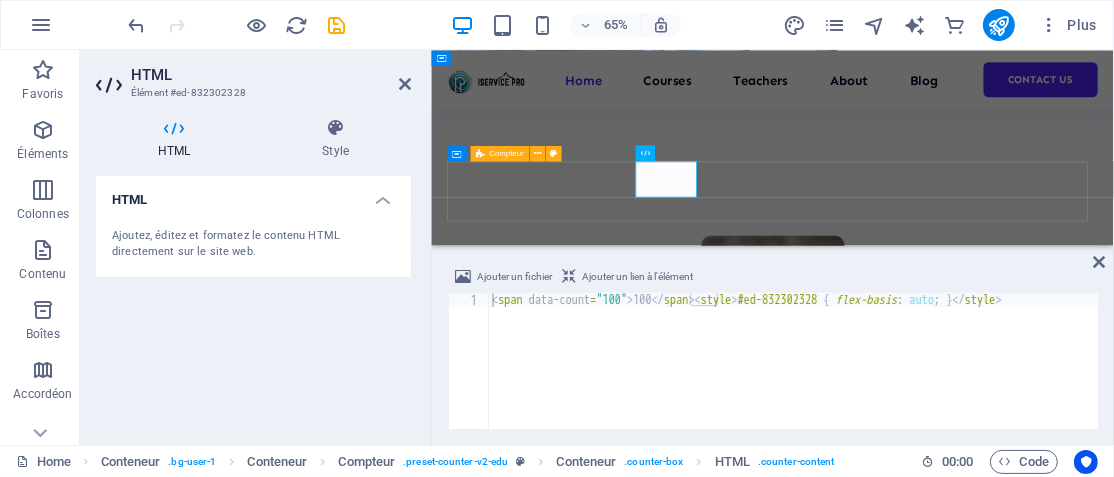 click on "13 Ans 100 Courses 200 Reviews 20 TEACHERS" at bounding box center (955, 1588) 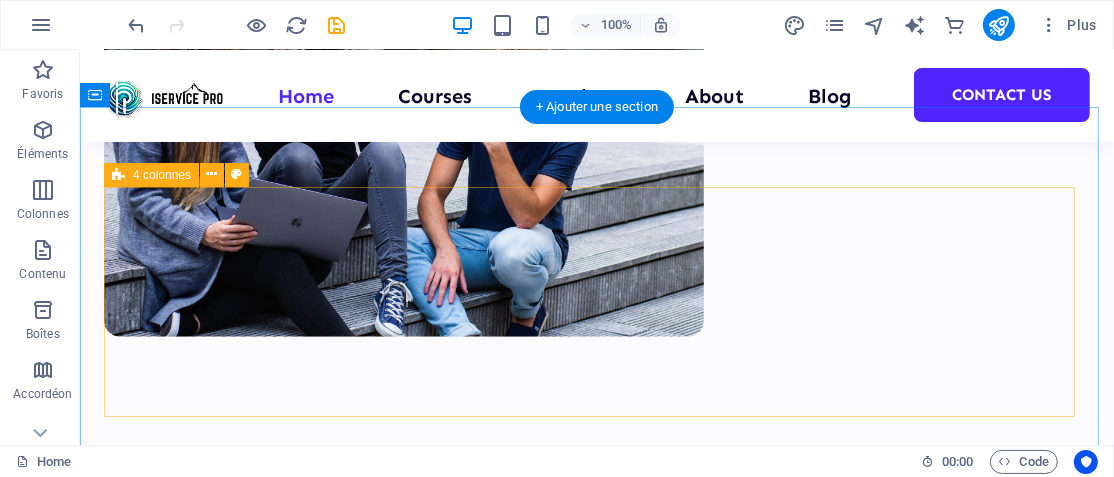 scroll, scrollTop: 1300, scrollLeft: 0, axis: vertical 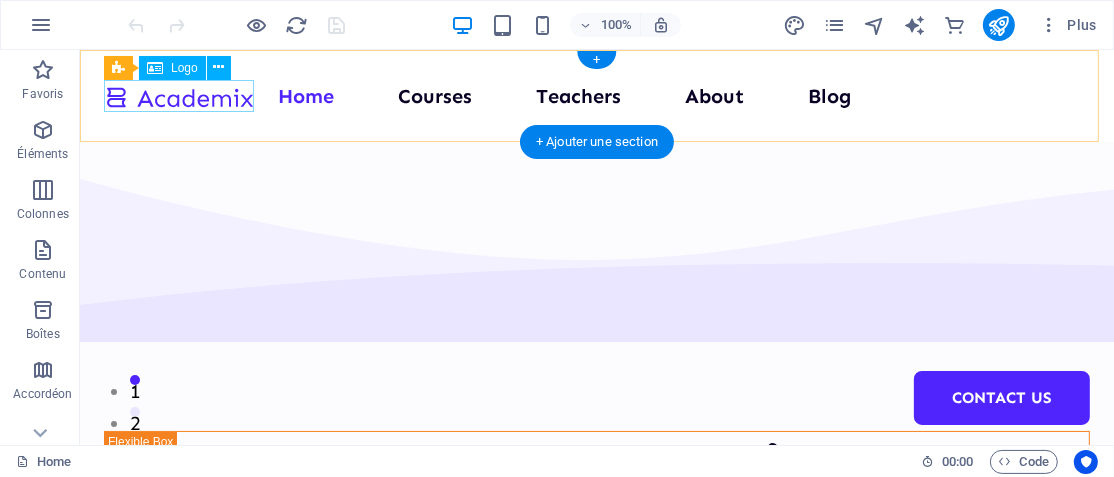 click at bounding box center (178, 95) 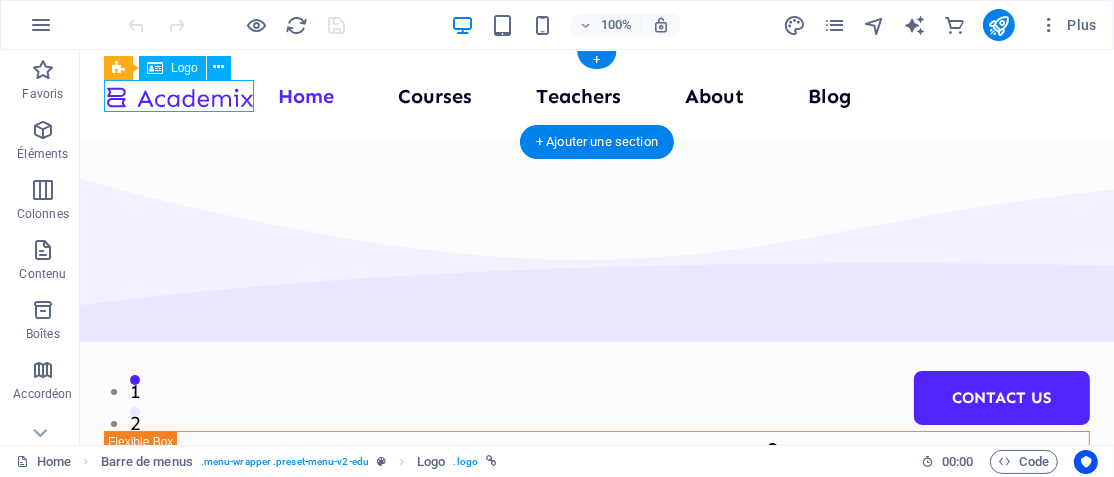 click at bounding box center (178, 95) 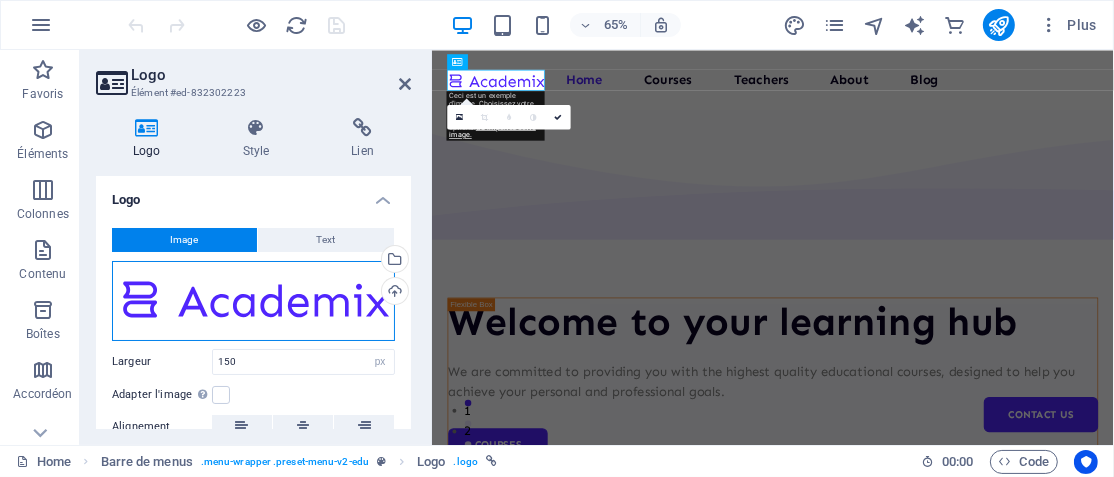 click on "Glissez les fichiers ici, cliquez pour choisir les fichiers ou  sélectionnez les fichiers depuis Fichiers ou depuis notre stock gratuit de photos et de vidéos" at bounding box center [253, 301] 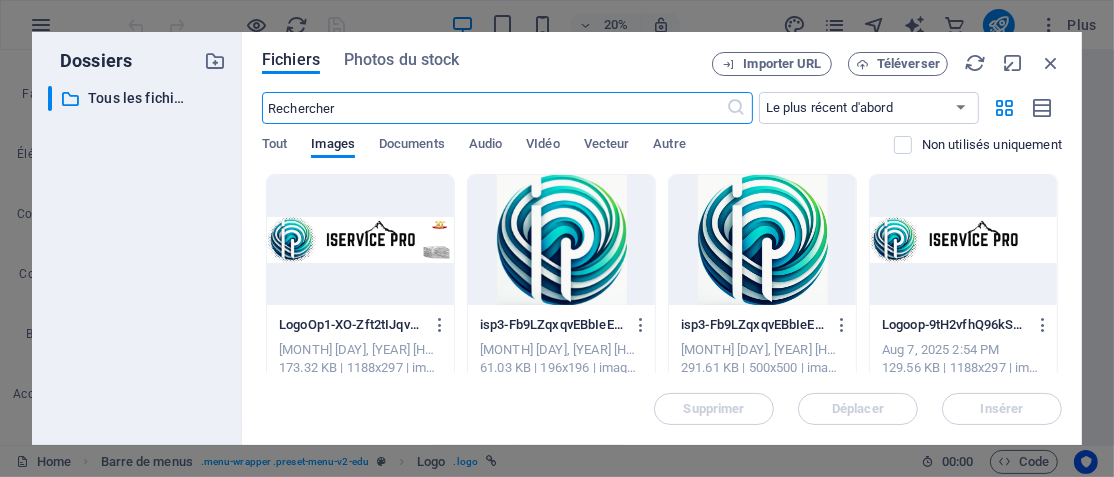 click at bounding box center (963, 240) 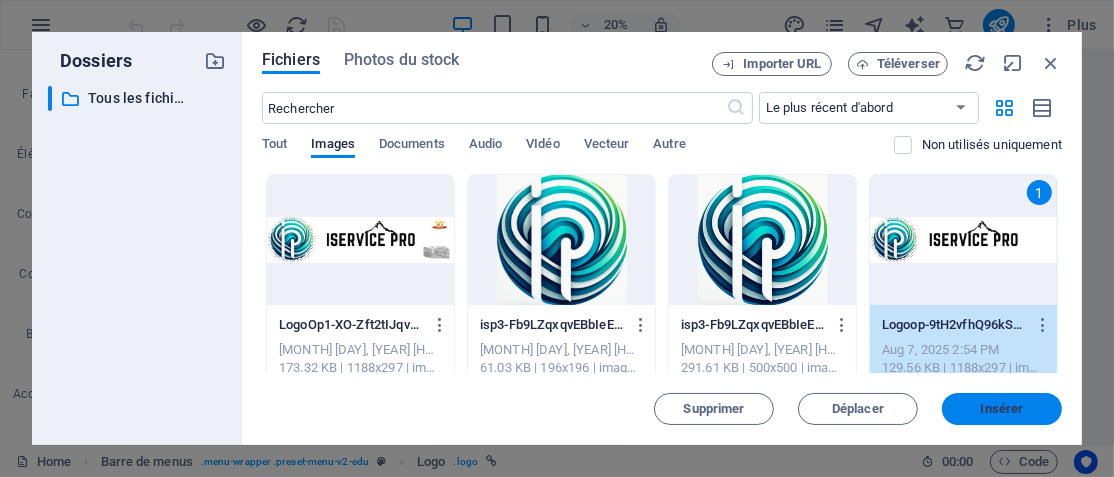 click on "Insérer" at bounding box center [1002, 409] 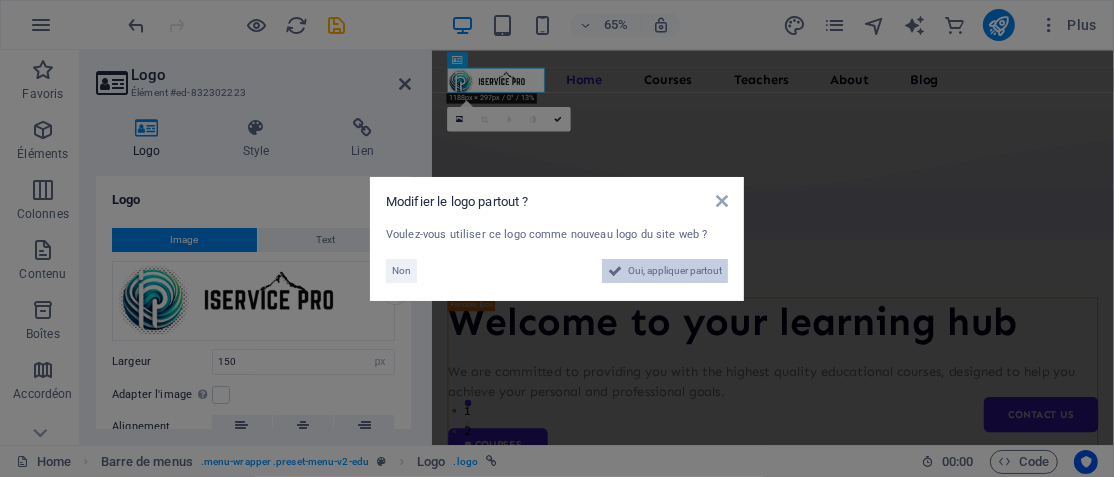 click on "Oui, appliquer partout" at bounding box center (675, 271) 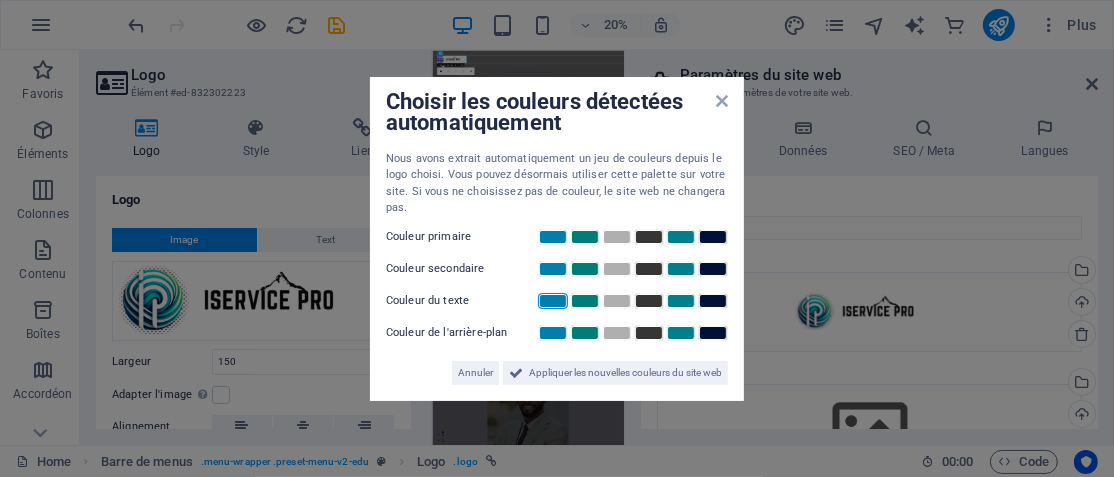 click at bounding box center [553, 301] 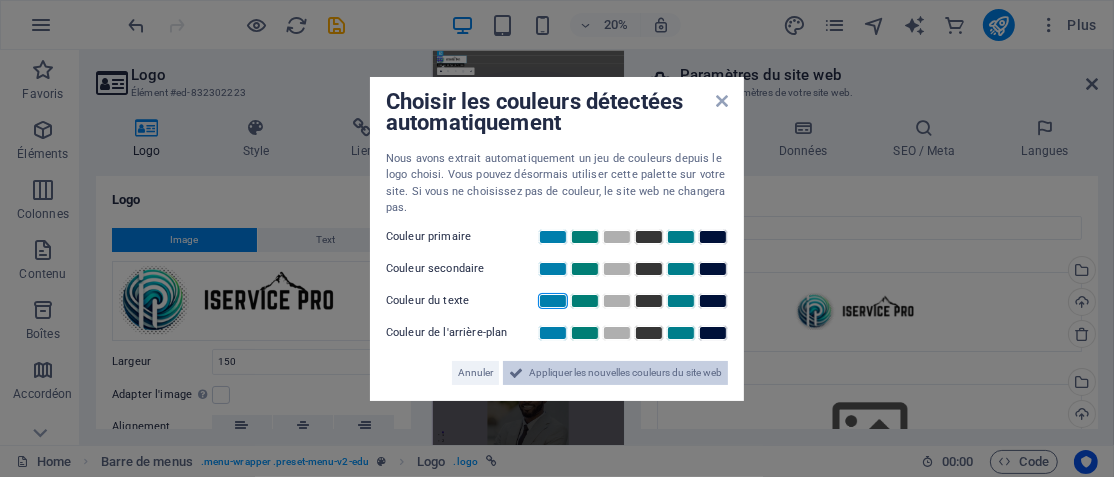 click on "Appliquer les nouvelles couleurs du site web" at bounding box center [625, 373] 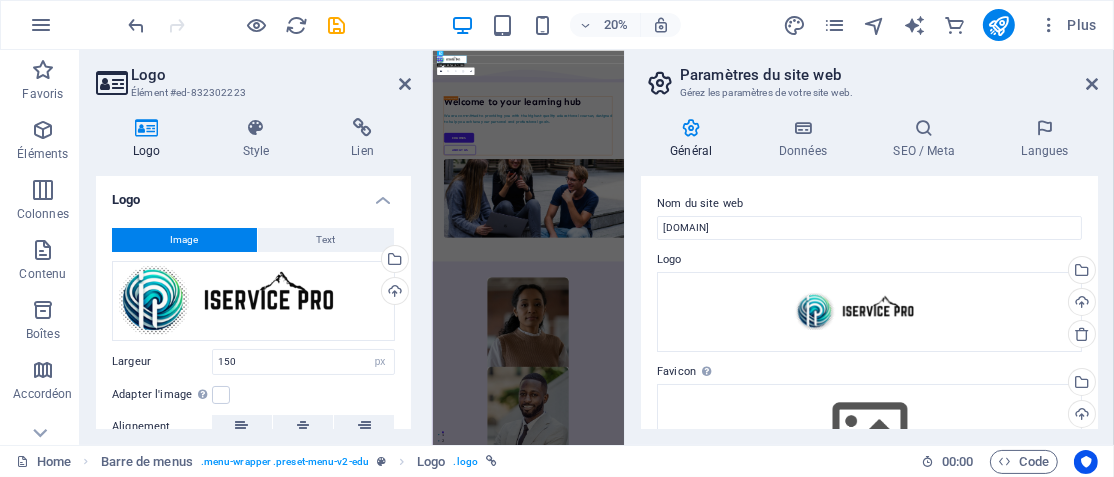 click on "Logo Élément #ed-832302223 Logo Style Lien Logo Image Text Glissez les fichiers ici, cliquez pour choisir les fichiers ou  sélectionnez les fichiers depuis Fichiers ou depuis notre stock gratuit de photos et de vidéos Sélectionnez les fichiers depuis le Gestionnaire de fichiers, les photos du stock ou téléversez un ou plusieurs fichiers Téléverser Largeur 150 Par défaut auto px rem % em vh vw Adapter l'image Adapter automatiquement l'image à une largeur et une hauteur fixes Hauteur Par défaut auto px Alignement Lazyload Charger les images après la page améliore le temps de chargement (vitesse). Responsive Chargez automatiquement des images Retina et les formats optimisés pour les smartphones. Lightbox Utiliser comme titre principal Cette image sera incluse dans une balise titre H1. Utile pour donner au texte alternatif le poids d'un titre H1, par ex. pour le logo. Ne pas cocher si incertain. Optimisée Les images sont compressées pour améliorer la vitesse de la page. Position Direction 50 px" at bounding box center [256, 247] 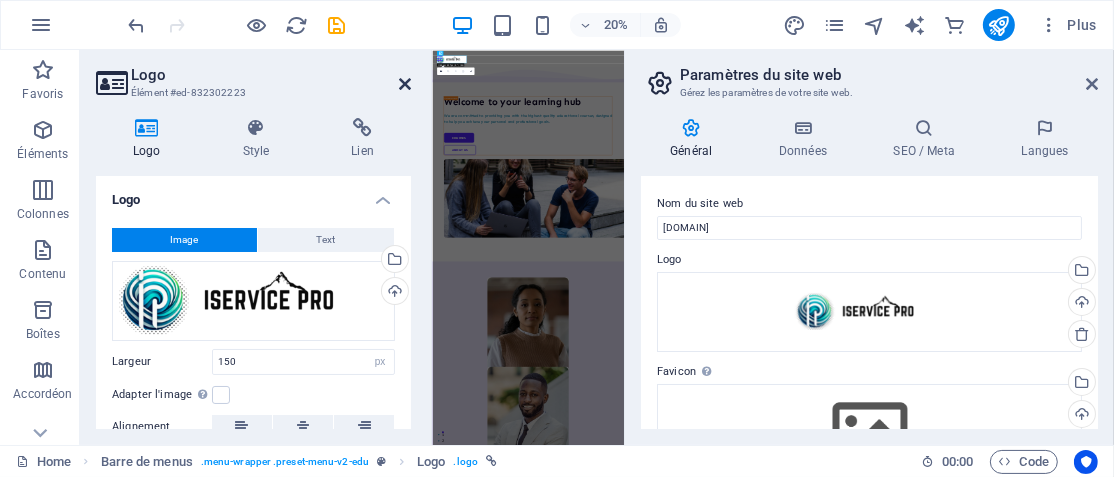 click at bounding box center (405, 84) 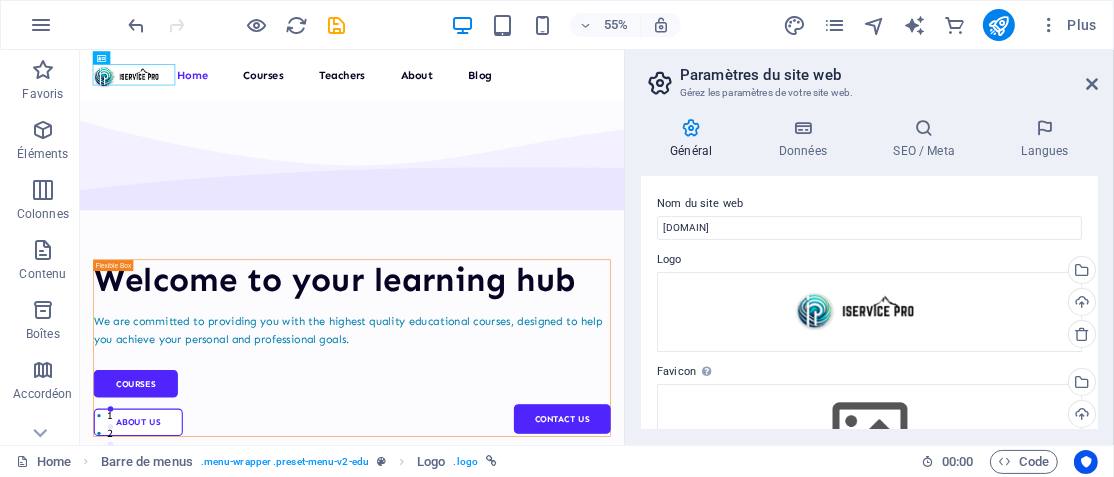 click at bounding box center [691, 128] 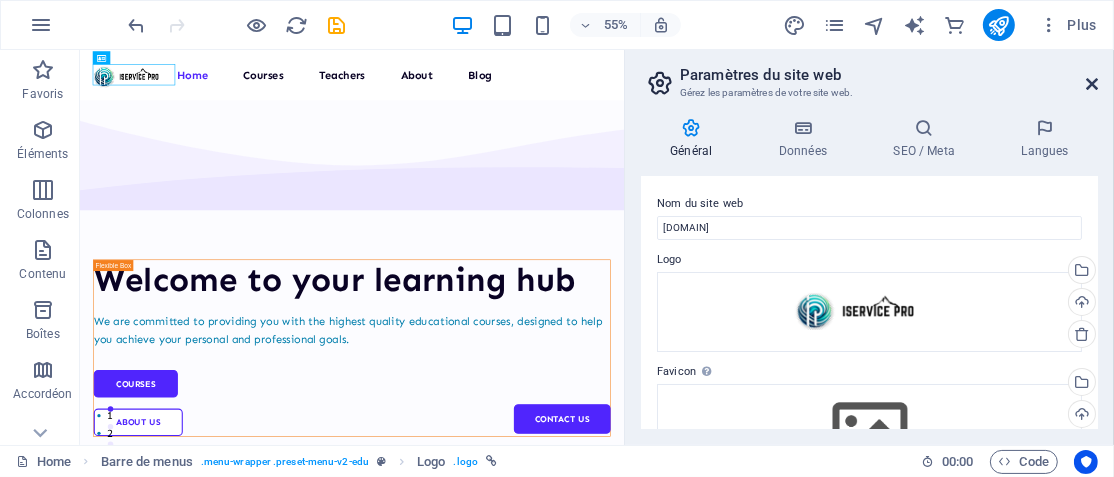 click at bounding box center [1092, 84] 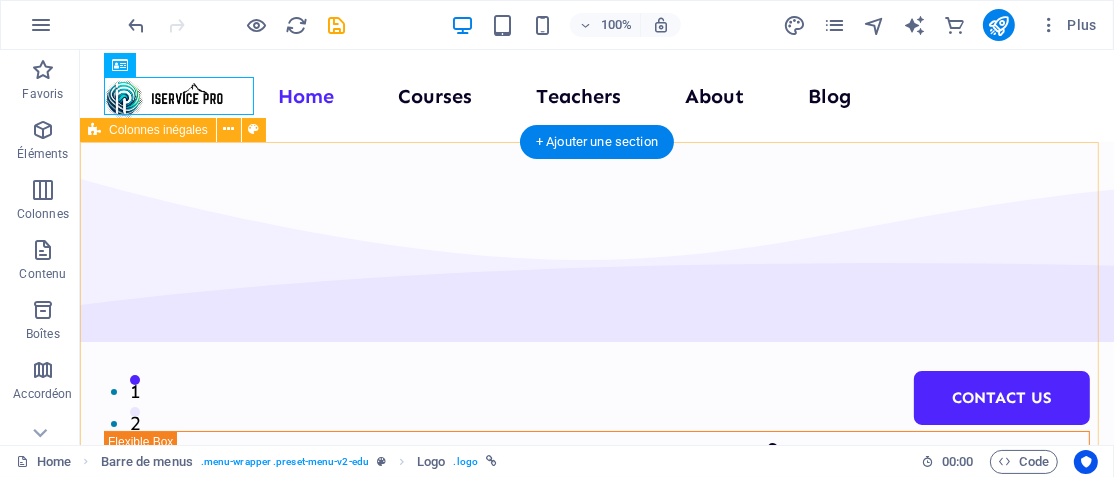click on "Welcome to your learning hub We are committed to providing you with the highest quality educational courses, designed to help you achieve your personal and professional goals. Courses About Us" at bounding box center [596, 776] 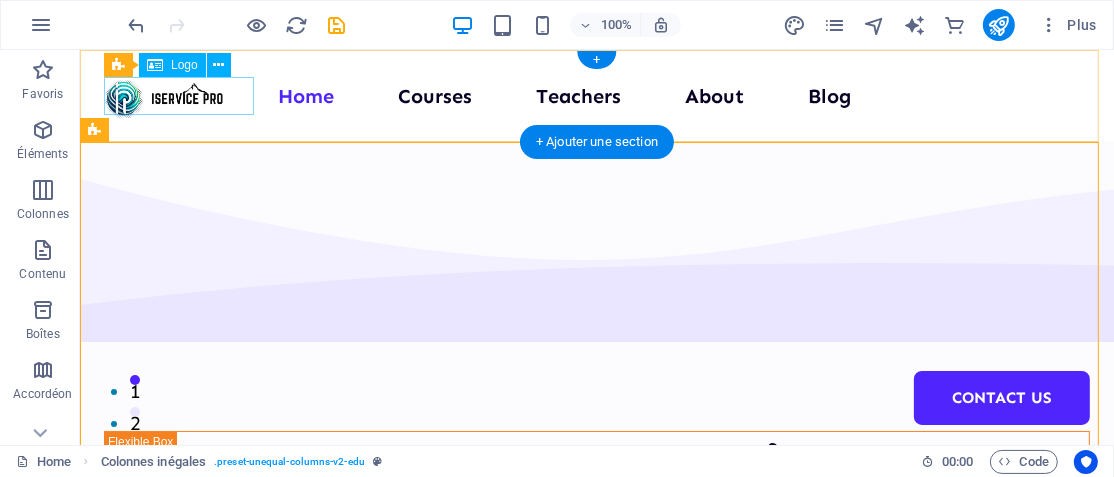 click at bounding box center (178, 98) 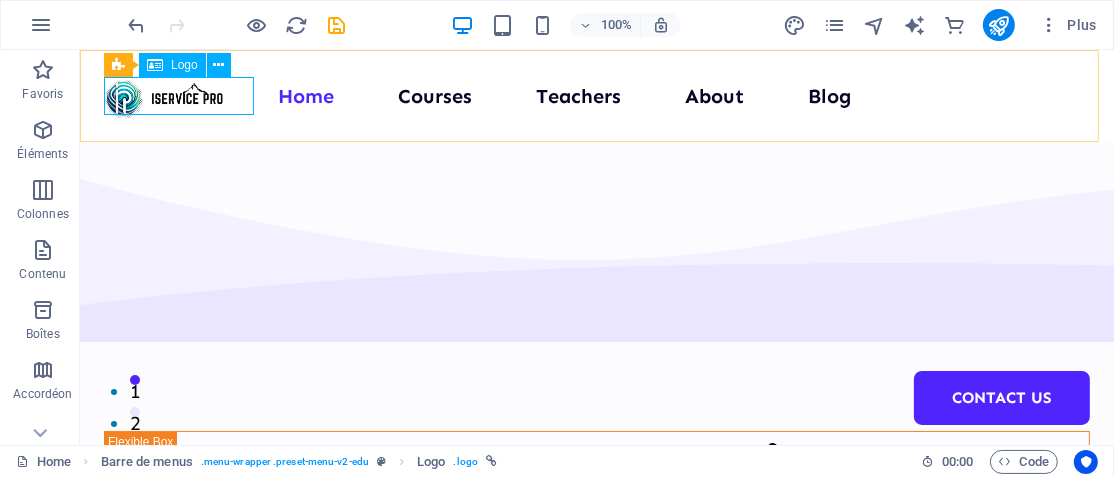 click on "Logo" at bounding box center [184, 65] 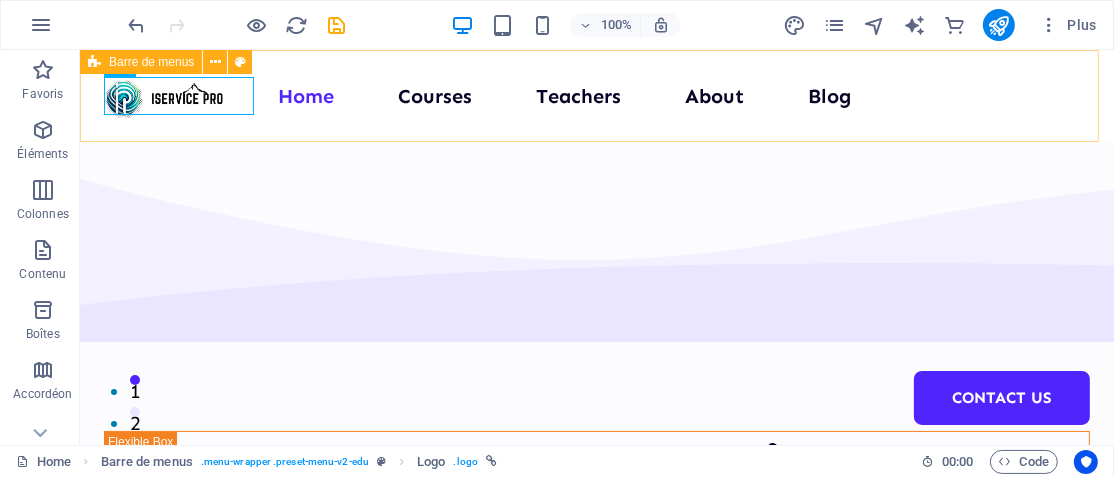 click on "Barre de menus" at bounding box center [151, 62] 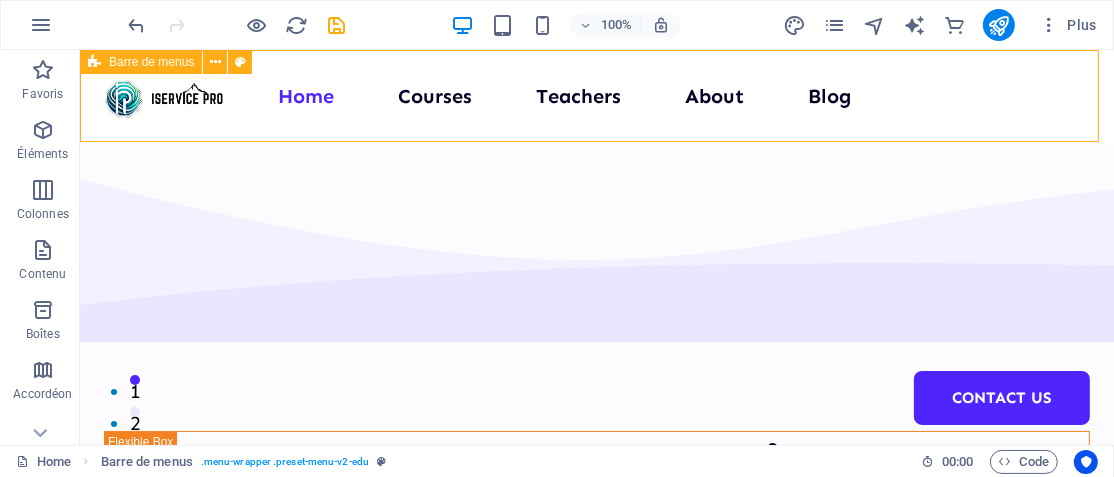 click on "Barre de menus" at bounding box center [151, 62] 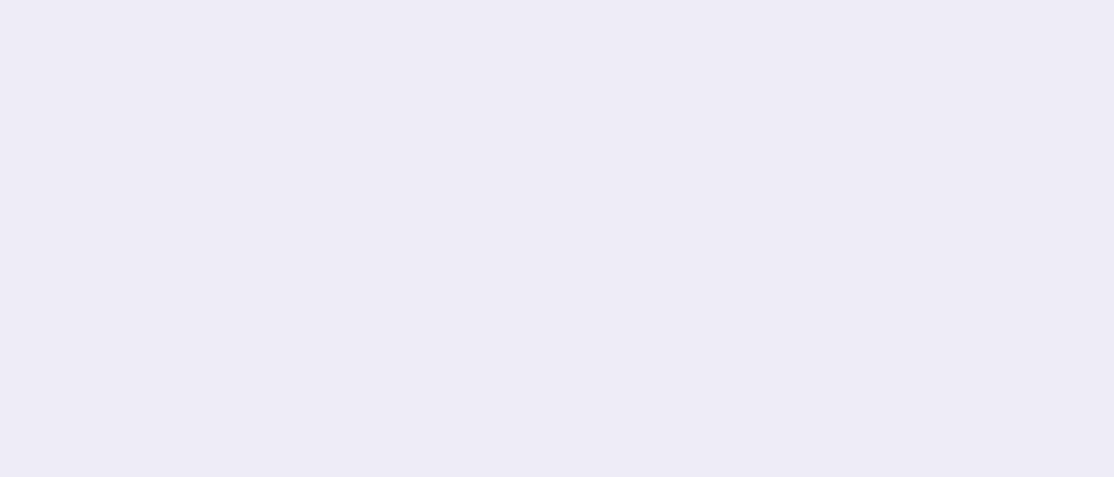 scroll, scrollTop: 0, scrollLeft: 0, axis: both 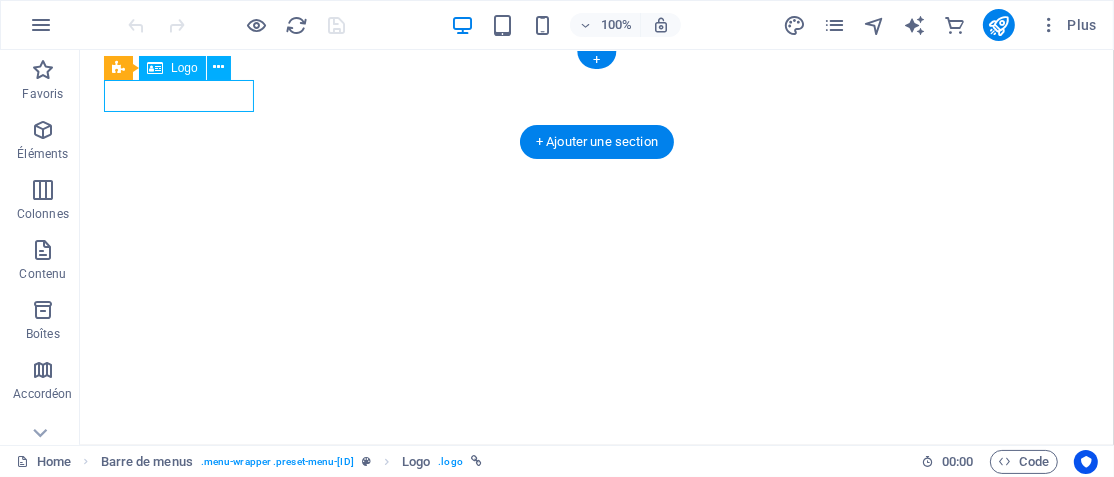 select on "px" 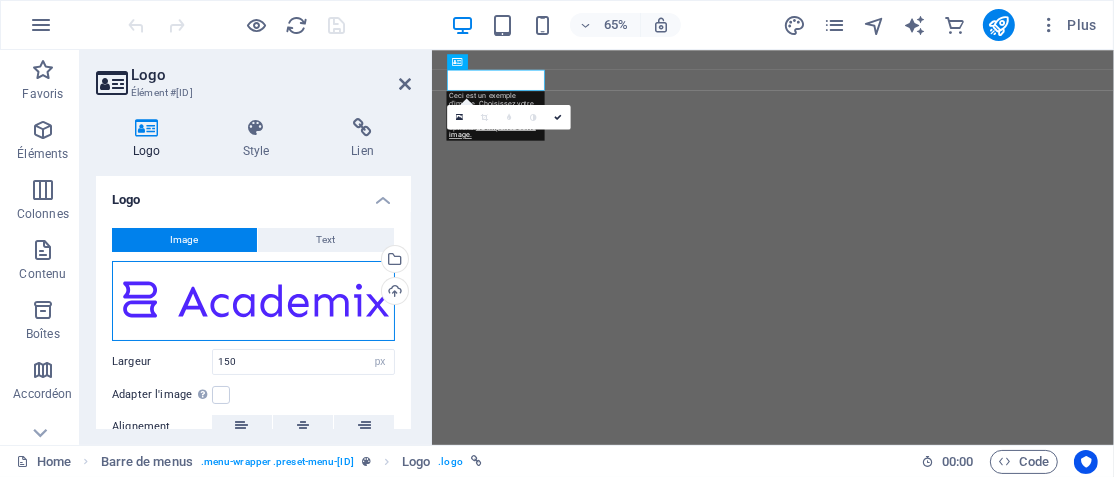 click on "Glissez les fichiers ici, cliquez pour choisir les fichiers ou  sélectionnez les fichiers depuis Fichiers ou depuis notre stock gratuit de photos et de vidéos" at bounding box center (253, 301) 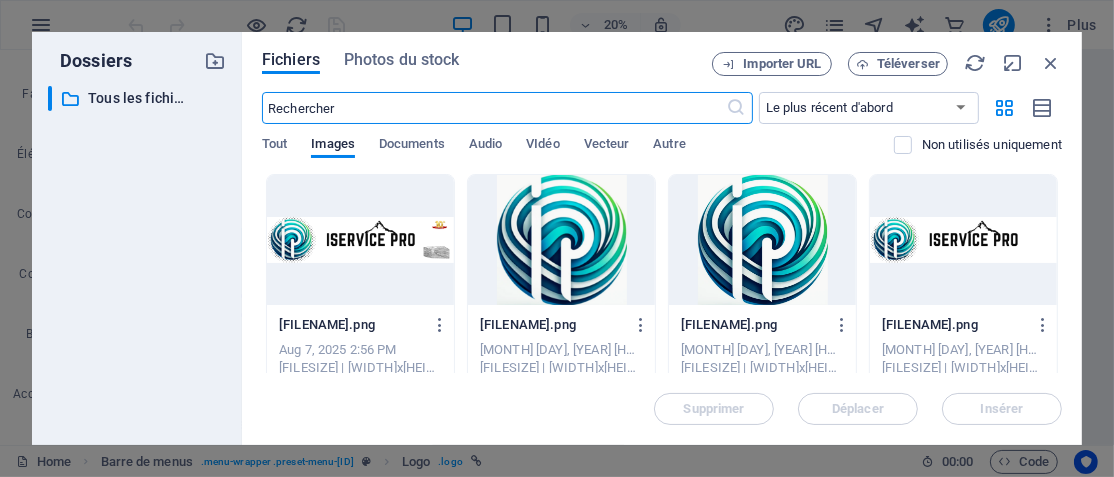 click at bounding box center (963, 240) 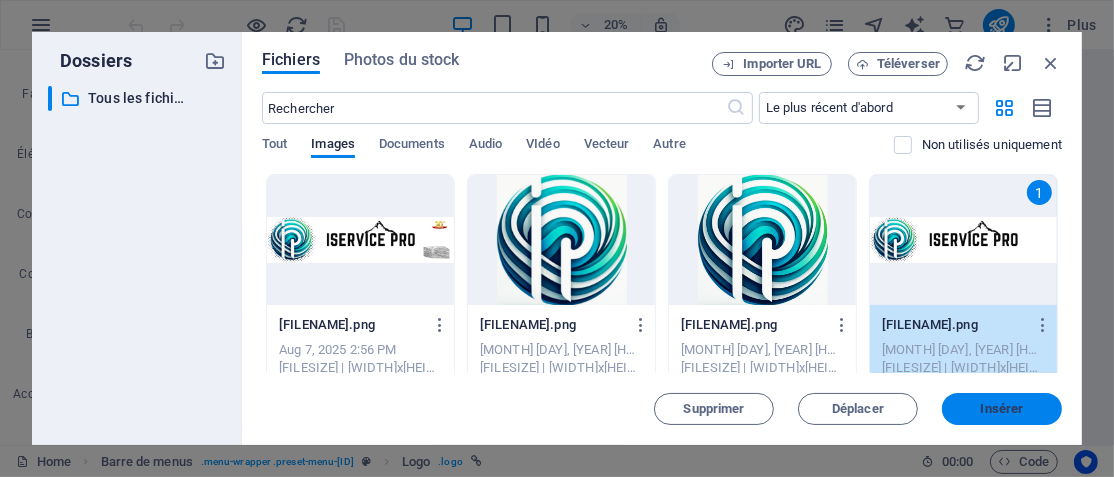 click on "Insérer" at bounding box center [1002, 409] 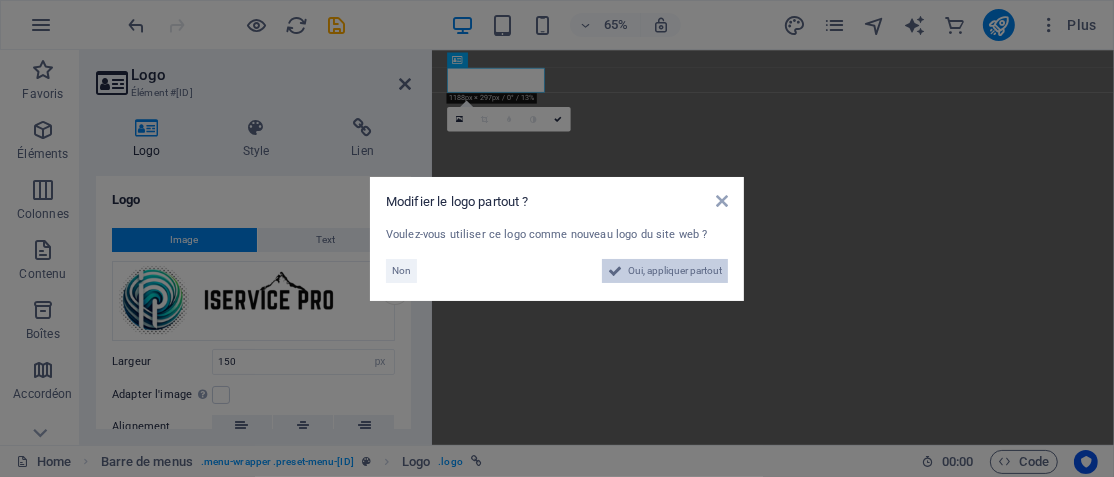 click on "Oui, appliquer partout" at bounding box center (675, 271) 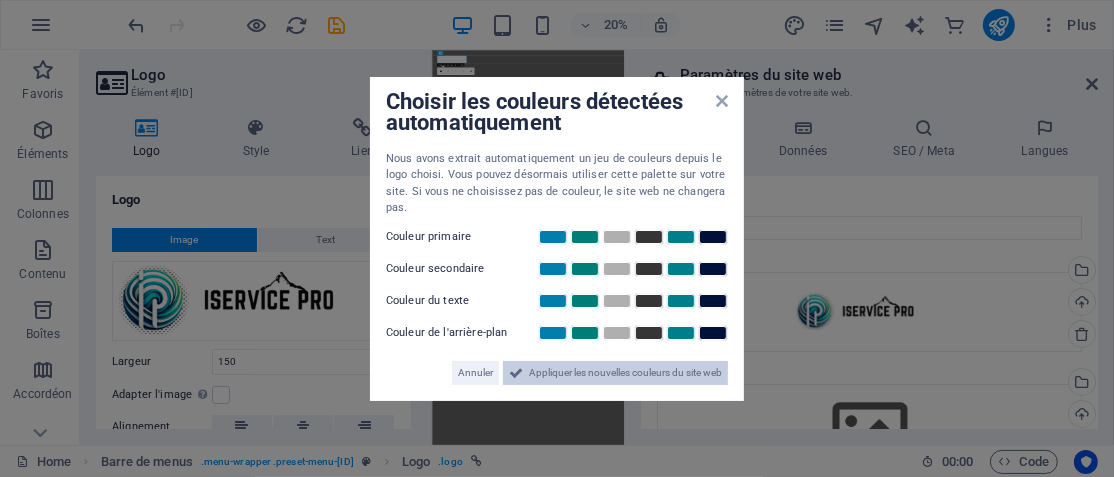 click on "Appliquer les nouvelles couleurs du site web" at bounding box center (625, 373) 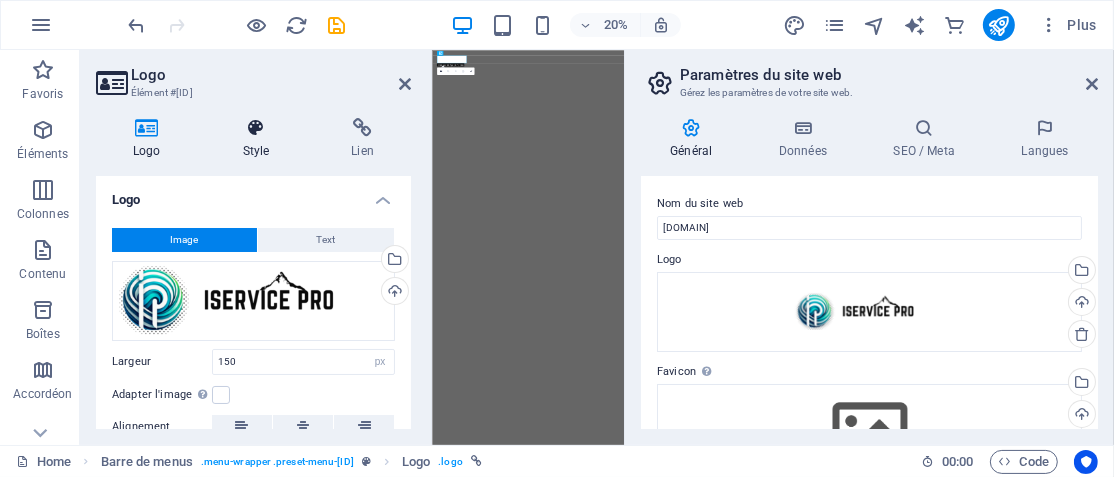 click on "Style" at bounding box center [260, 139] 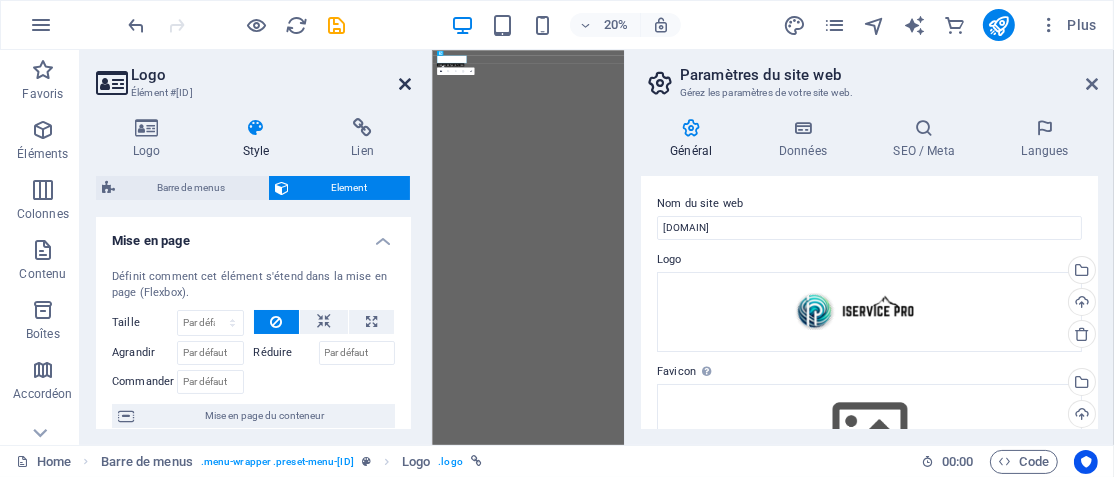 click at bounding box center [405, 84] 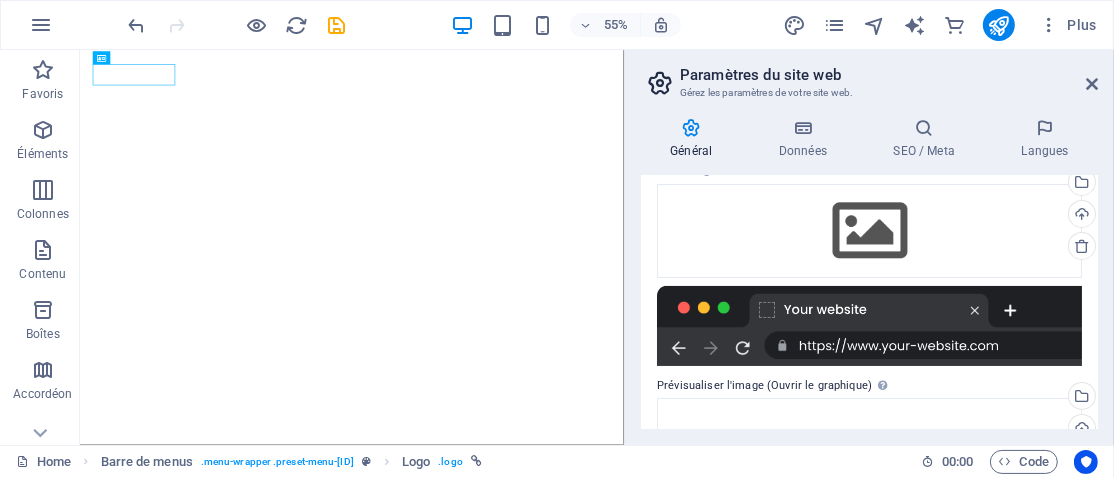 scroll, scrollTop: 100, scrollLeft: 0, axis: vertical 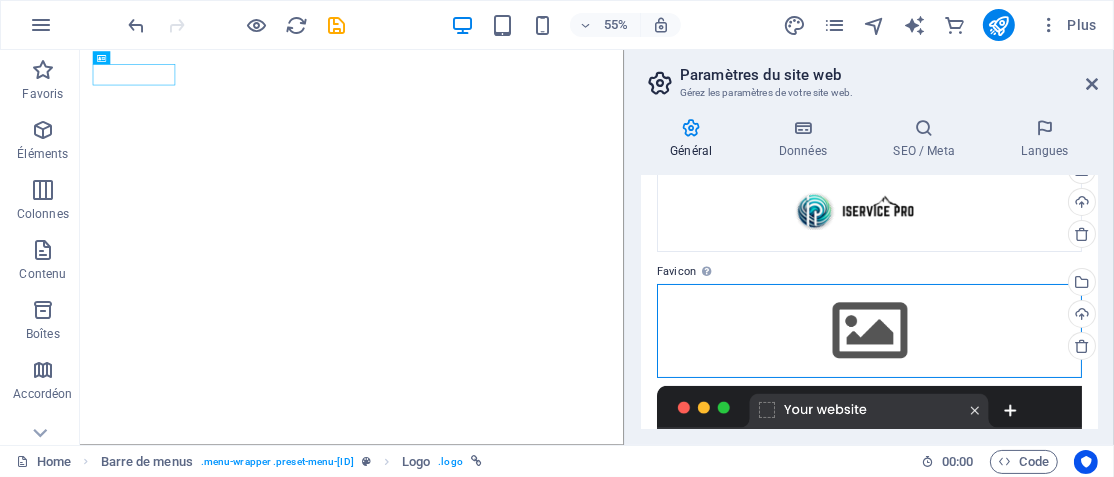 click on "Glissez les fichiers ici, cliquez pour choisir les fichiers ou  sélectionnez les fichiers depuis Fichiers ou depuis notre stock gratuit de photos et de vidéos" at bounding box center [869, 331] 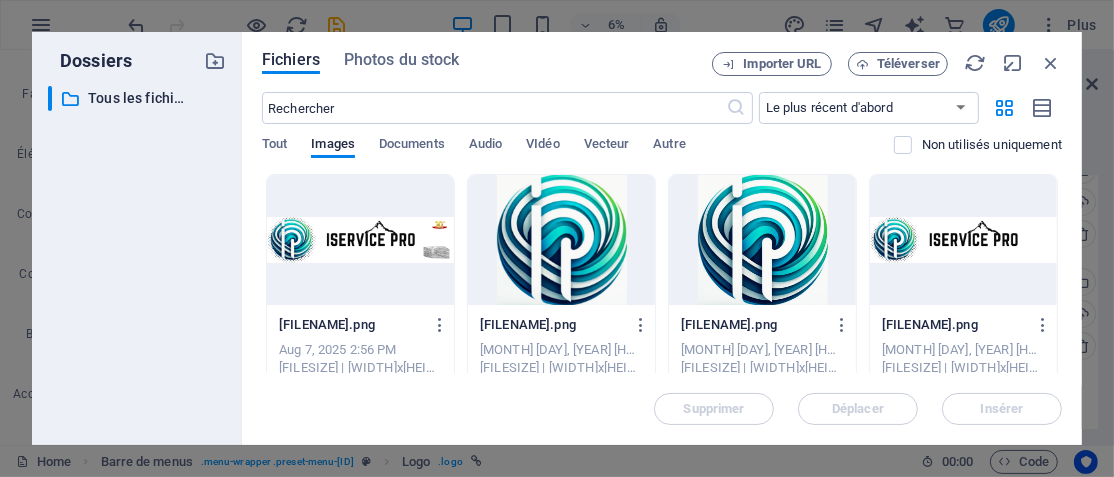 click at bounding box center (561, 240) 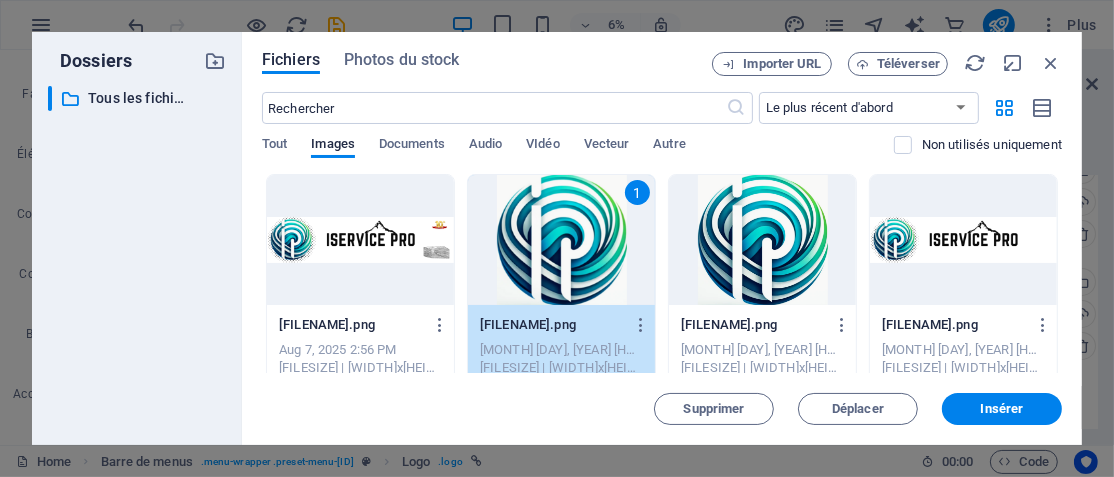 click on "1" at bounding box center (561, 240) 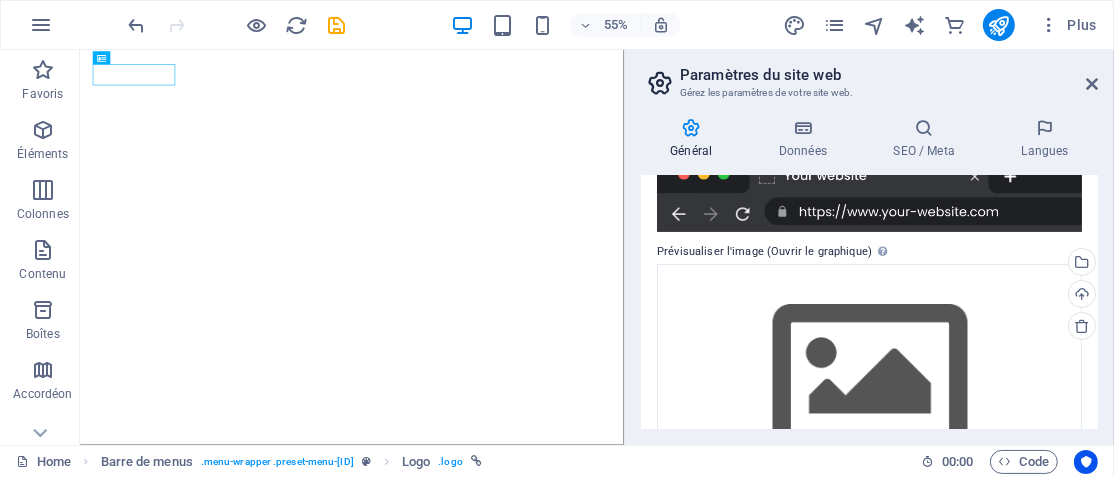 scroll, scrollTop: 480, scrollLeft: 0, axis: vertical 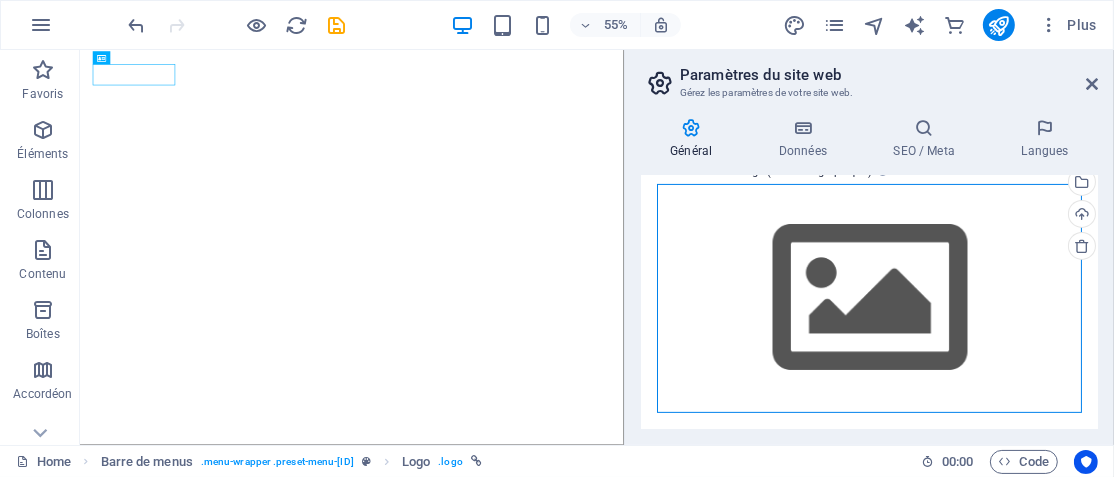 click on "Glissez les fichiers ici, cliquez pour choisir les fichiers ou  sélectionnez les fichiers depuis Fichiers ou depuis notre stock gratuit de photos et de vidéos" at bounding box center [869, 298] 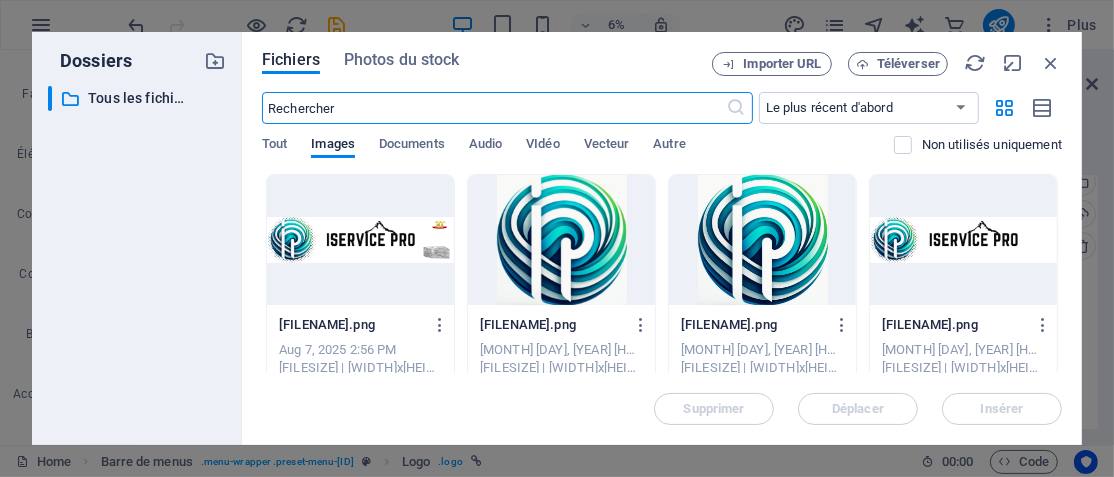 click at bounding box center (963, 240) 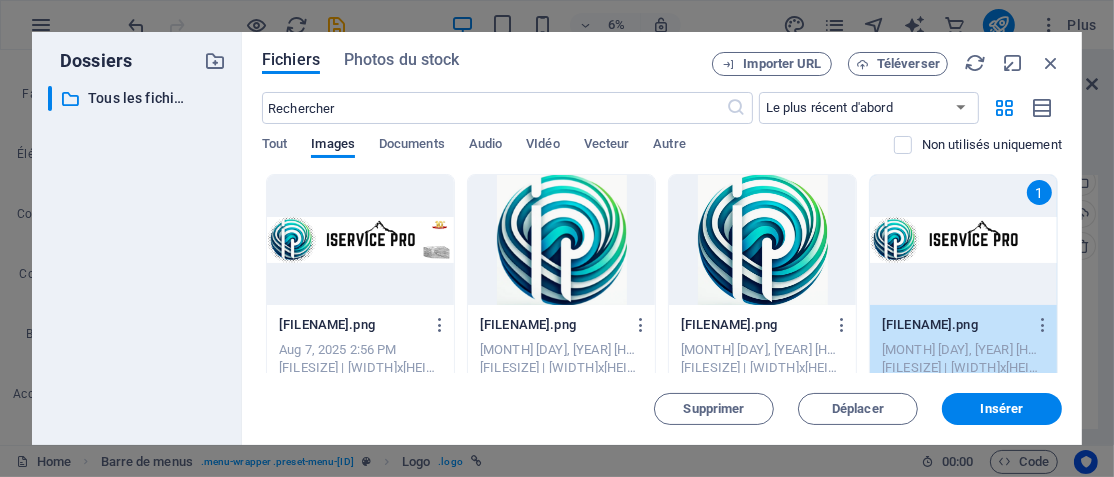 click at bounding box center (360, 240) 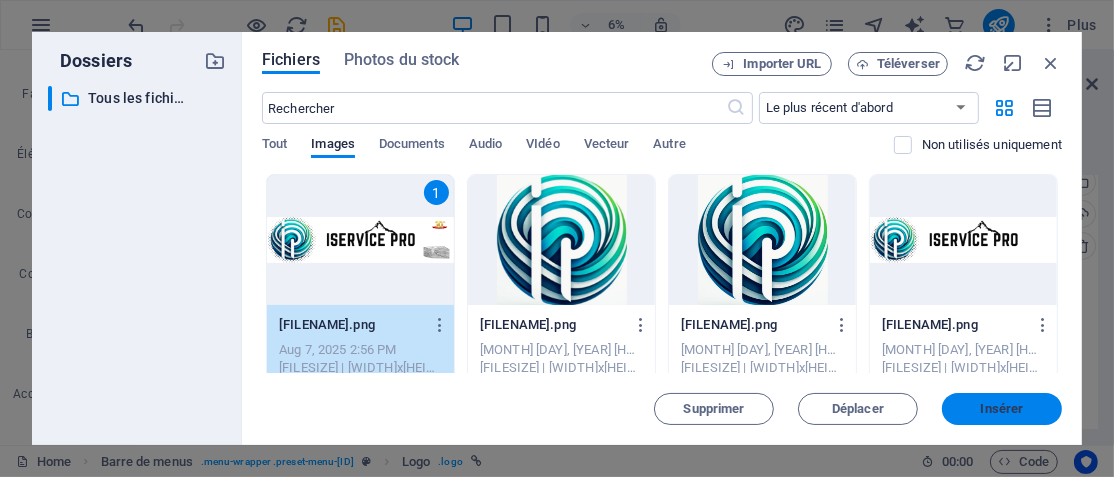 click on "Insérer" at bounding box center (1002, 409) 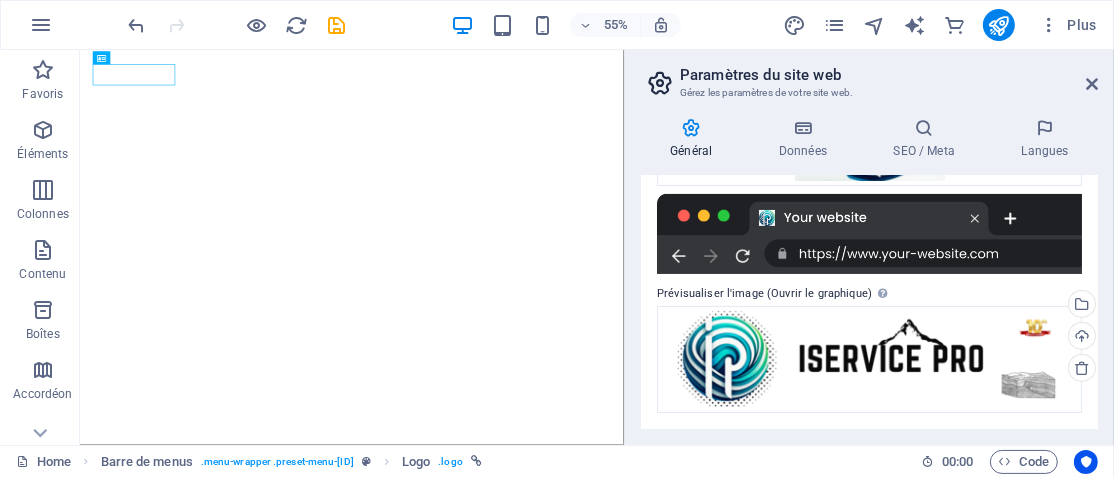 scroll, scrollTop: 0, scrollLeft: 0, axis: both 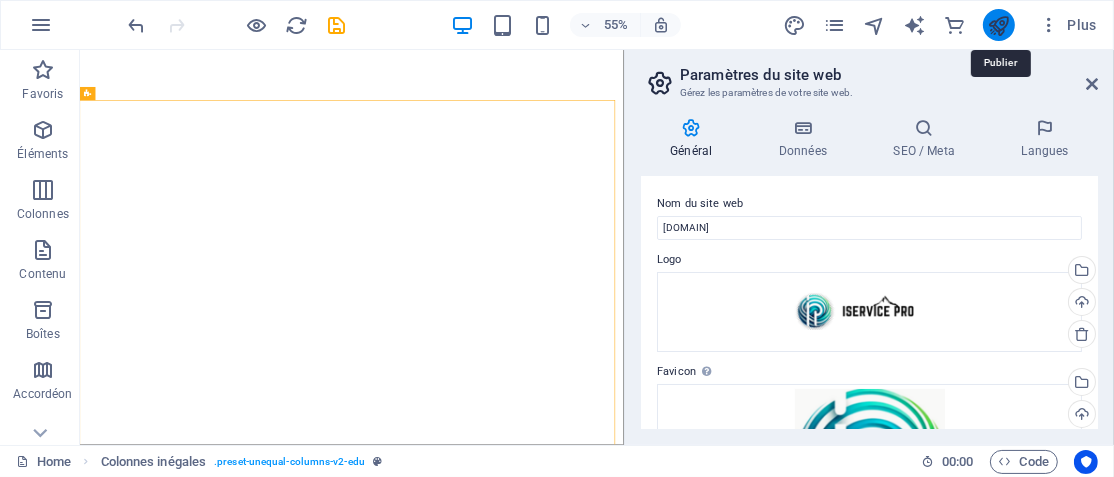 click at bounding box center (998, 25) 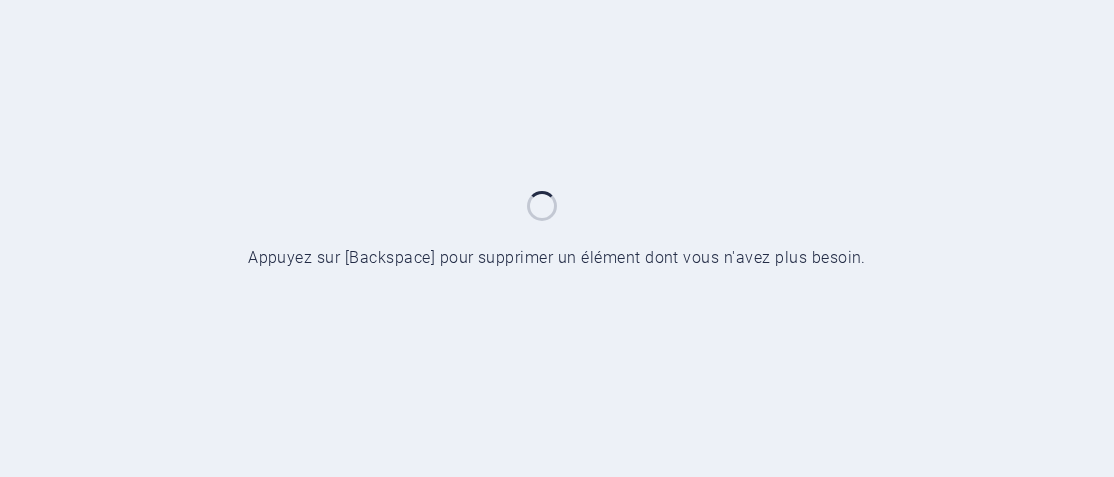 scroll, scrollTop: 0, scrollLeft: 0, axis: both 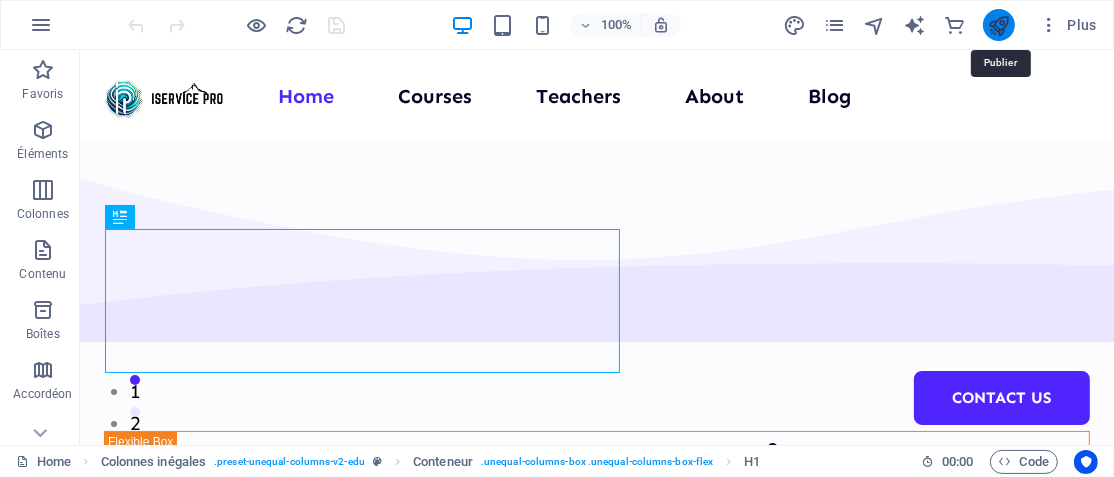 click at bounding box center (998, 25) 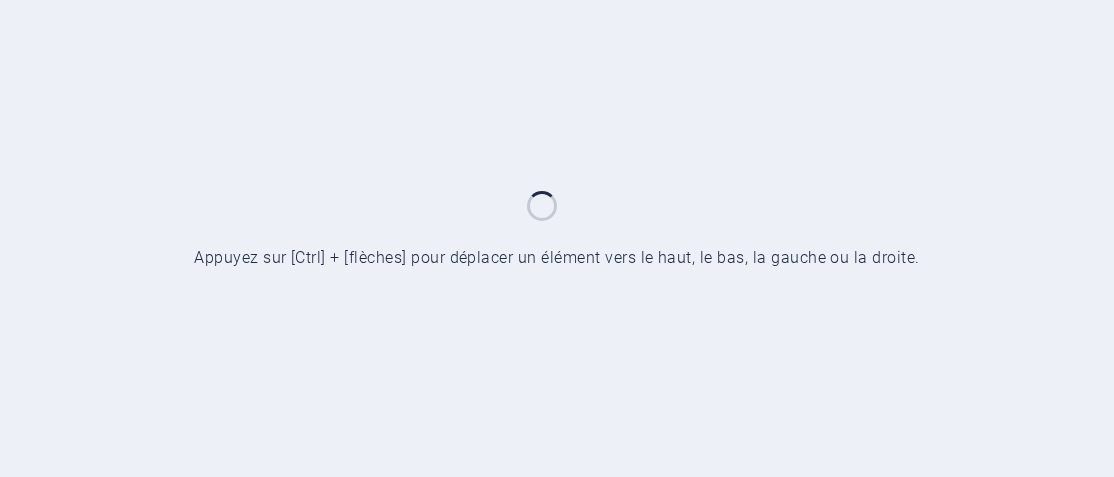 scroll, scrollTop: 0, scrollLeft: 0, axis: both 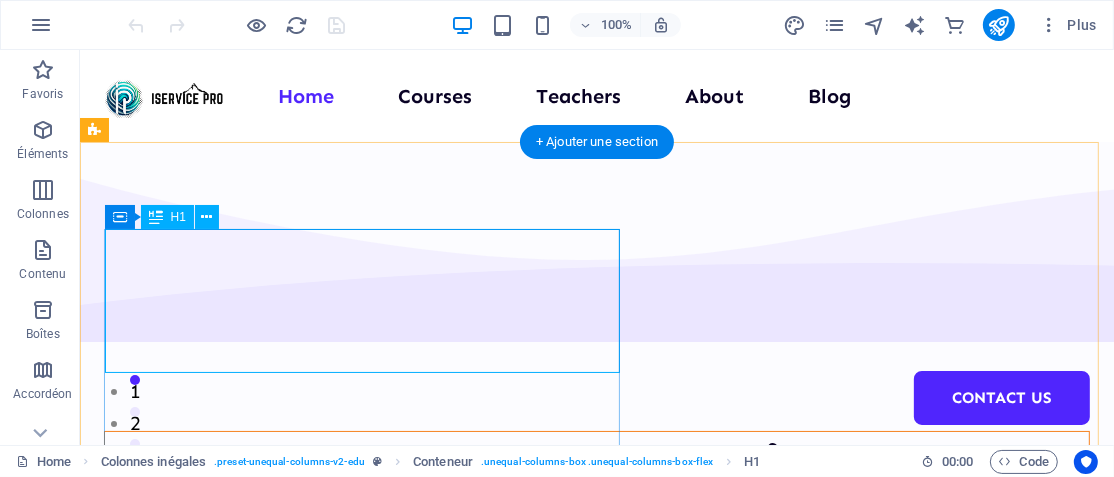click on "Welcome to your learning hub" at bounding box center [596, 467] 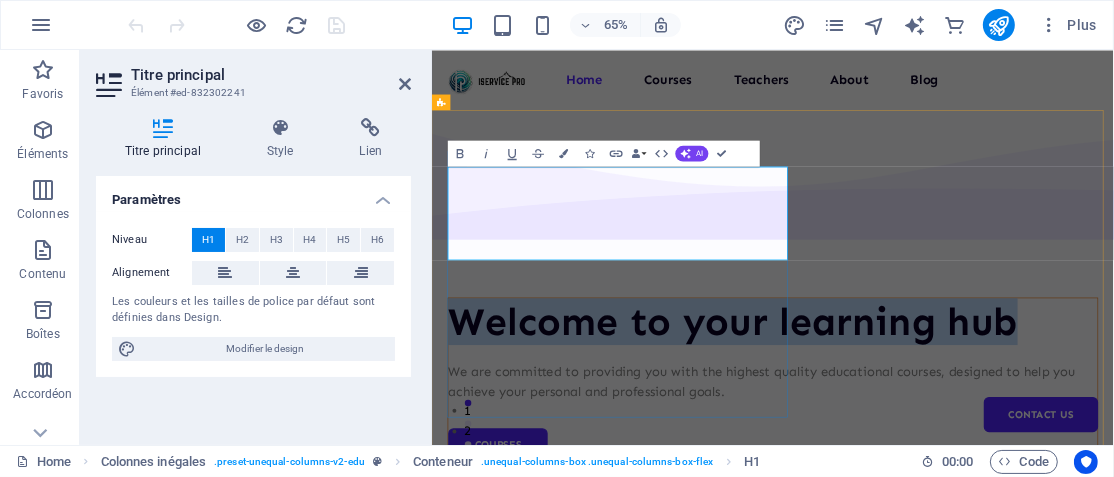 type 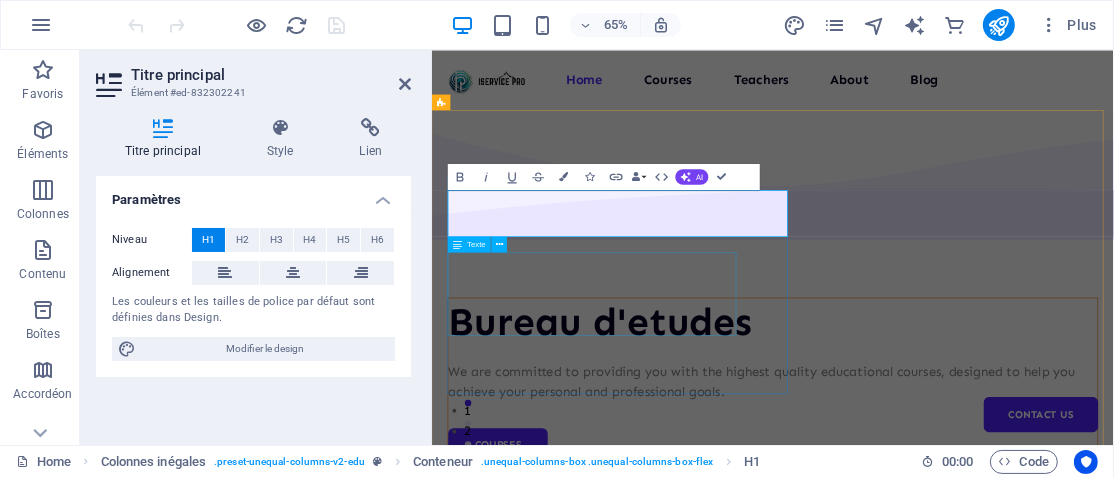 click on "We are committed to providing you with the highest quality educational courses, designed to help you achieve your personal and professional goals." at bounding box center (955, 559) 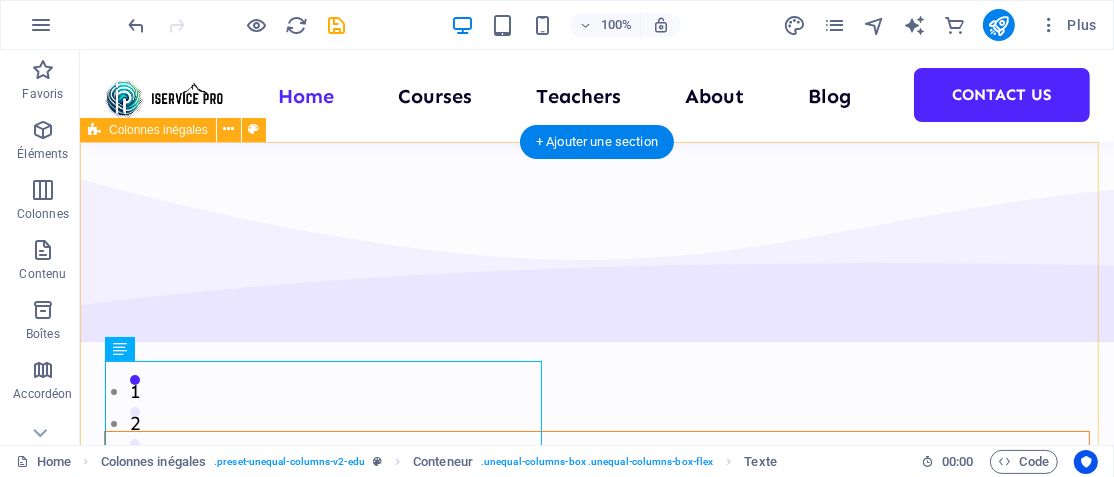 scroll, scrollTop: 100, scrollLeft: 0, axis: vertical 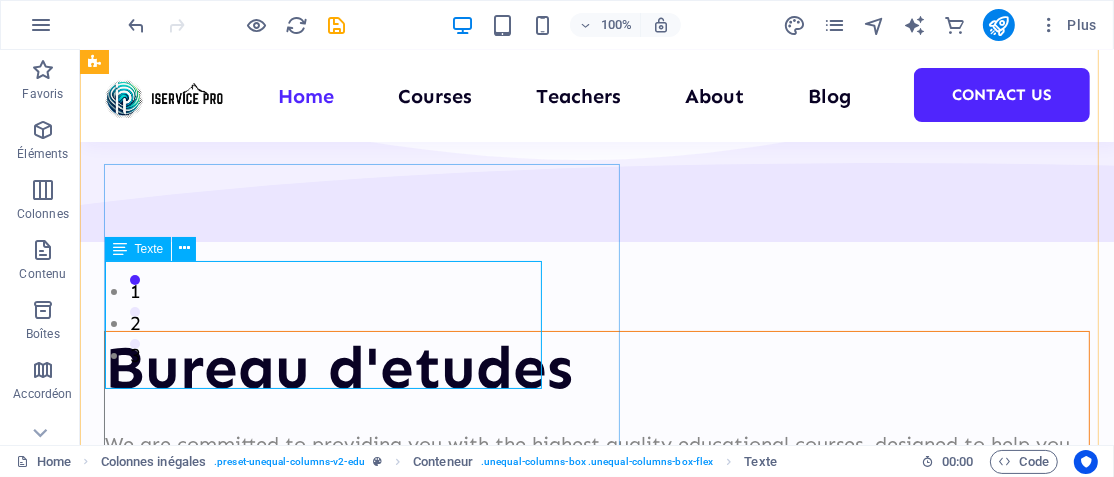 click on "We are committed to providing you with the highest quality educational courses, designed to help you achieve your personal and professional goals." at bounding box center (596, 459) 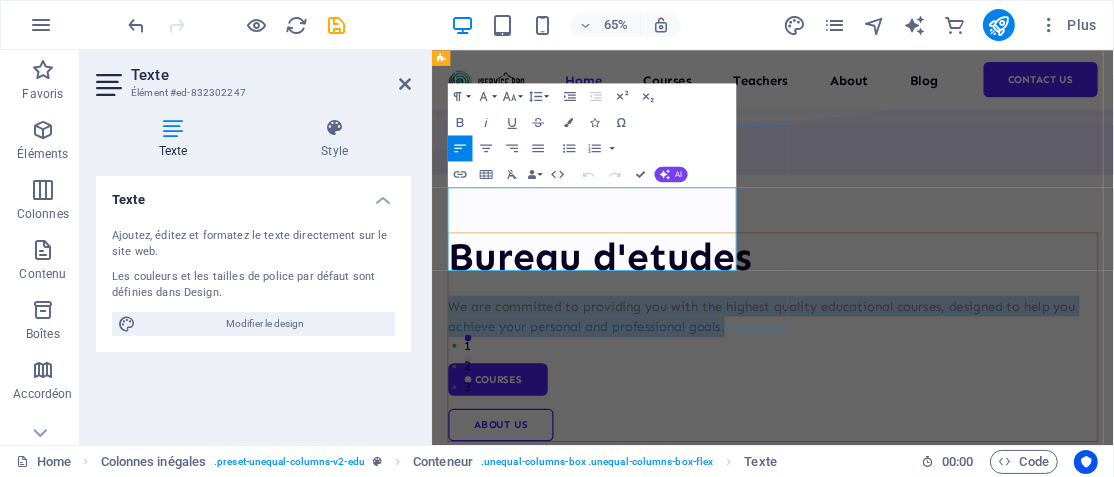 drag, startPoint x: 679, startPoint y: 368, endPoint x: 463, endPoint y: 278, distance: 234 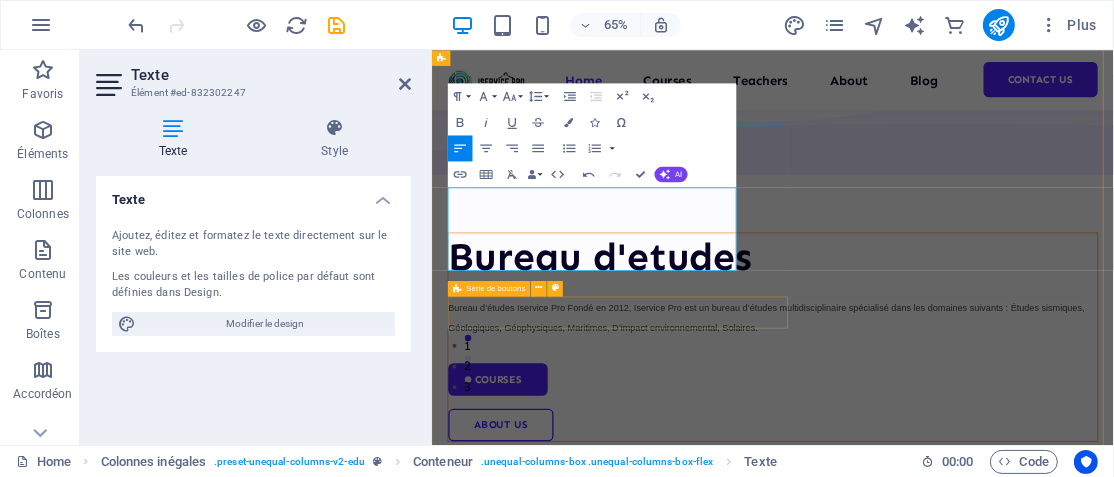 click on "Courses About Us" at bounding box center [955, 591] 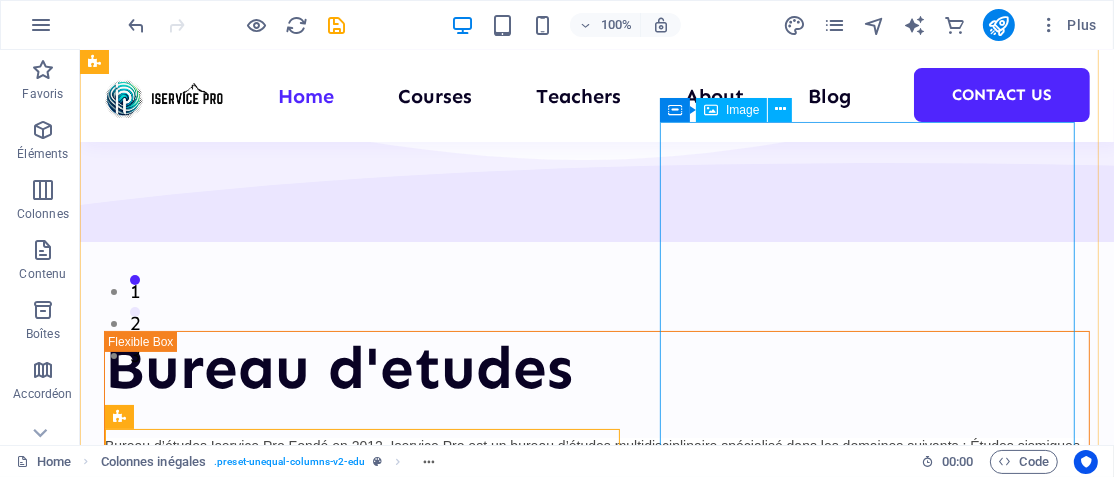 click at bounding box center (596, 872) 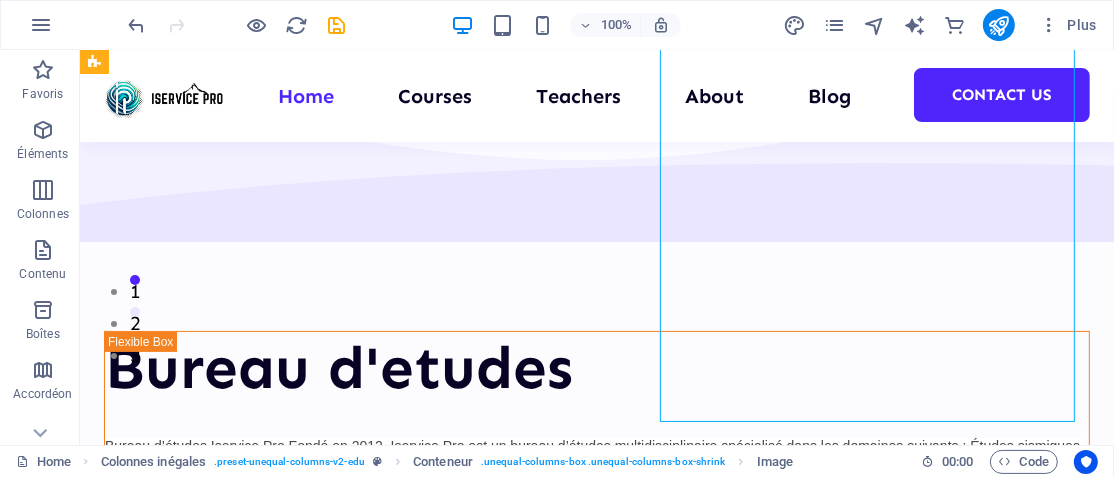 scroll, scrollTop: 300, scrollLeft: 0, axis: vertical 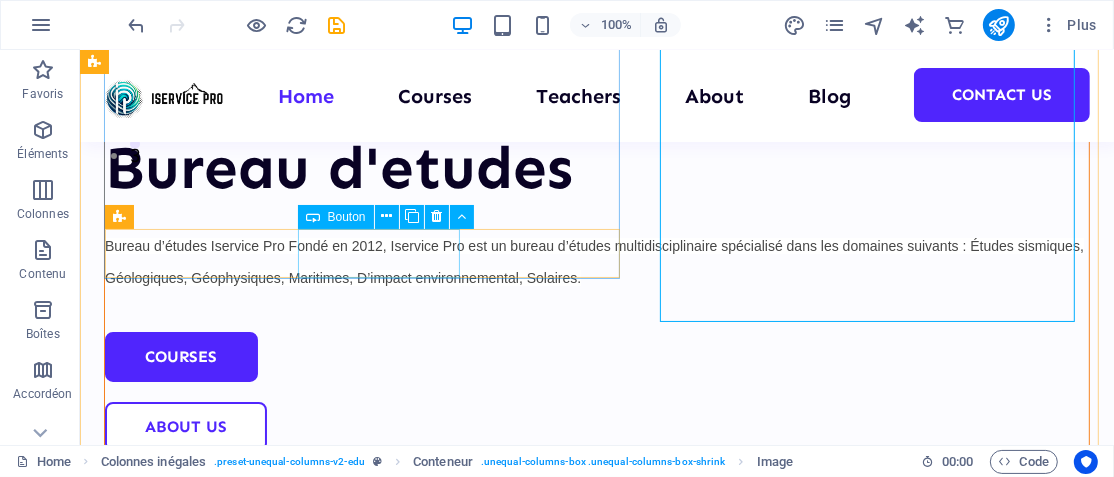 click on "About Us" at bounding box center [596, 426] 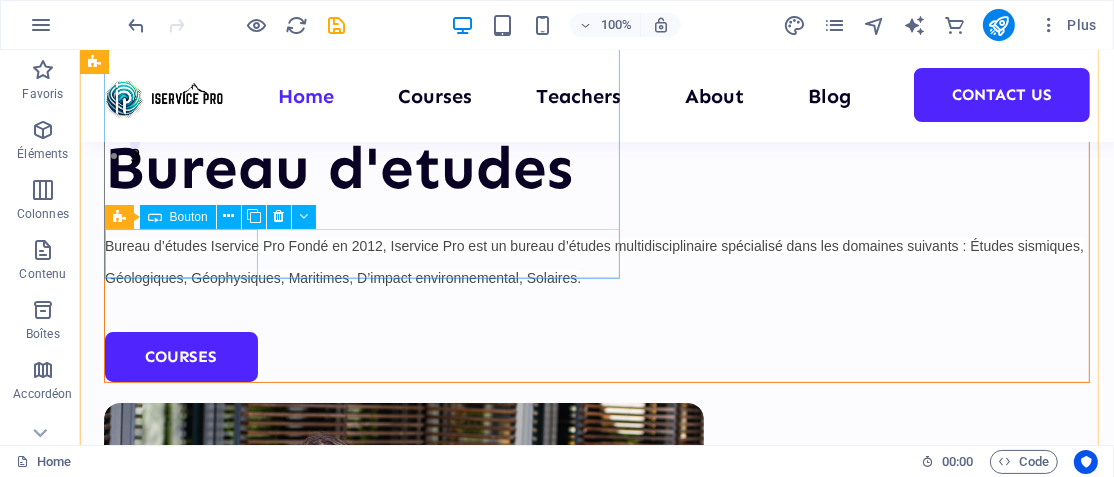 click on "Courses" at bounding box center (596, 356) 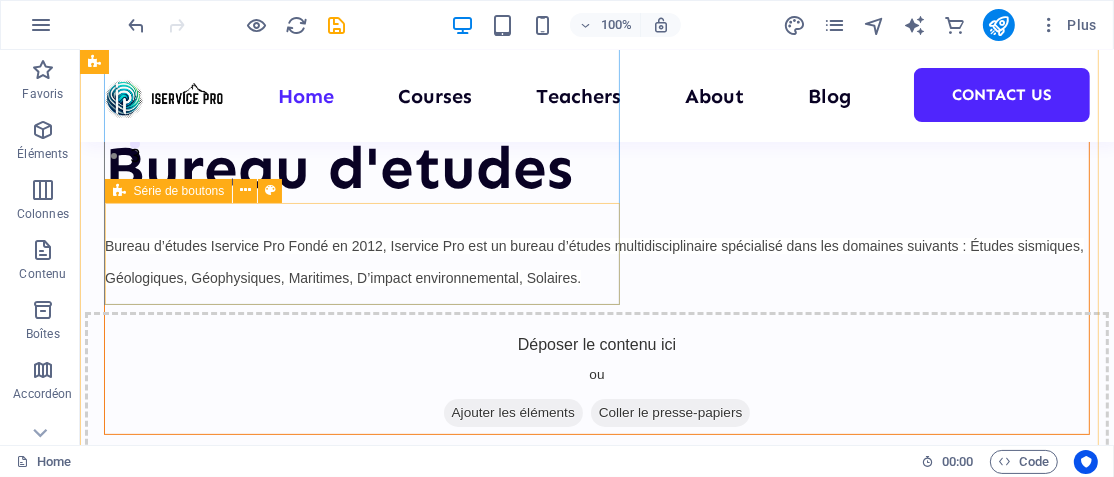 click on "Déposer le contenu ici ou  Ajouter les éléments  Coller le presse-papiers" at bounding box center [596, 382] 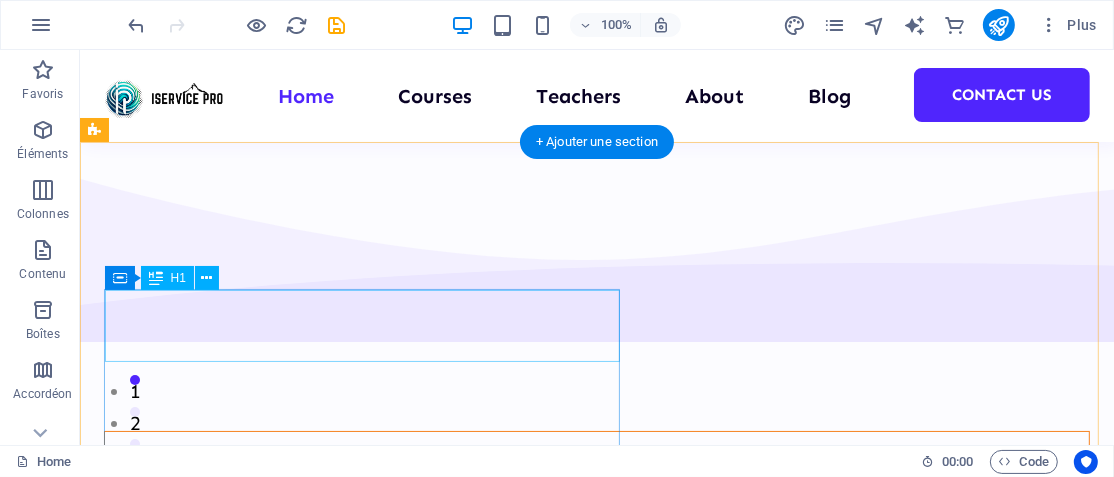 scroll, scrollTop: 200, scrollLeft: 0, axis: vertical 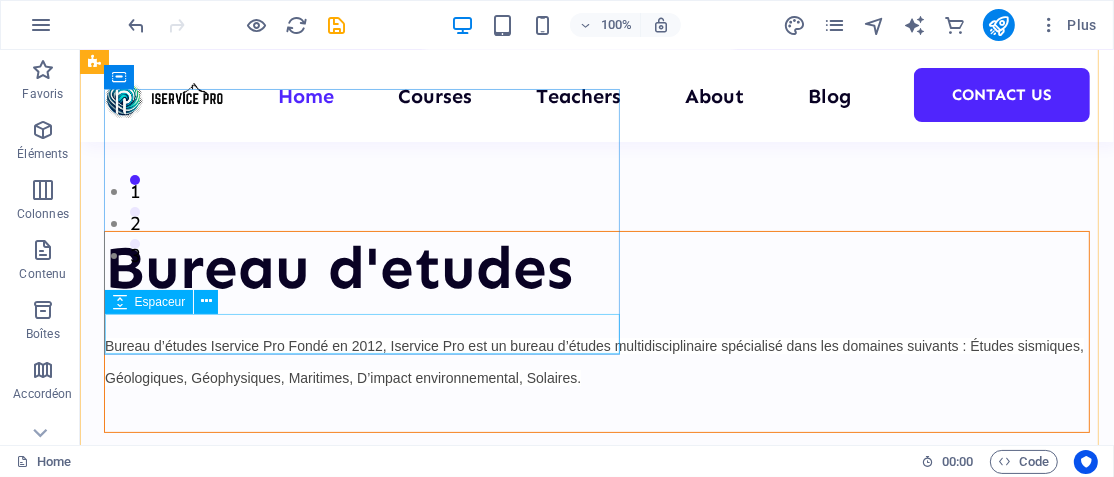 click at bounding box center (596, 411) 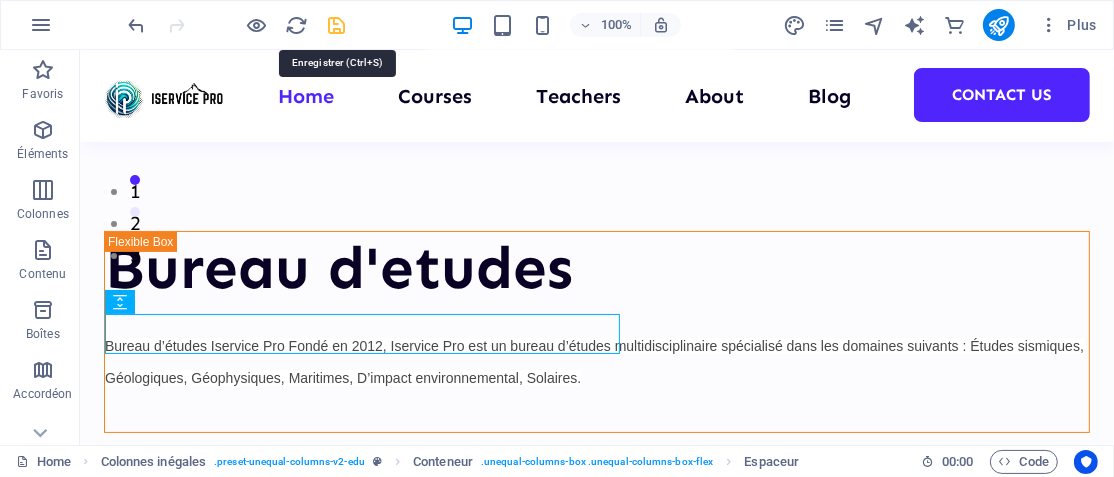 click at bounding box center (337, 25) 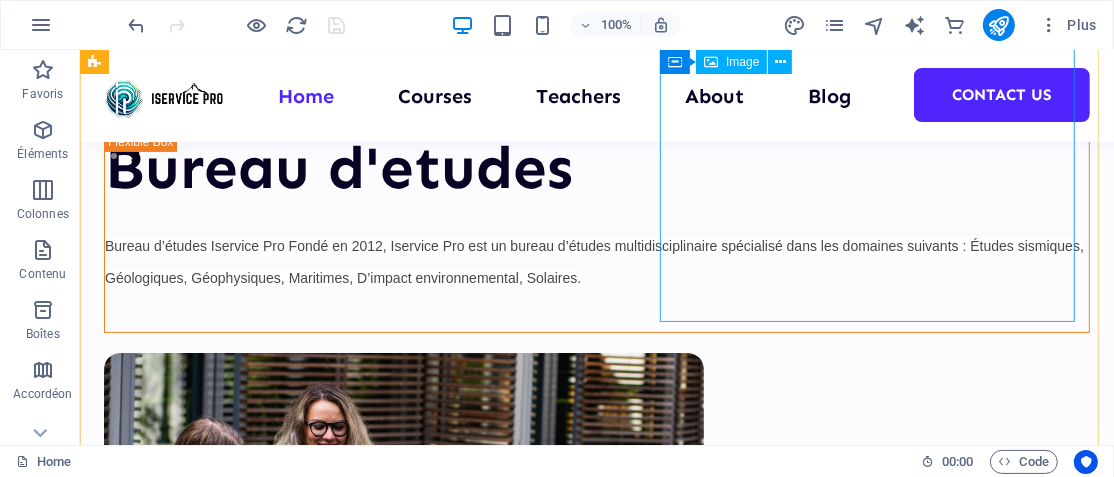 scroll, scrollTop: 100, scrollLeft: 0, axis: vertical 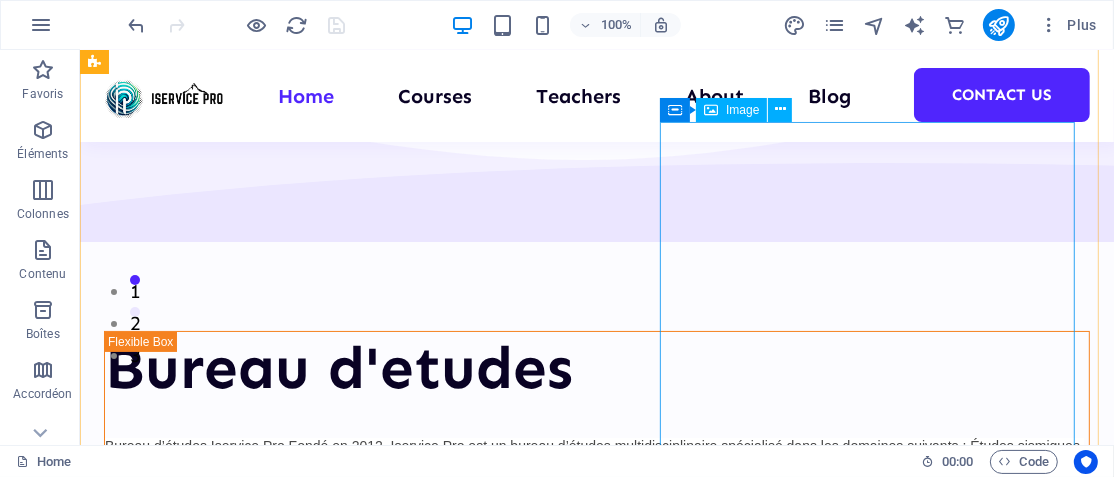 click at bounding box center (596, 752) 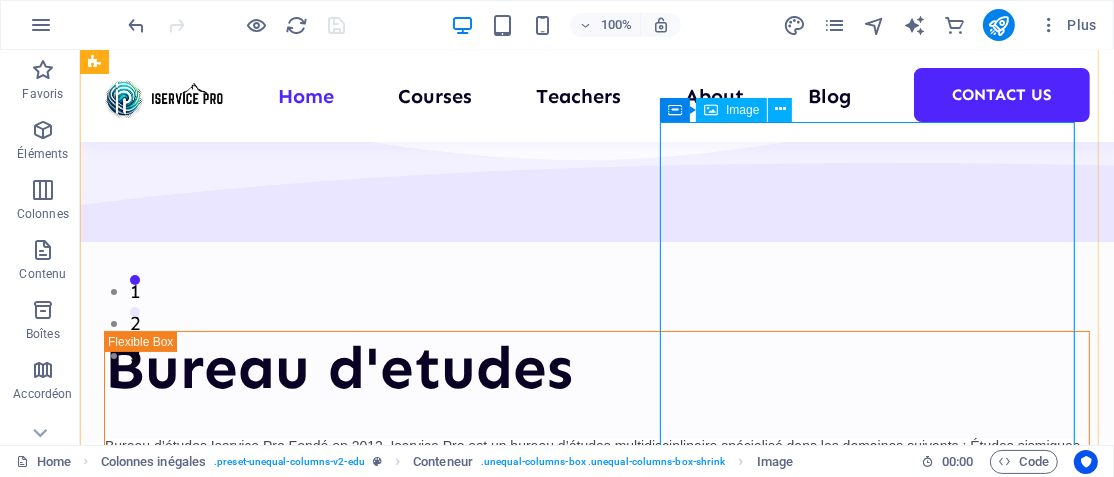 click at bounding box center (596, 752) 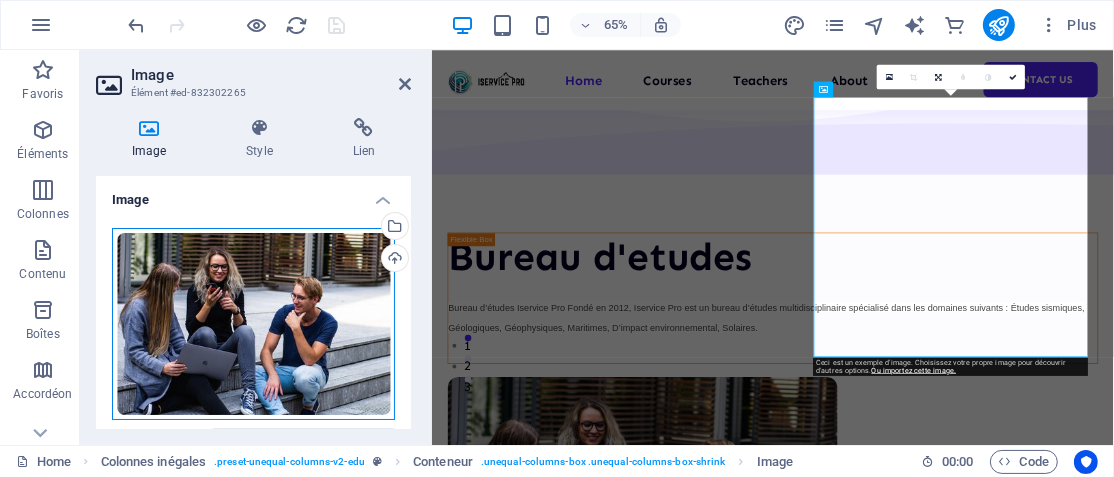 click on "Glissez les fichiers ici, cliquez pour choisir les fichiers ou  sélectionnez les fichiers depuis Fichiers ou depuis notre stock gratuit de photos et de vidéos" at bounding box center (253, 324) 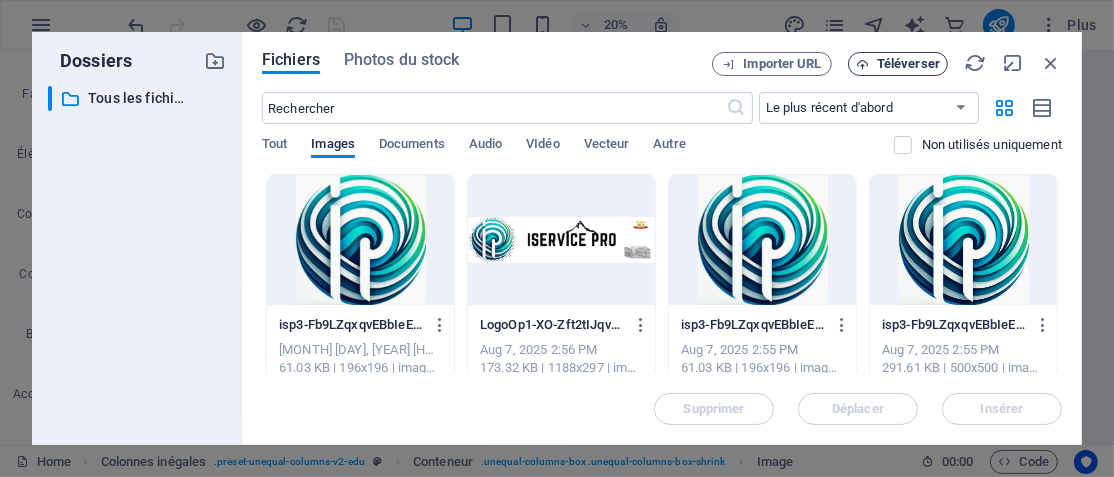 click on "Téléverser" at bounding box center [908, 64] 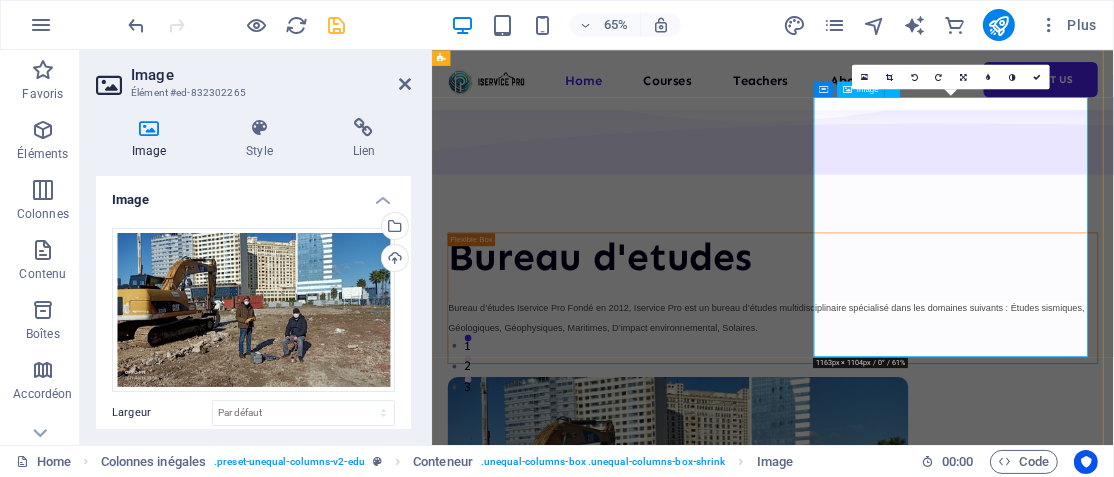 click at bounding box center (955, 752) 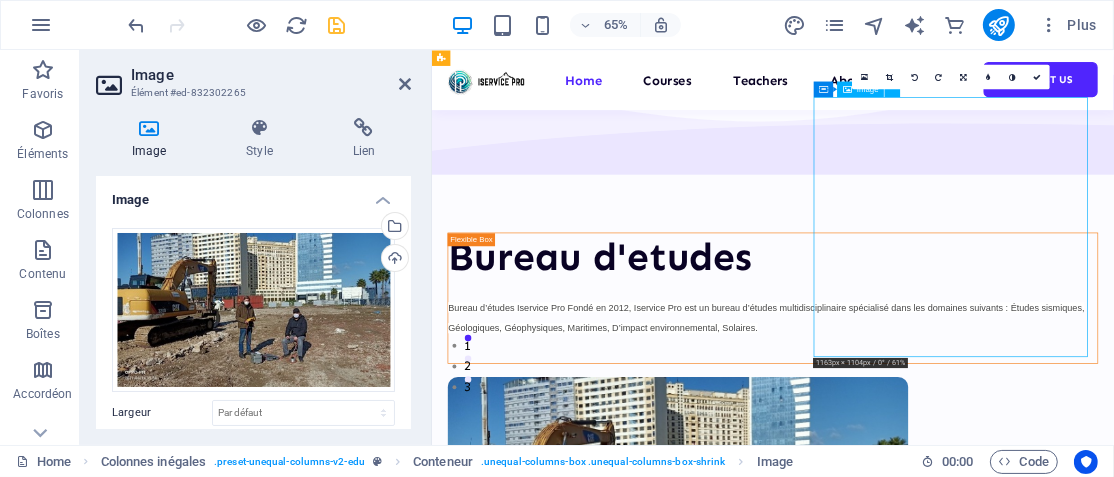 drag, startPoint x: 1254, startPoint y: 377, endPoint x: 1208, endPoint y: 370, distance: 46.52956 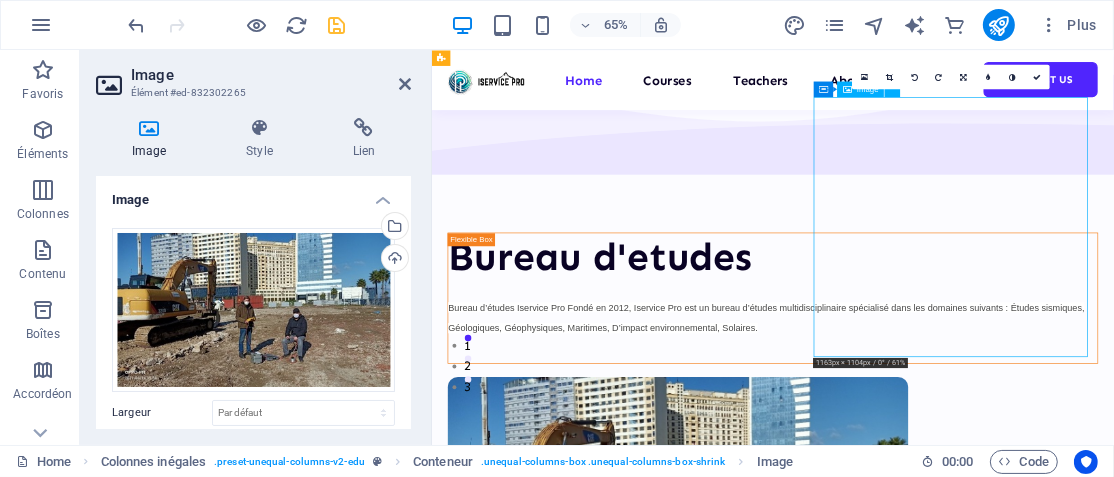 click at bounding box center [955, 752] 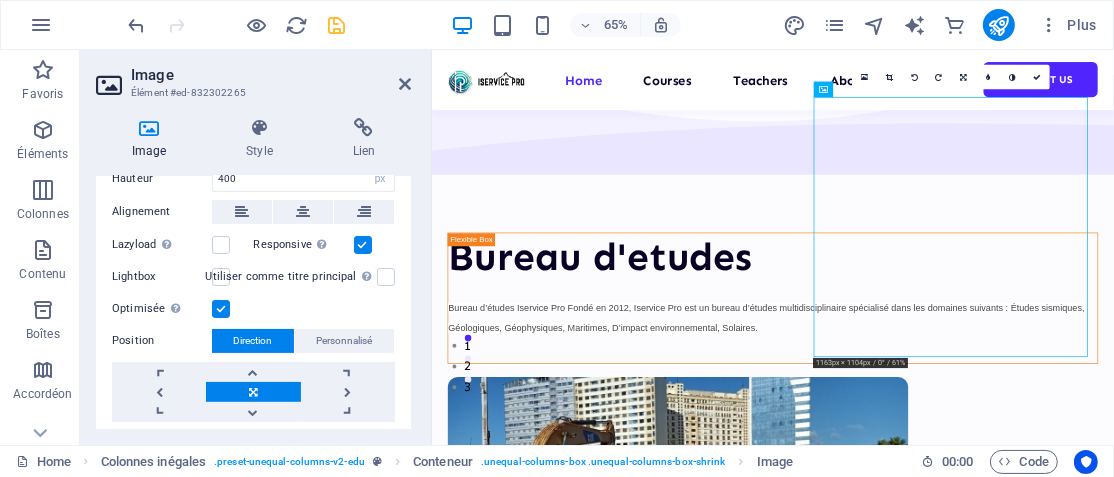 scroll, scrollTop: 200, scrollLeft: 0, axis: vertical 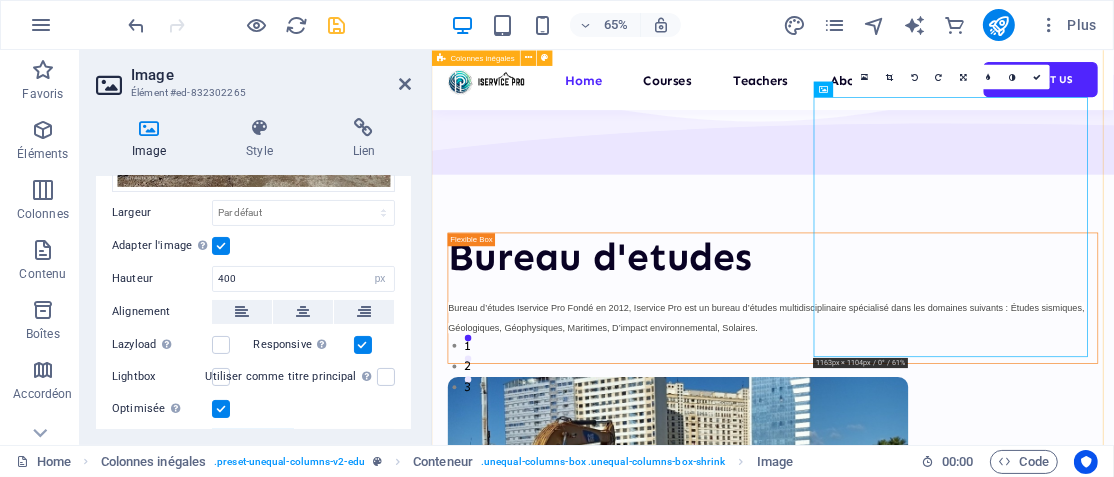 click on "Bureau d'etudes Bureau d’études Iservice Pro Fondé en 2012, Iservice Pro est un bureau d’études multidisciplinaire spécialisé dans les domaines suivants : Études sismiques, Géologiques, Géophysiques, Maritimes, D’impact environnemental, Solaires." at bounding box center [955, 570] 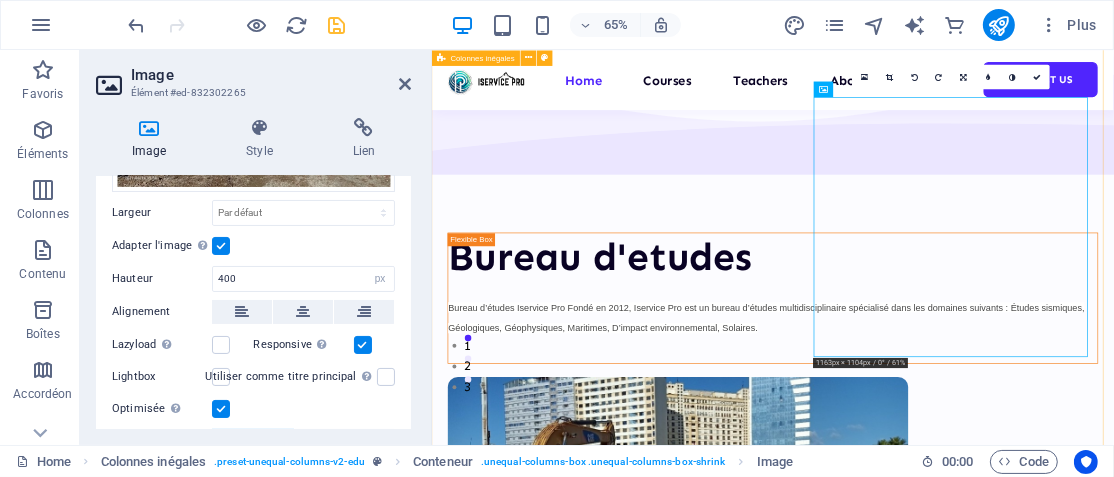 scroll, scrollTop: 0, scrollLeft: 0, axis: both 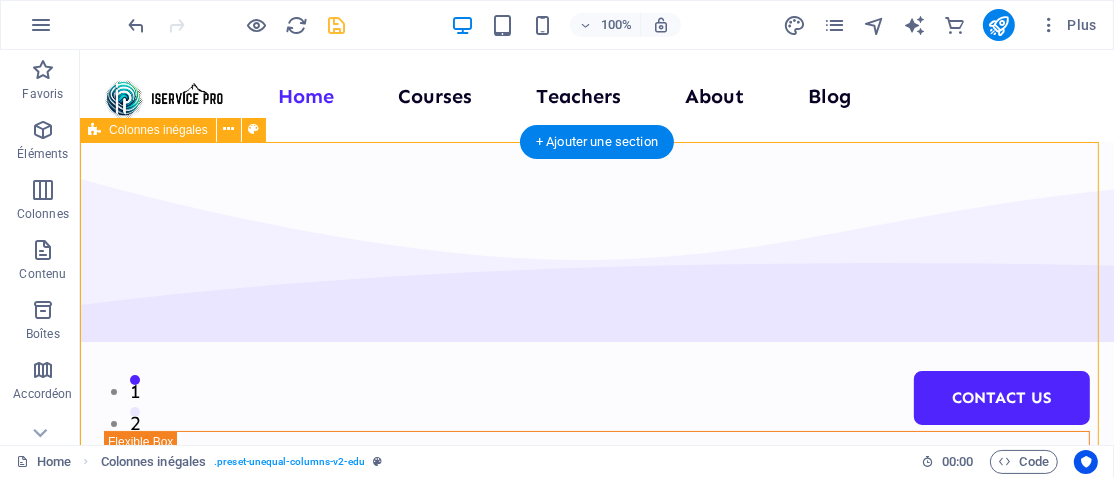 click on "Bureau d'etudes Bureau d’études Iservice Pro Fondé en 2012, Iservice Pro est un bureau d’études multidisciplinaire spécialisé dans les domaines suivants : Études sismiques, Géologiques, Géophysiques, Maritimes, D’impact environnemental, Solaires." at bounding box center (596, 716) 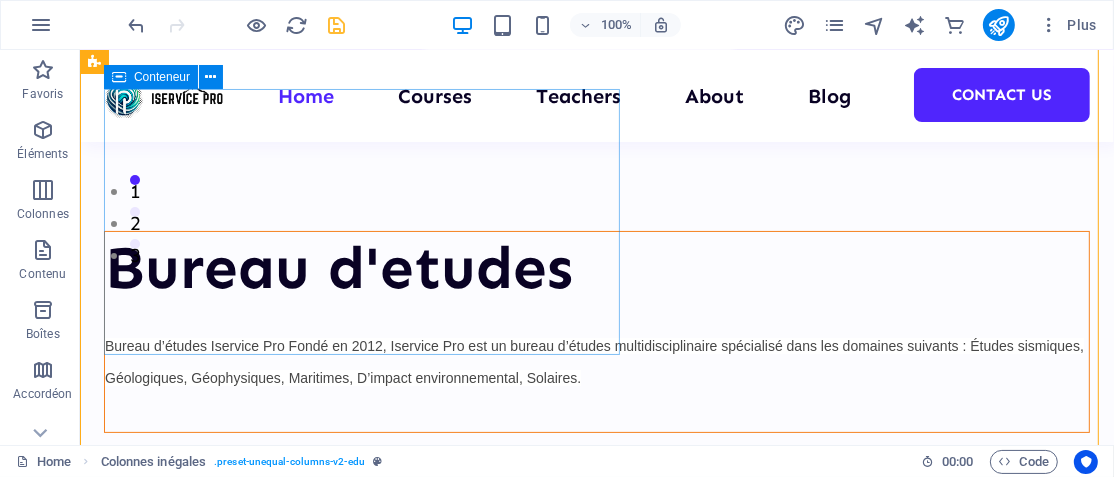 scroll, scrollTop: 300, scrollLeft: 0, axis: vertical 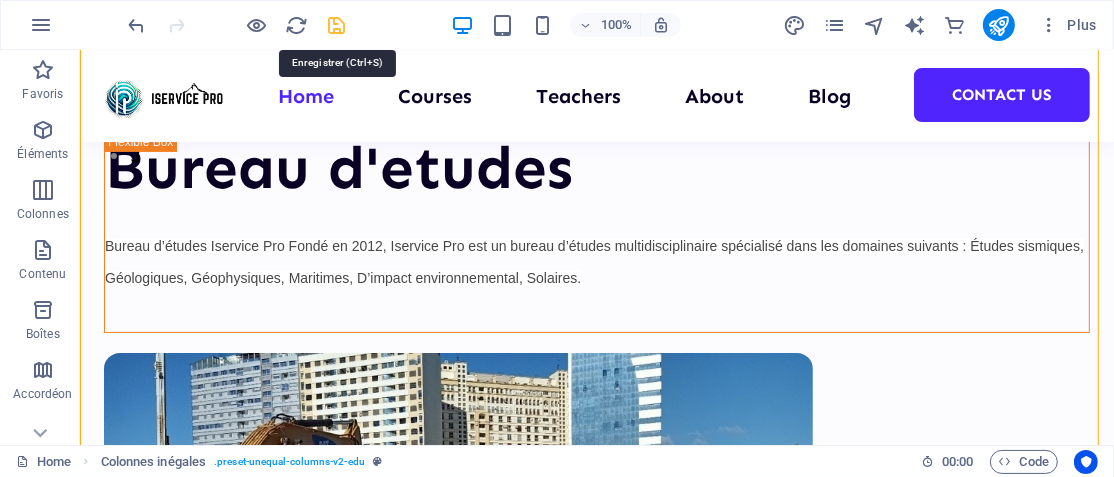 click at bounding box center (337, 25) 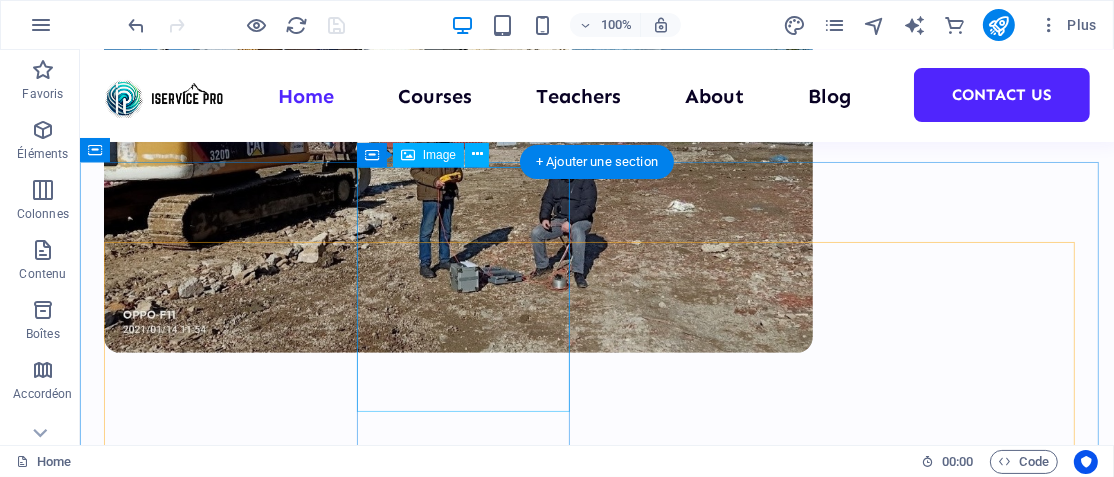 scroll, scrollTop: 900, scrollLeft: 0, axis: vertical 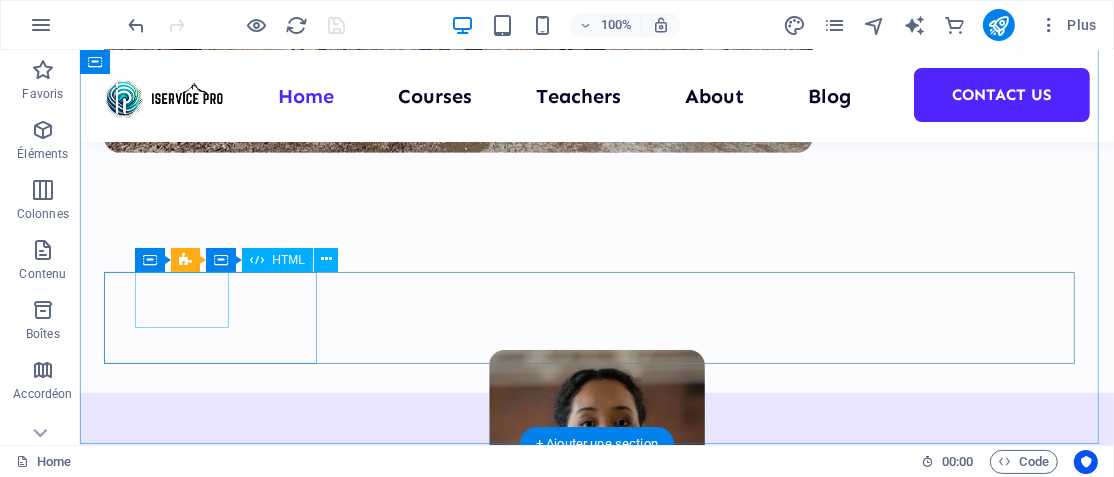 click on "959" at bounding box center (211, 1270) 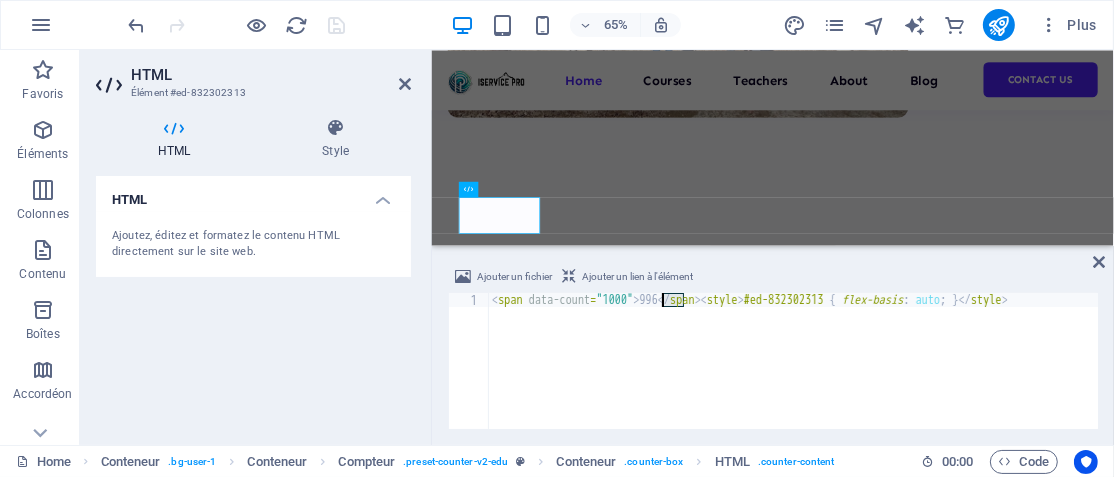 drag, startPoint x: 682, startPoint y: 301, endPoint x: 663, endPoint y: 304, distance: 19.235384 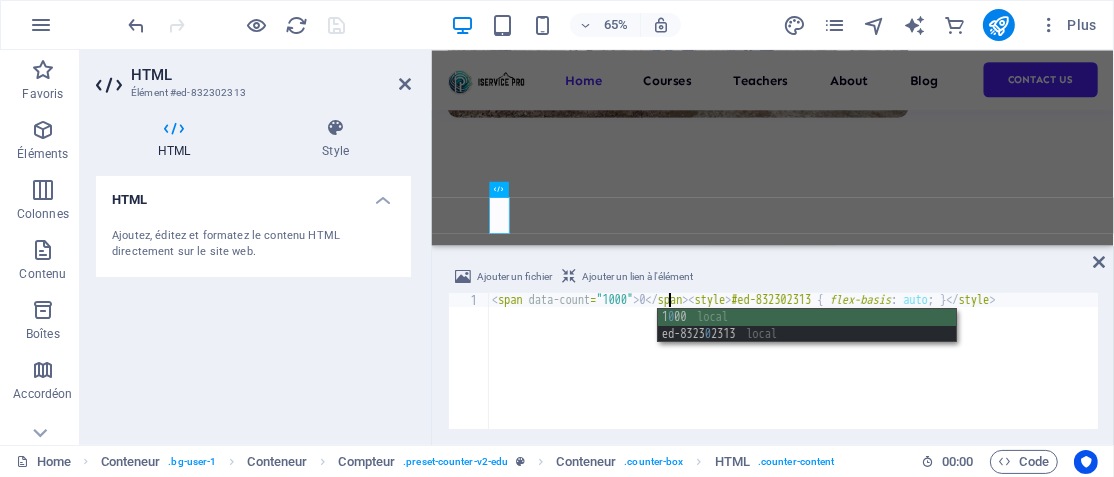 click on "< span   data-count = "1000" > 0 </ span > < style > #ed-832302313   {   flex-basis :   auto ;   } </ style >" at bounding box center (793, 375) 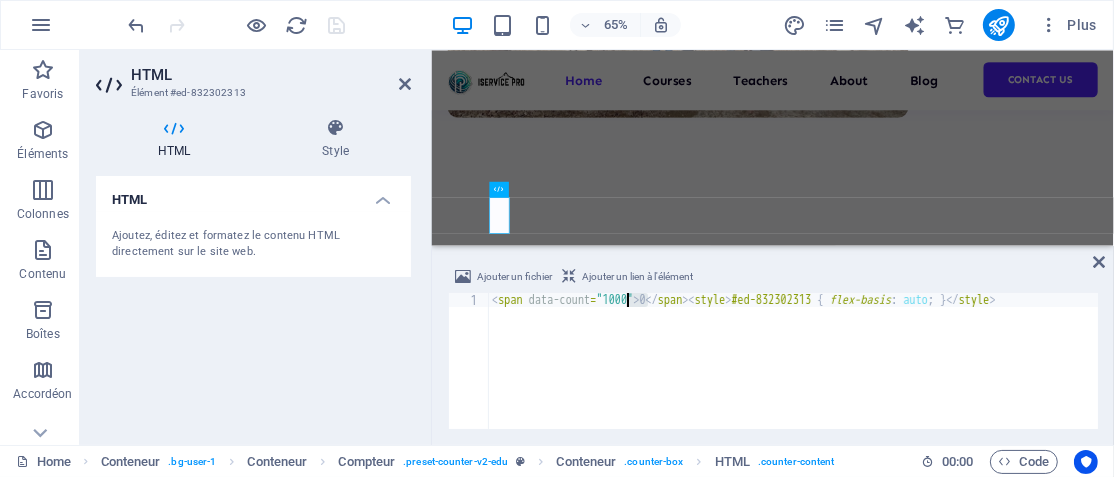 drag, startPoint x: 646, startPoint y: 303, endPoint x: 626, endPoint y: 299, distance: 20.396078 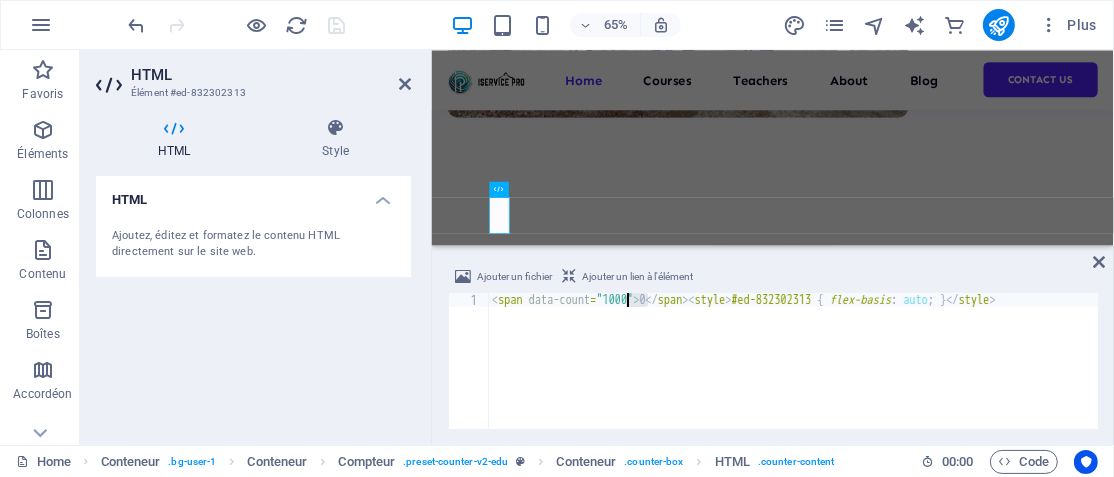scroll, scrollTop: 0, scrollLeft: 11, axis: horizontal 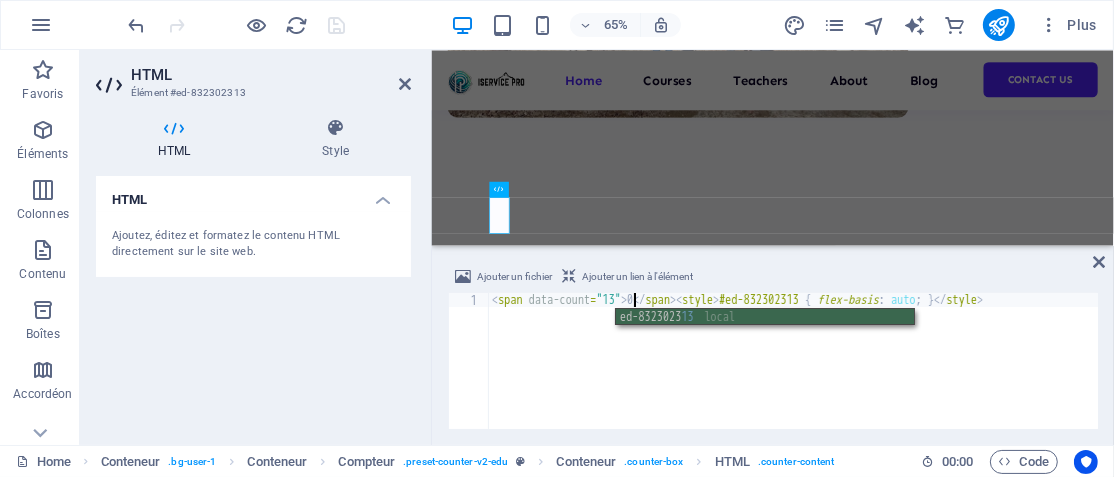 type on "<span data-count="13">0</span><style>#ed-832302313 { flex-basis: auto; }</style>" 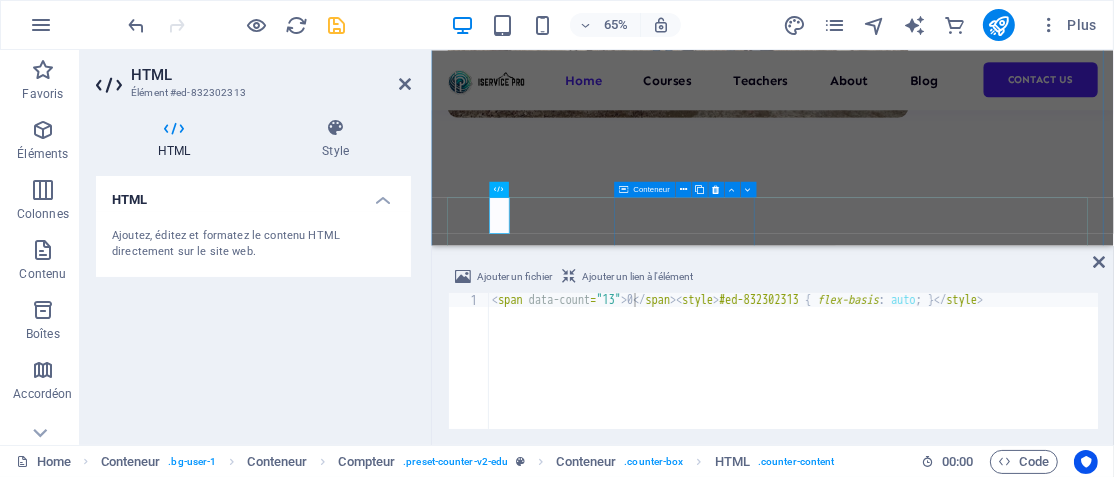 click on "100 Courses" at bounding box center (565, 1515) 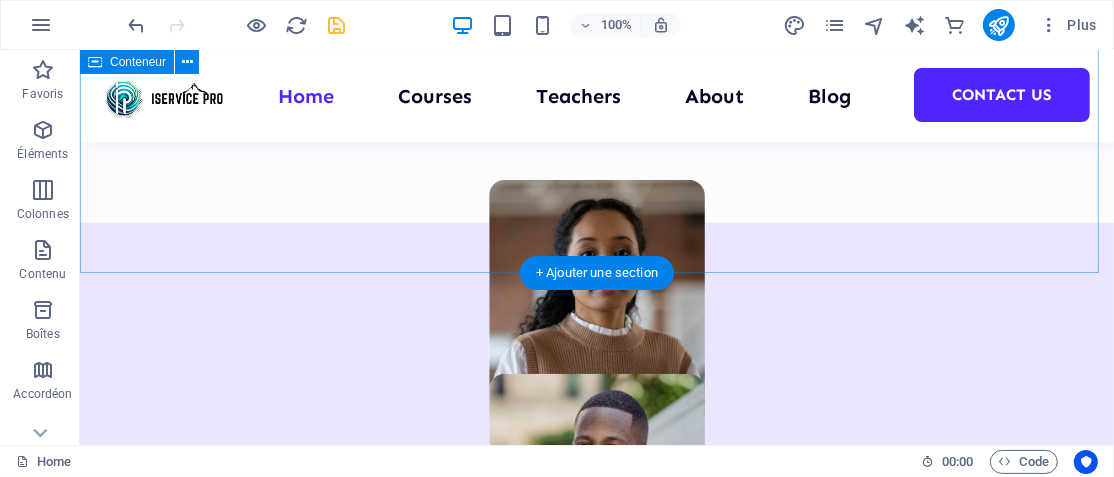 scroll, scrollTop: 870, scrollLeft: 0, axis: vertical 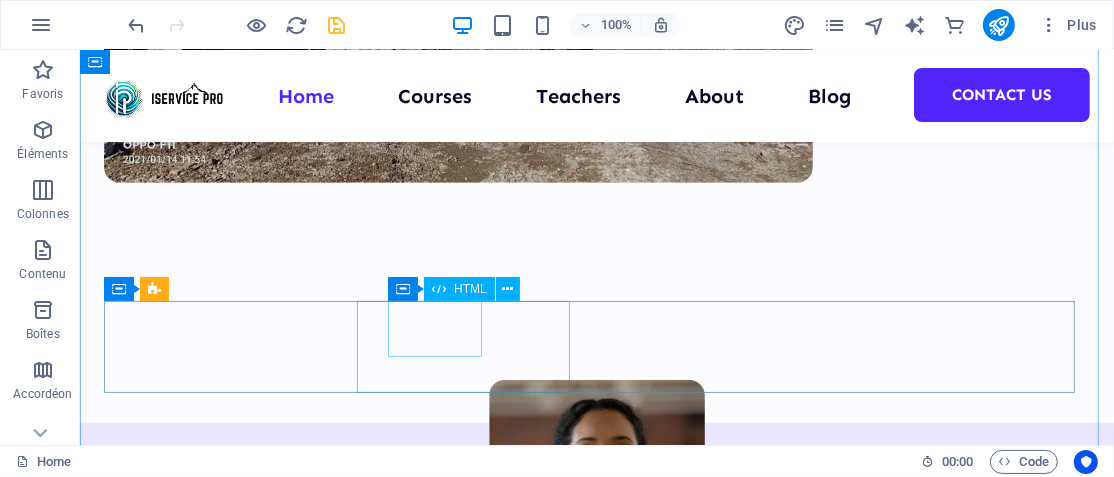 click on "100" at bounding box center (211, 1477) 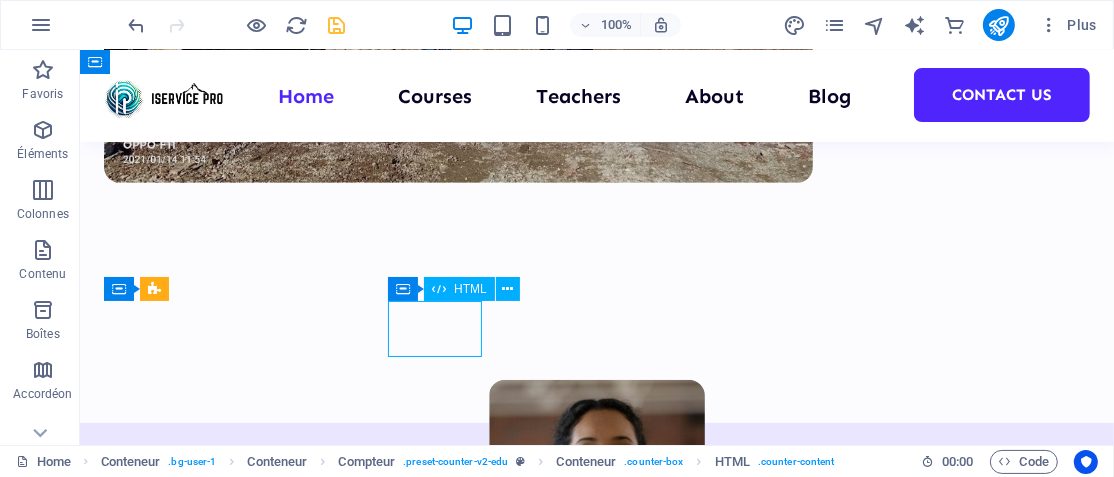 click on "100" at bounding box center [211, 1477] 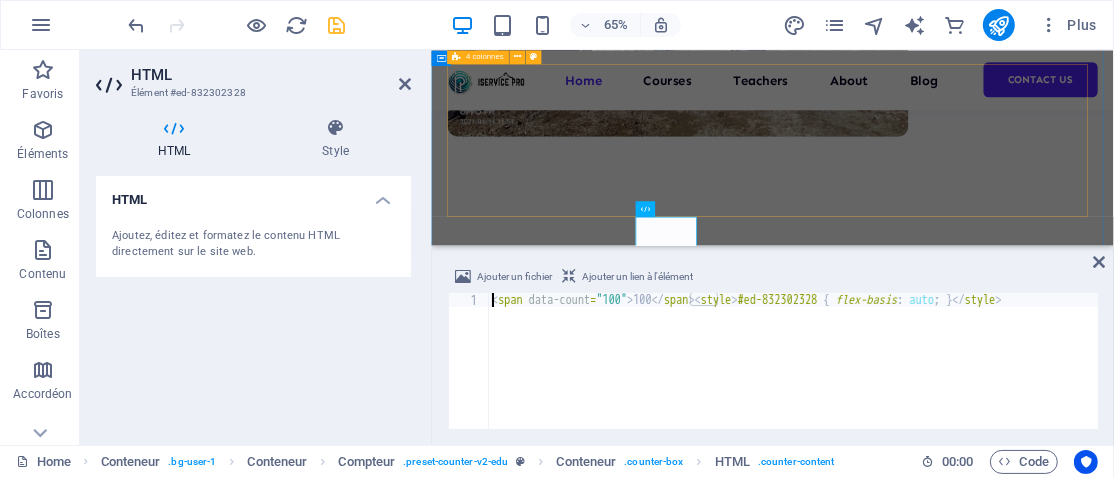 click at bounding box center [955, 912] 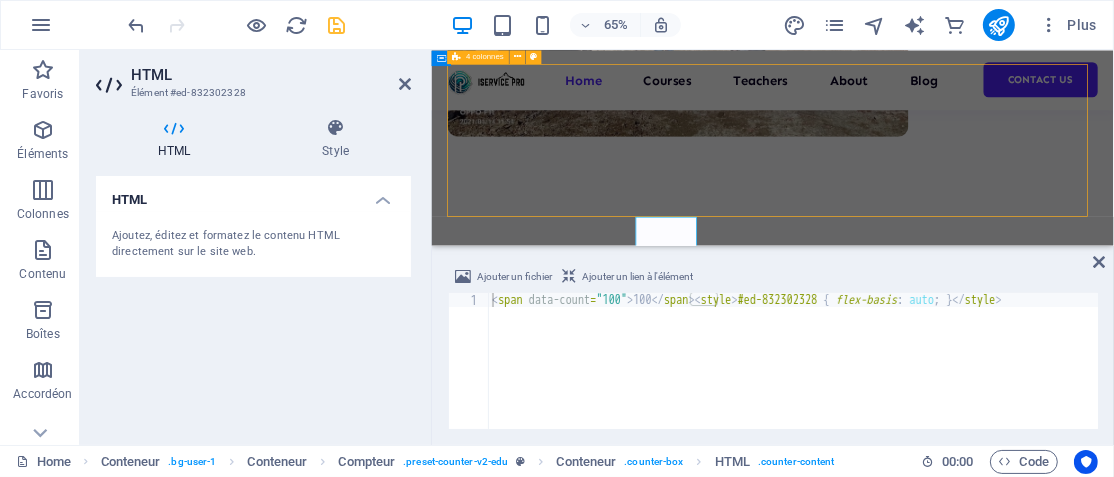 click at bounding box center [955, 912] 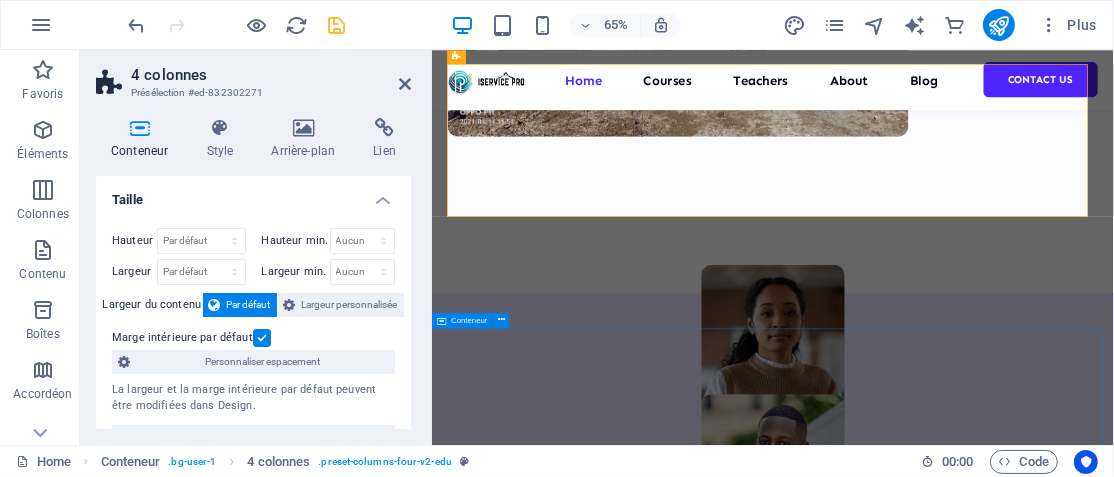 click on "About Education Highly skilled teachers Lorem ipsum dolor sit amet consectetur. Modern course content Lorem ipsum dolor sit amet consectetur. Great community Lorem ipsum dolor sit amet consectetur. All about us" at bounding box center [955, 2623] 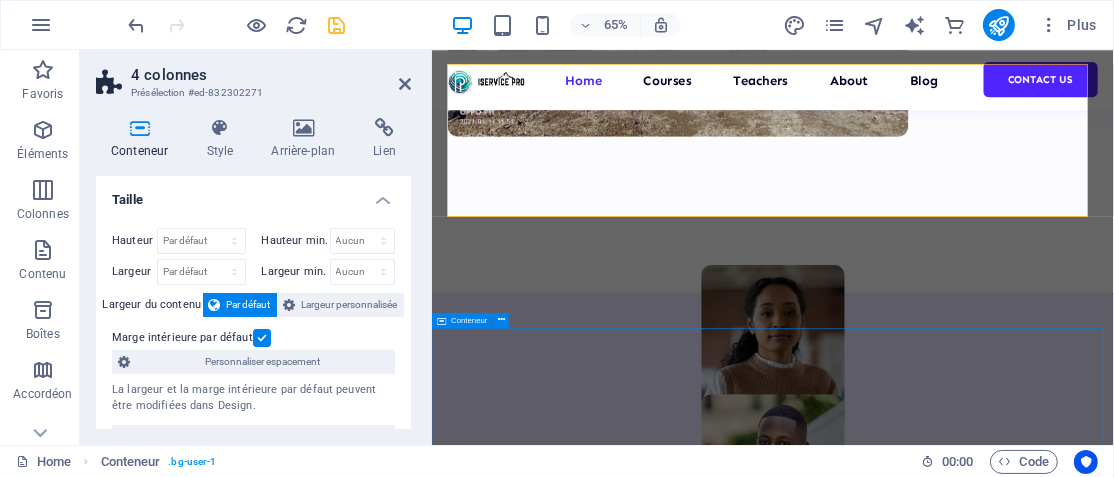 click on "About Education Highly skilled teachers Lorem ipsum dolor sit amet consectetur. Modern course content Lorem ipsum dolor sit amet consectetur. Great community Lorem ipsum dolor sit amet consectetur. All about us" at bounding box center (955, 2623) 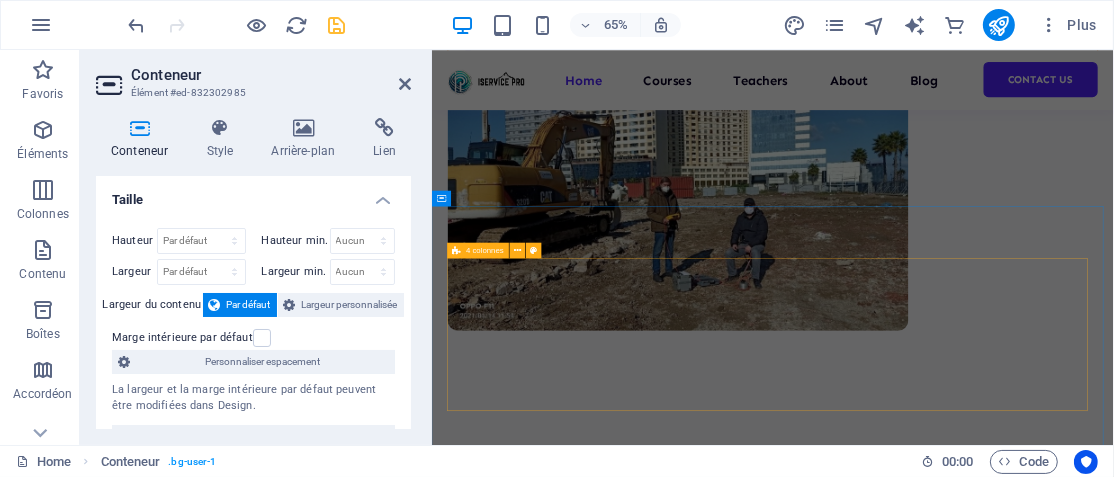 scroll, scrollTop: 71, scrollLeft: 0, axis: vertical 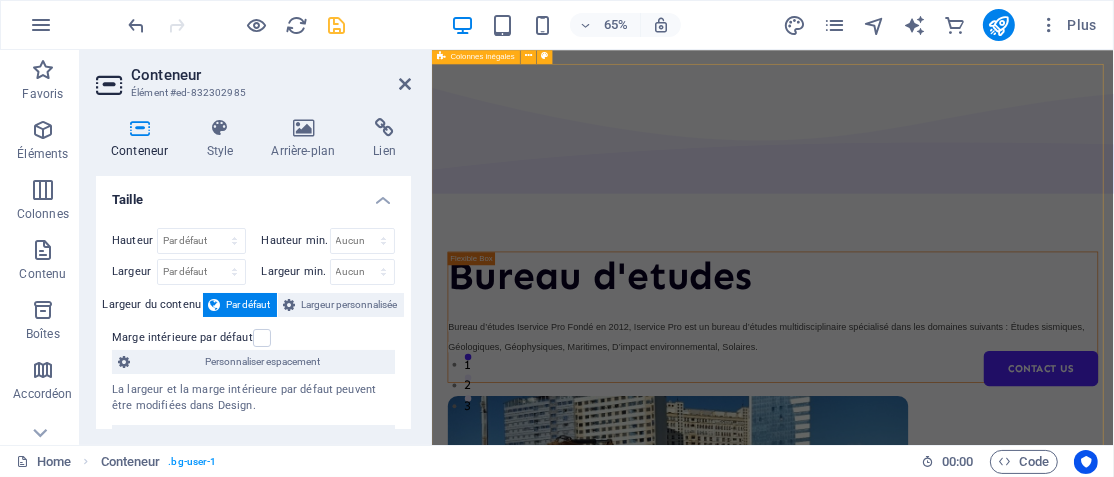 click on "Bureau d'etudes Bureau d’études Iservice Pro Fondé en 2012, Iservice Pro est un bureau d’études multidisciplinaire spécialisé dans les domaines suivants : Études sismiques, Géologiques, Géophysiques, Maritimes, D’impact environnemental, Solaires." at bounding box center (955, 645) 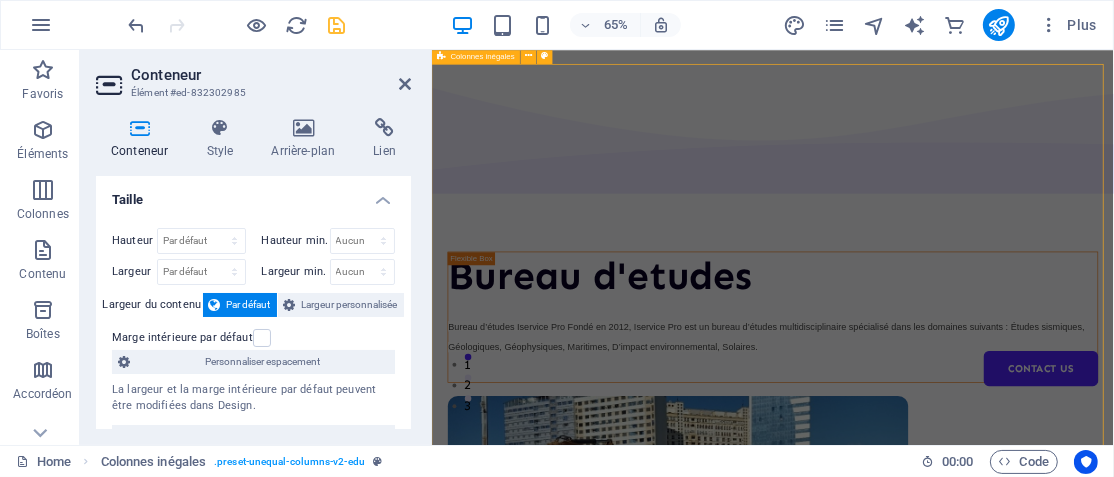 click on "Bureau d'etudes Bureau d’études Iservice Pro Fondé en 2012, Iservice Pro est un bureau d’études multidisciplinaire spécialisé dans les domaines suivants : Études sismiques, Géologiques, Géophysiques, Maritimes, D’impact environnemental, Solaires." at bounding box center [955, 645] 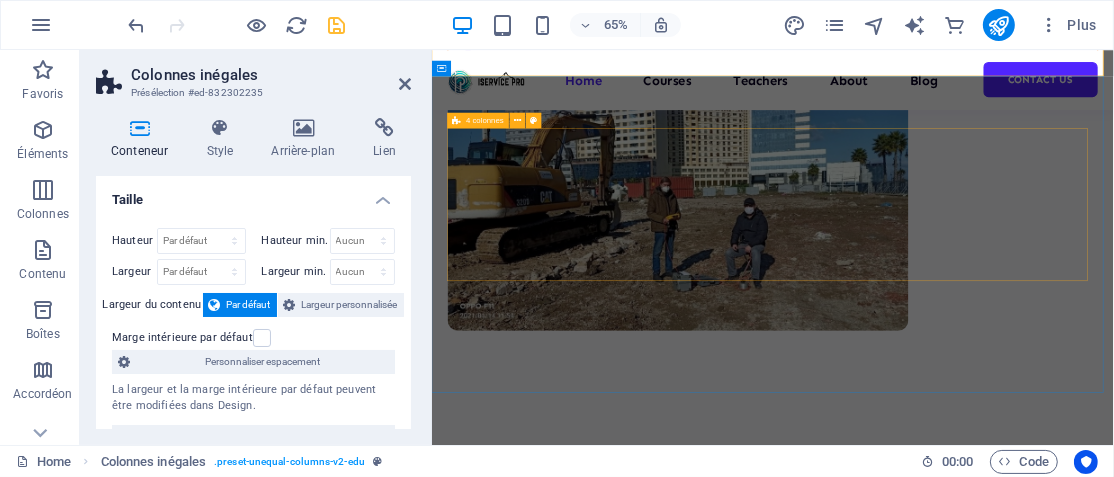 scroll, scrollTop: 771, scrollLeft: 0, axis: vertical 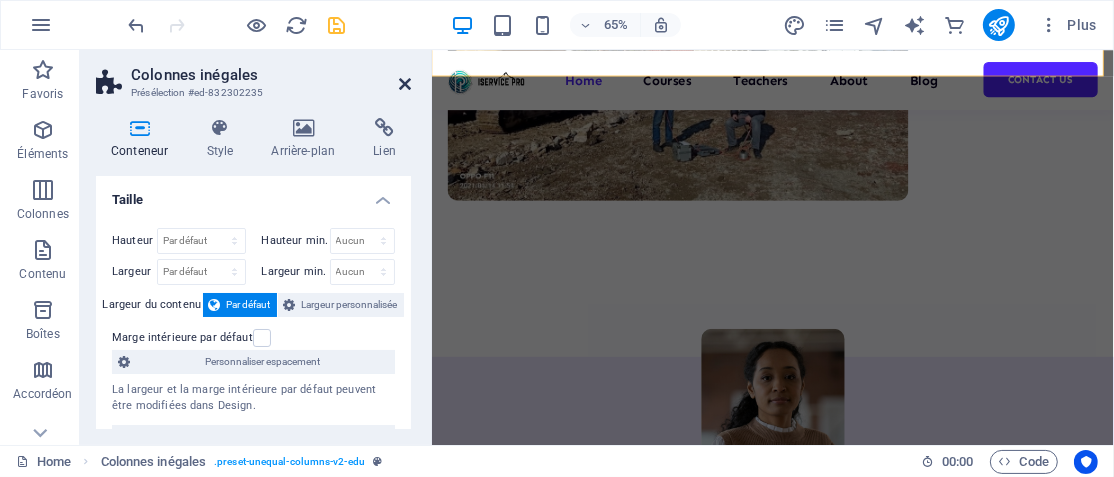click at bounding box center (405, 84) 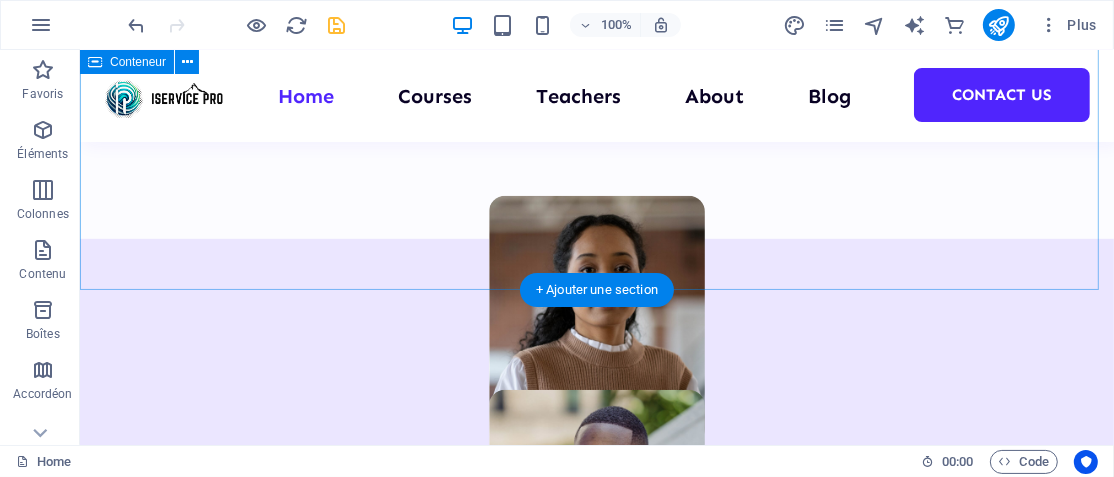 scroll, scrollTop: 854, scrollLeft: 0, axis: vertical 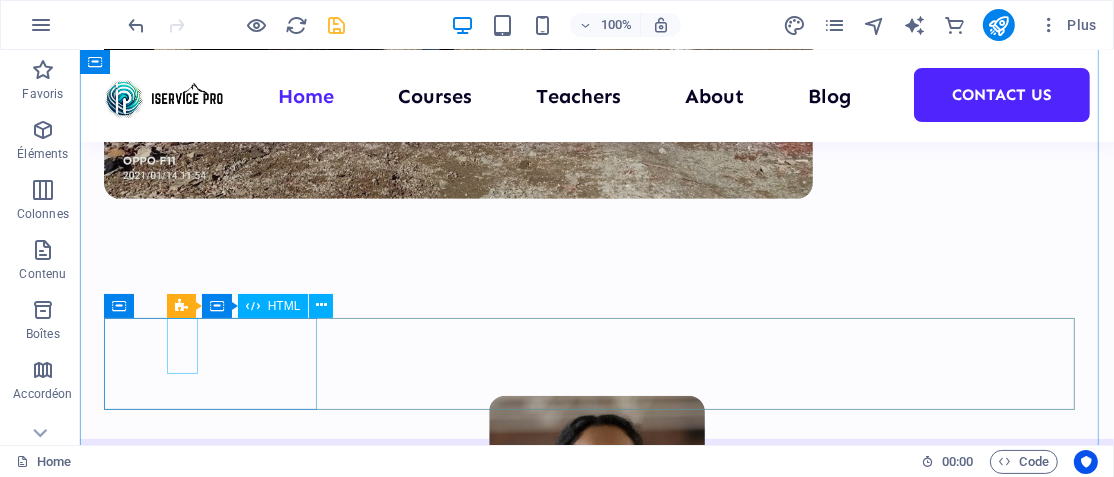 click on "0" at bounding box center [211, 1316] 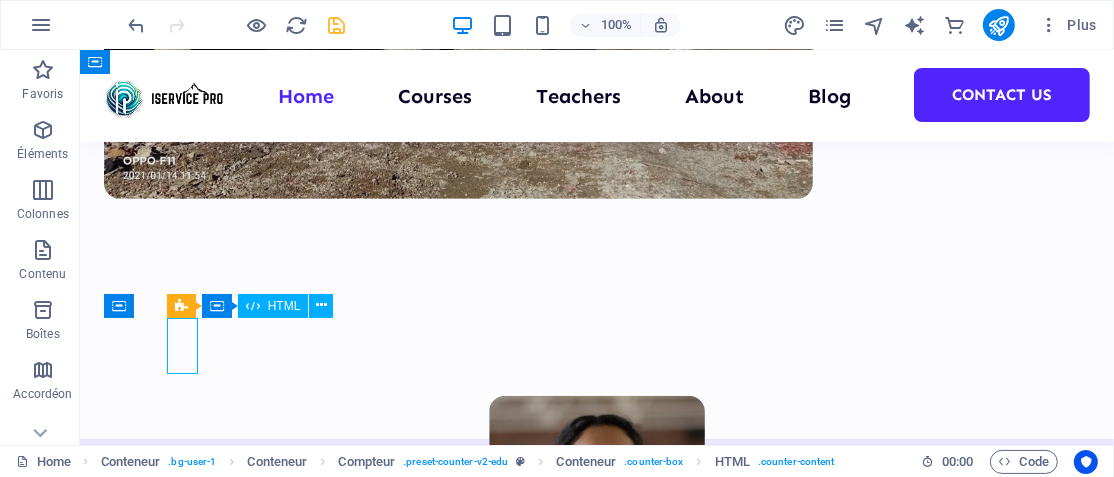 click on "0" at bounding box center (211, 1316) 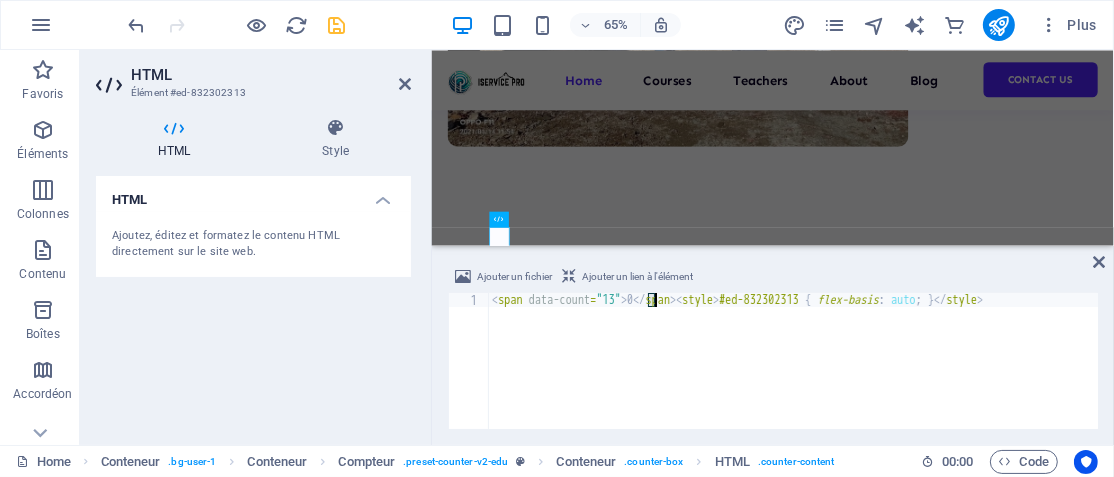 click on "< span   data-count = "13" > 0 </ span > < style > #ed-832302313   {   flex-basis :   auto ;   } </ style >" at bounding box center (793, 375) 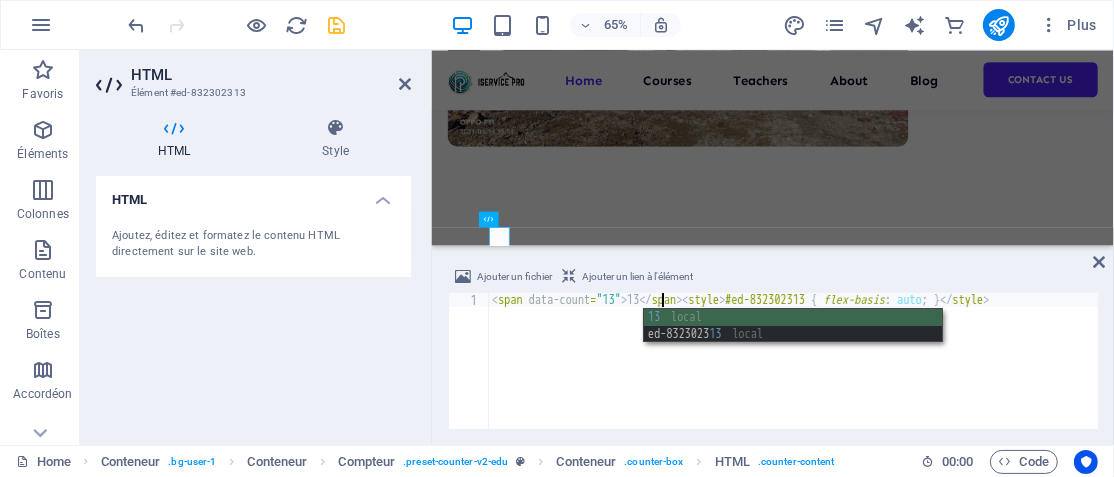 scroll, scrollTop: 0, scrollLeft: 13, axis: horizontal 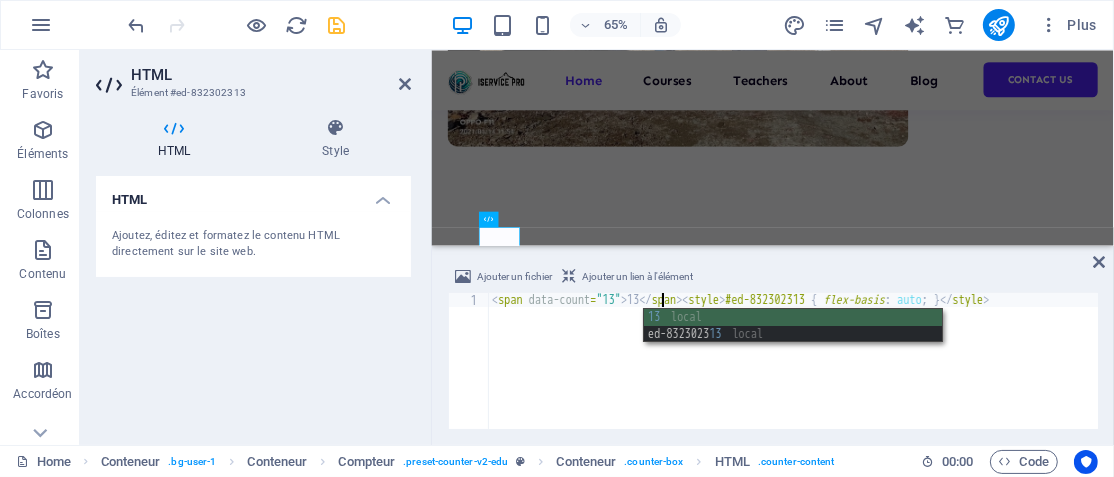 click on "< span   data-count = "13" > 13 </ span > < style > #ed-832302313   {   flex-basis :   auto ;   } </ style >" at bounding box center (793, 375) 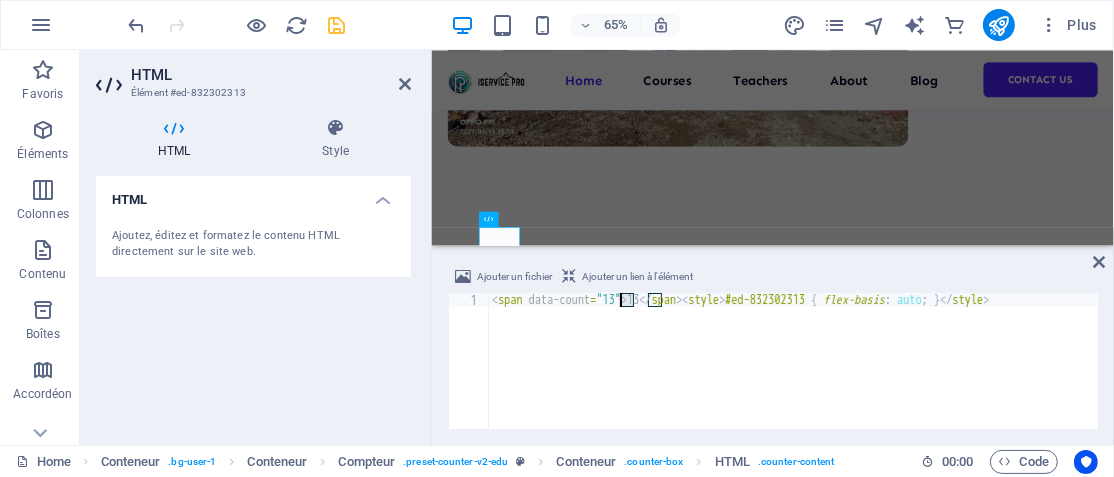 click on "< span   data-count = "13" > 13 </ span > < style > #ed-832302313   {   flex-basis :   auto ;   } </ style >" at bounding box center [793, 375] 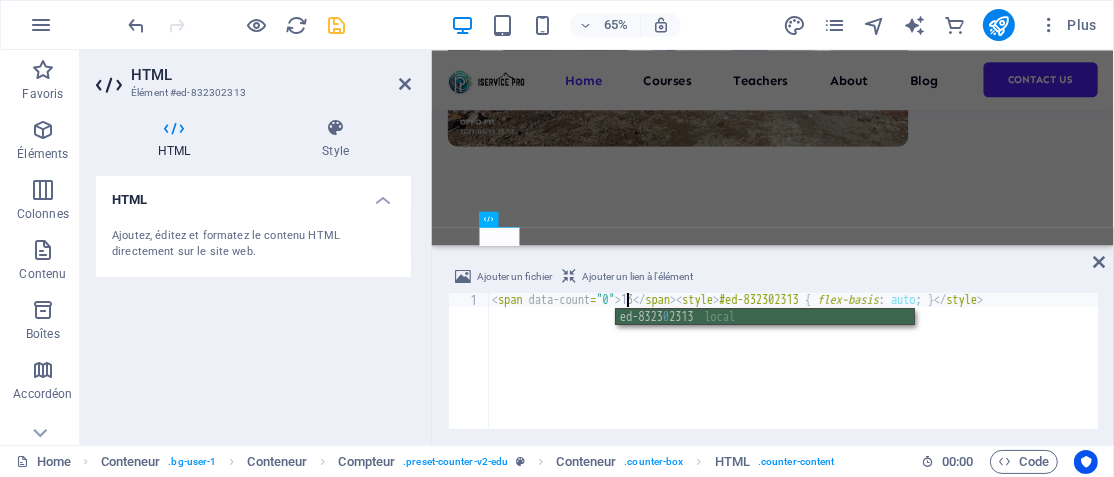 scroll, scrollTop: 0, scrollLeft: 11, axis: horizontal 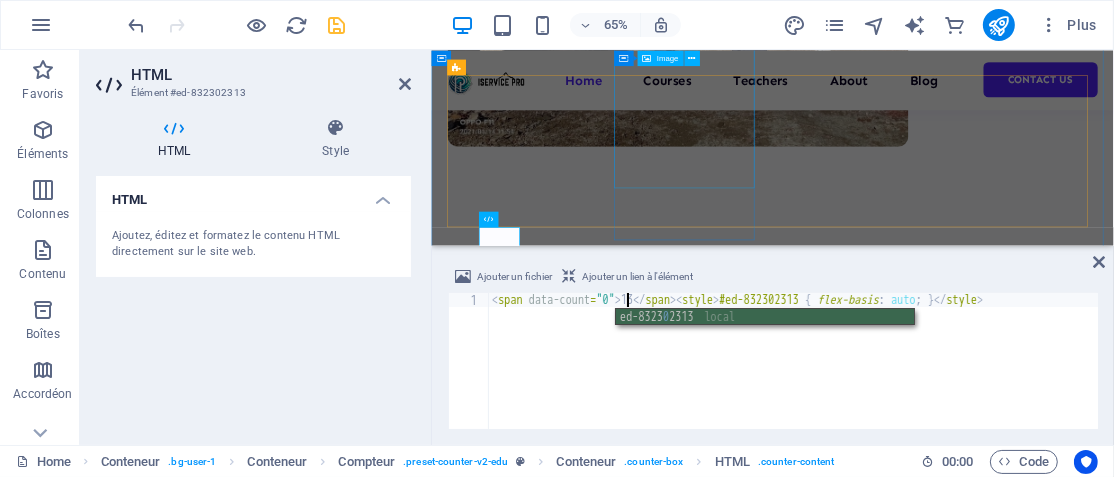 type on "<span data-count="0">13</span><style>#ed-832302313 { flex-basis: auto; }</style>" 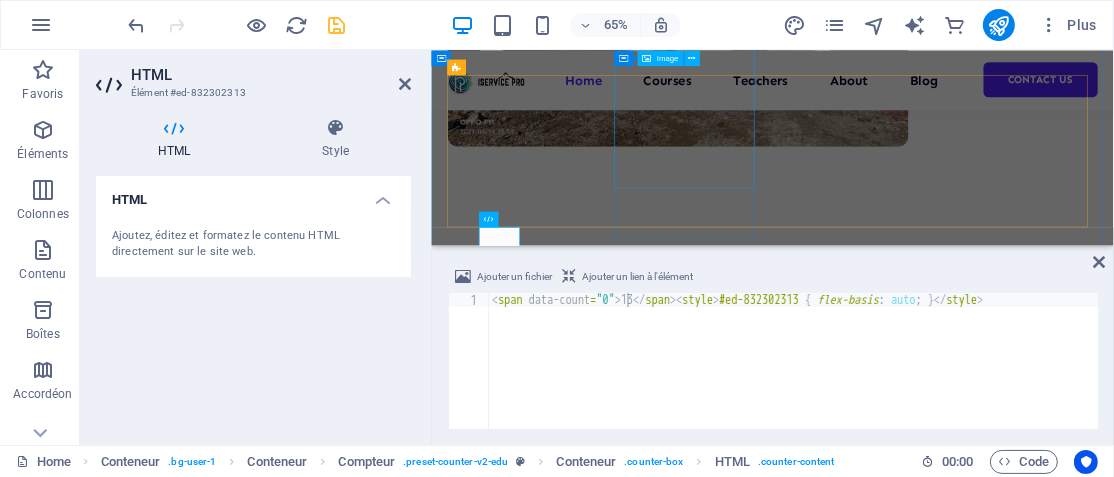 click at bounding box center [955, 722] 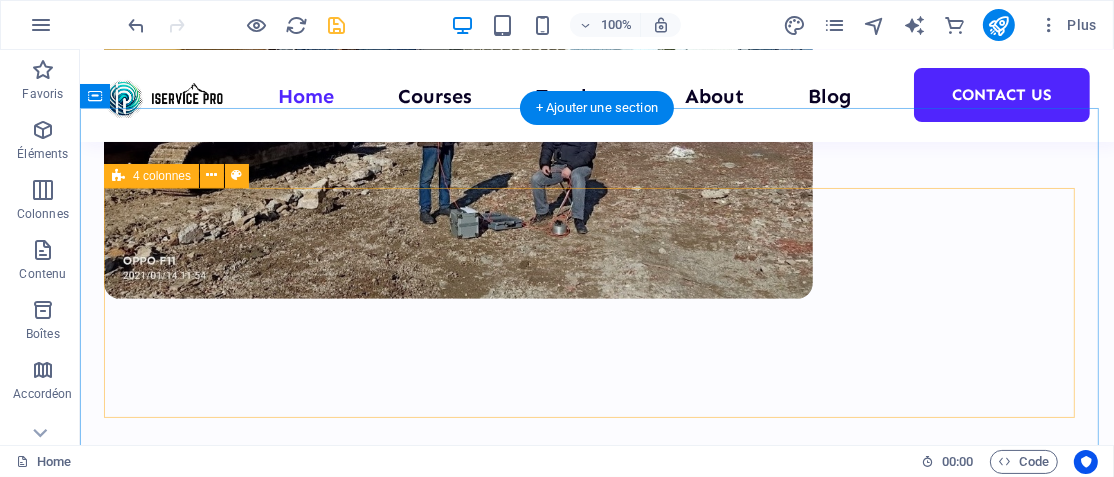 scroll, scrollTop: 954, scrollLeft: 0, axis: vertical 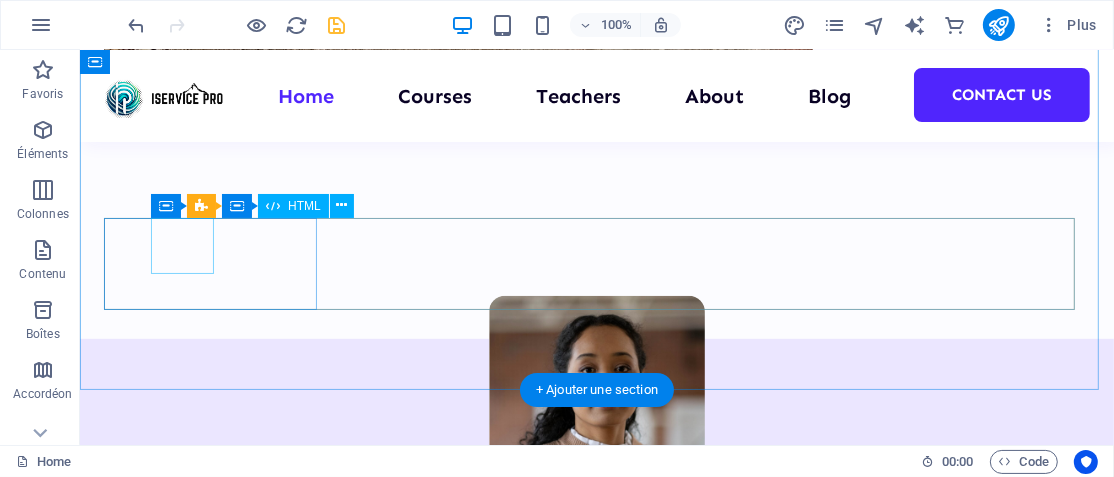 click on "13" at bounding box center [211, 1216] 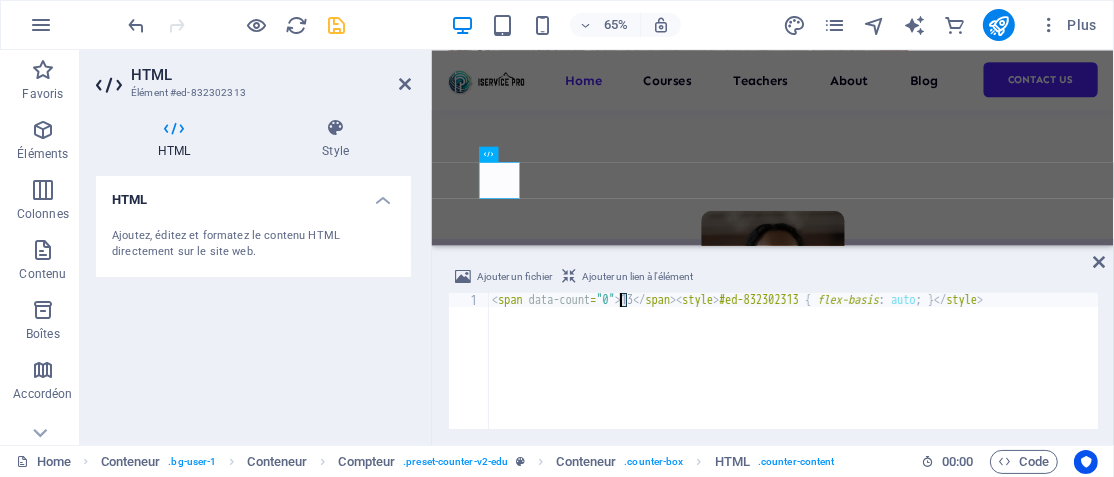 click on "< span   data-count = "0" > 13 </ span > < style > #ed-832302313   {   flex-basis :   auto ;   } </ style >" at bounding box center (793, 375) 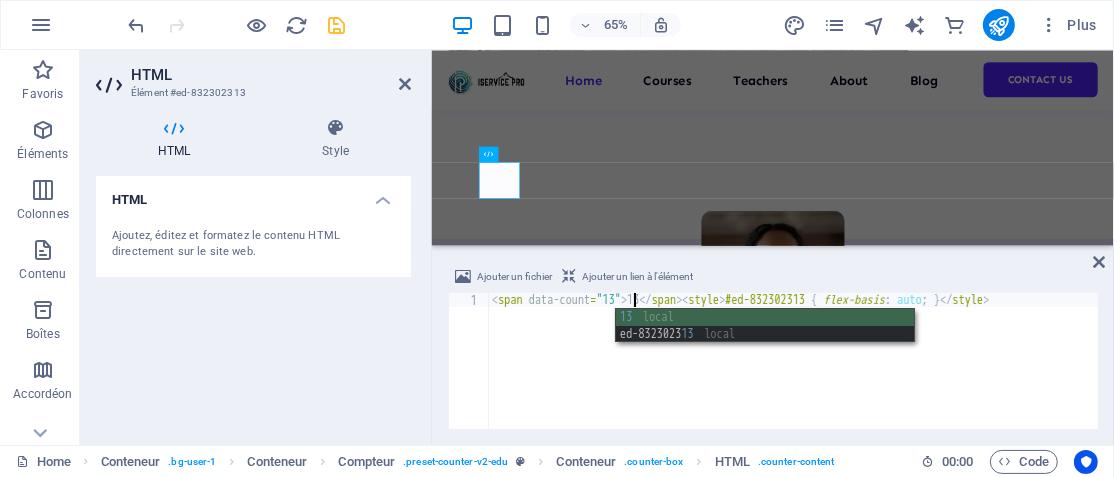 scroll, scrollTop: 0, scrollLeft: 11, axis: horizontal 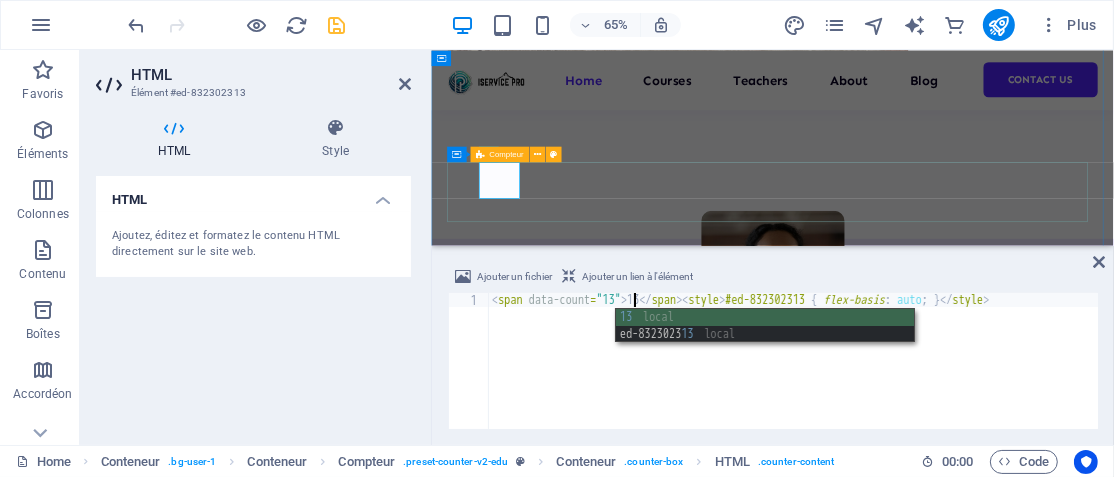 type on "<span data-count="13">13</span><style>#ed-832302313 { flex-basis: auto; }</style>" 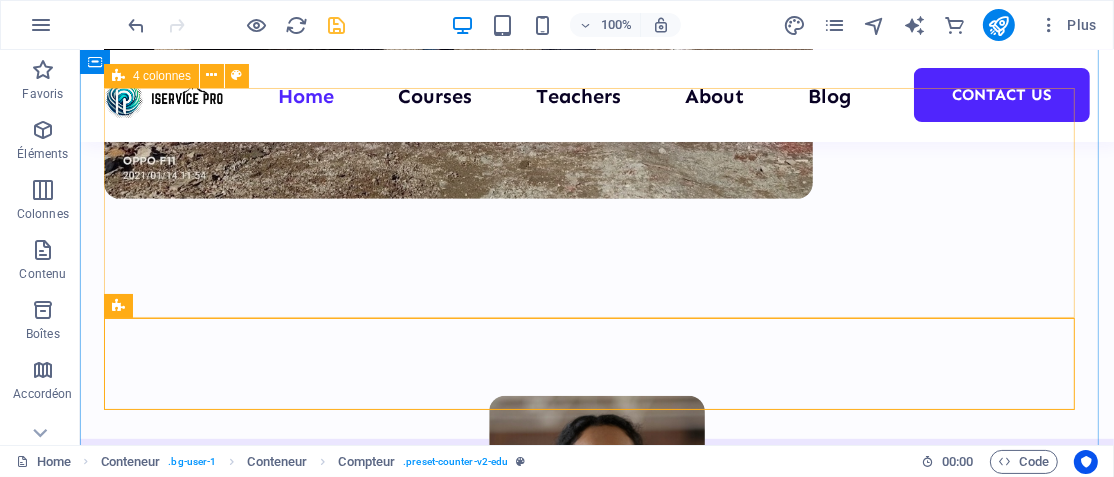 scroll, scrollTop: 954, scrollLeft: 0, axis: vertical 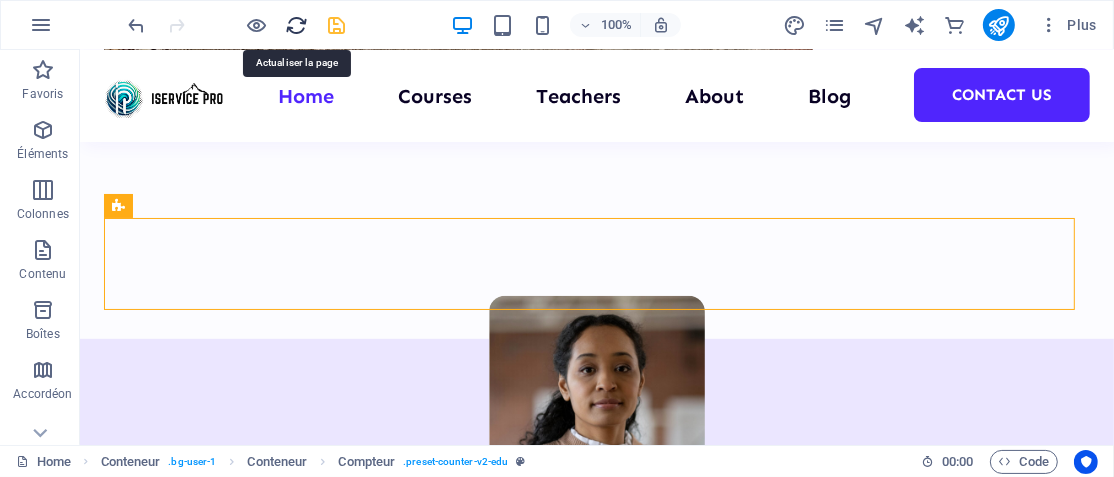 drag, startPoint x: 295, startPoint y: 33, endPoint x: 646, endPoint y: 40, distance: 351.0698 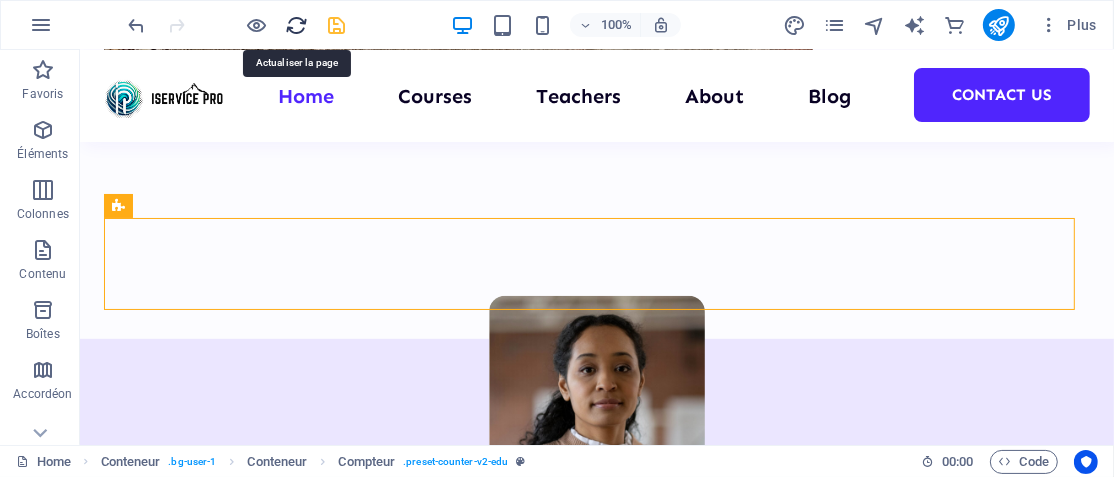 click at bounding box center [297, 25] 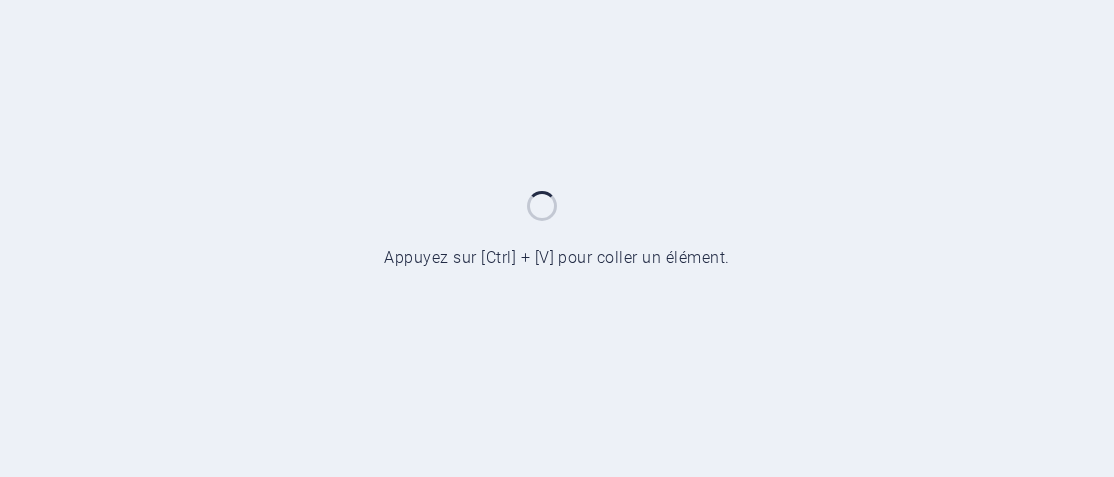 scroll, scrollTop: 0, scrollLeft: 0, axis: both 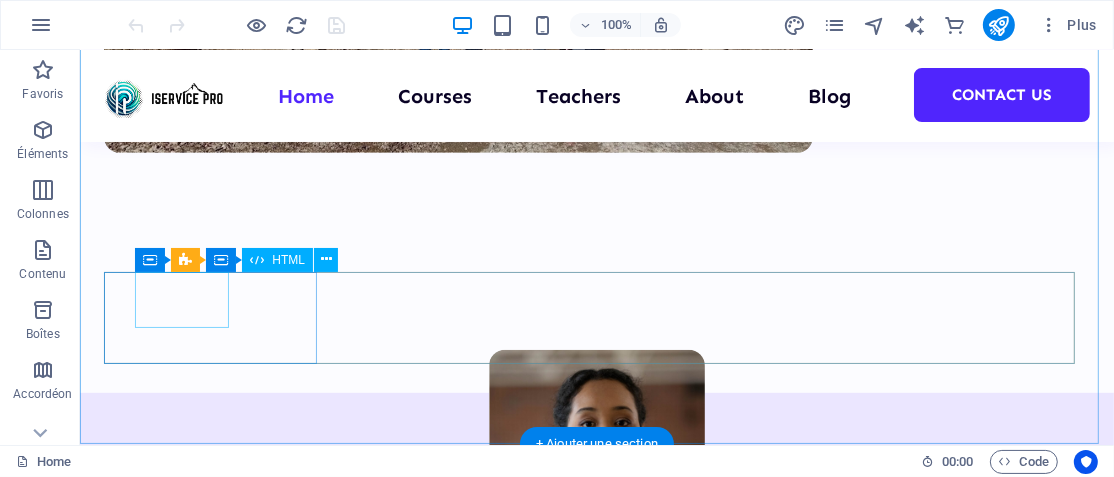 click on "1000" at bounding box center (211, 1270) 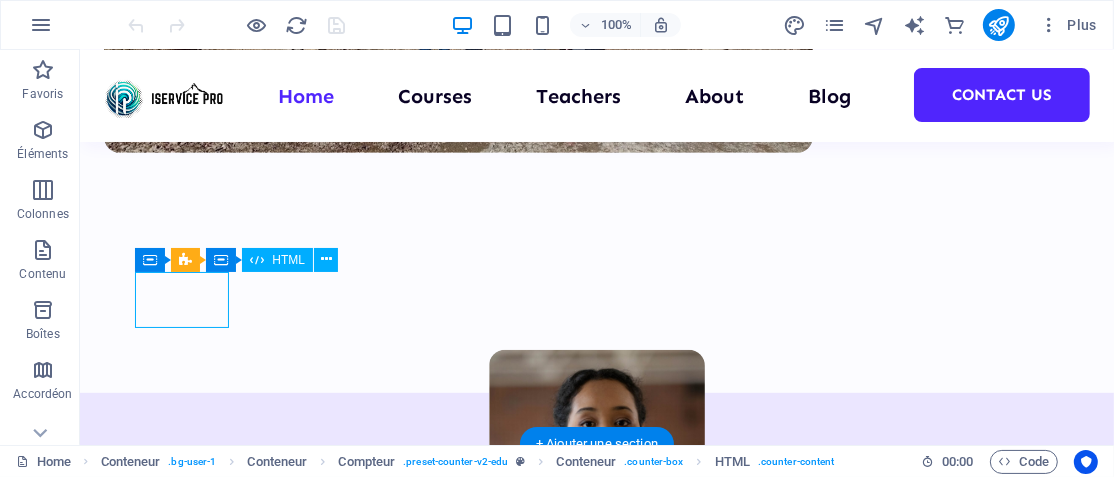click on "1000" at bounding box center (211, 1270) 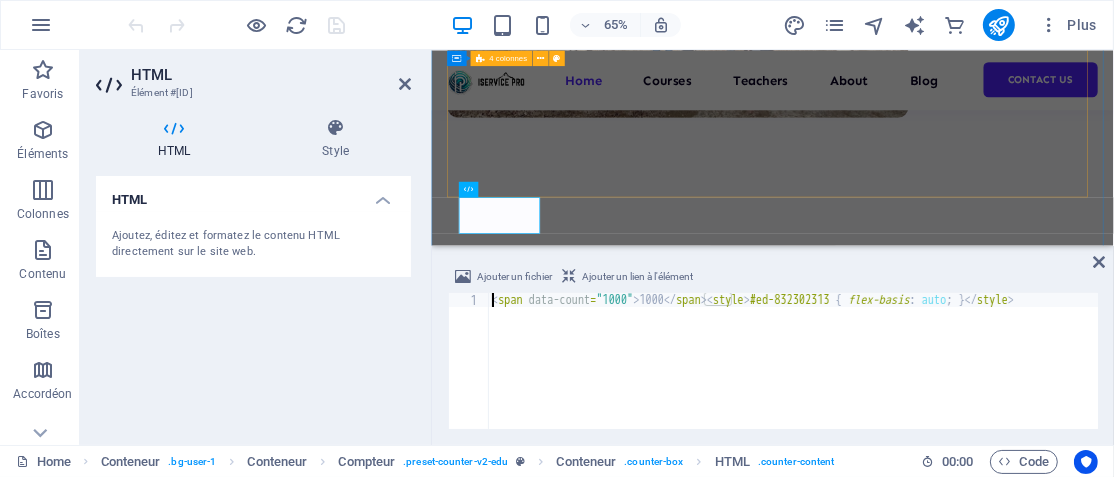 click at bounding box center (955, 882) 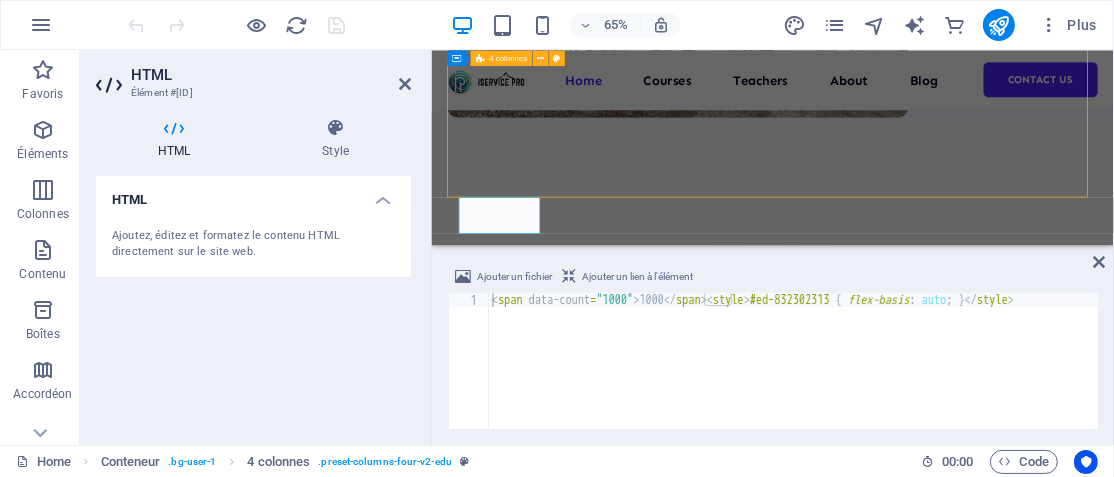 click at bounding box center (955, 882) 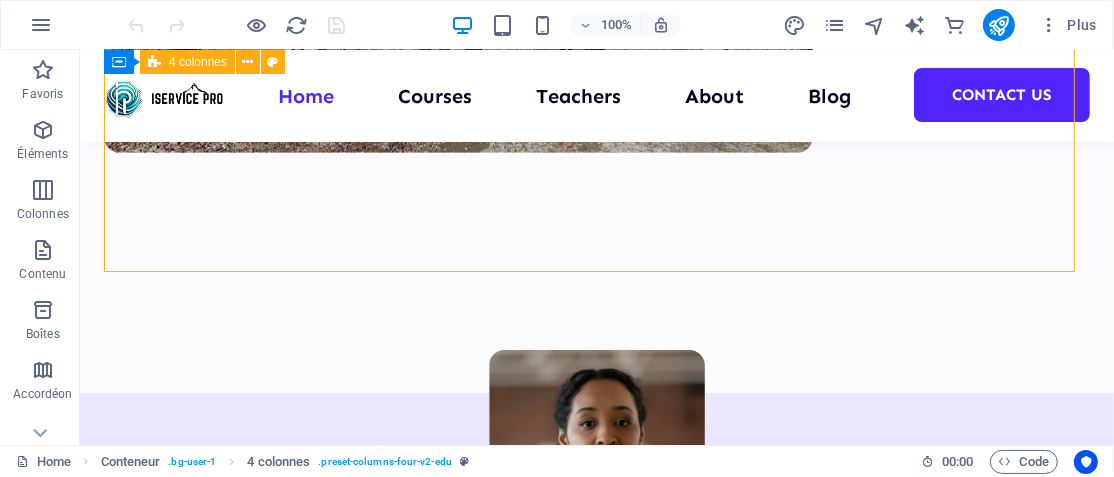 click at bounding box center (596, 873) 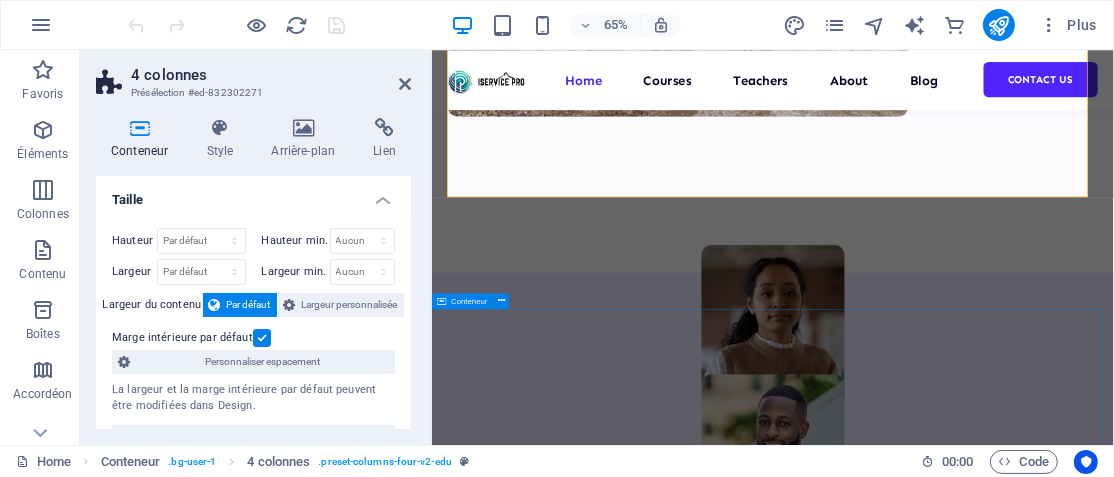 scroll, scrollTop: 700, scrollLeft: 0, axis: vertical 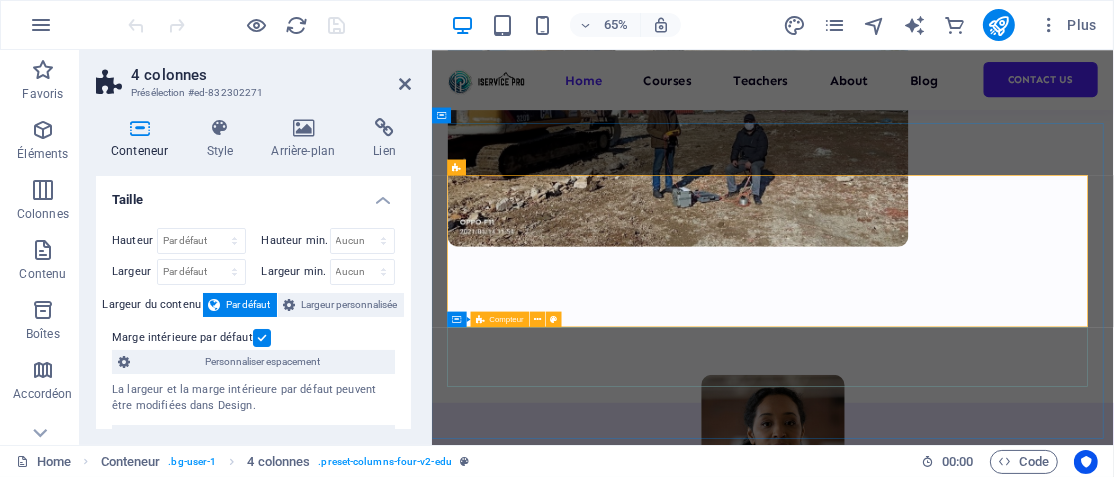 click on "1000 Students 100 Courses 200 Reviews 20 TEACHERS" at bounding box center [955, 1803] 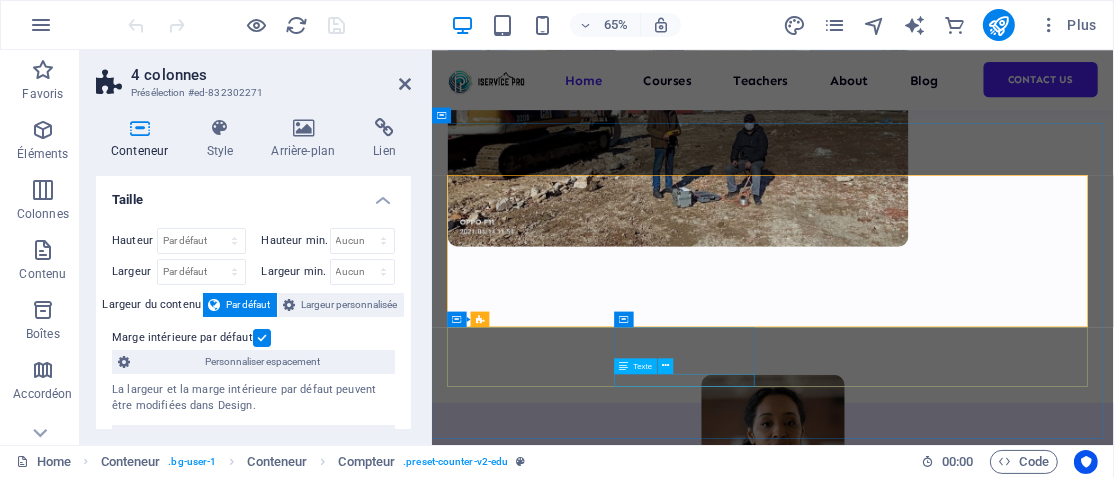 scroll, scrollTop: 970, scrollLeft: 0, axis: vertical 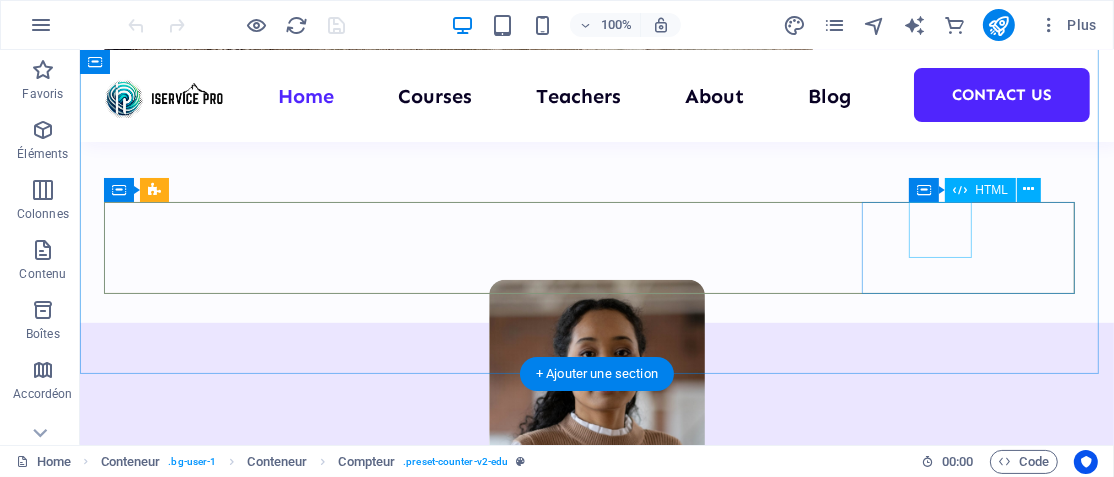 click on "20" at bounding box center (211, 1731) 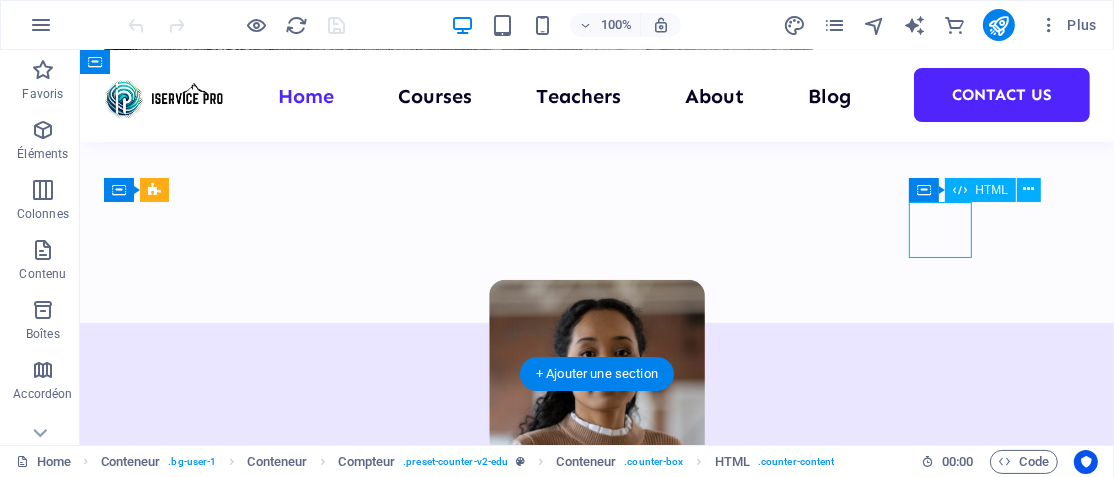 click on "20" at bounding box center [211, 1731] 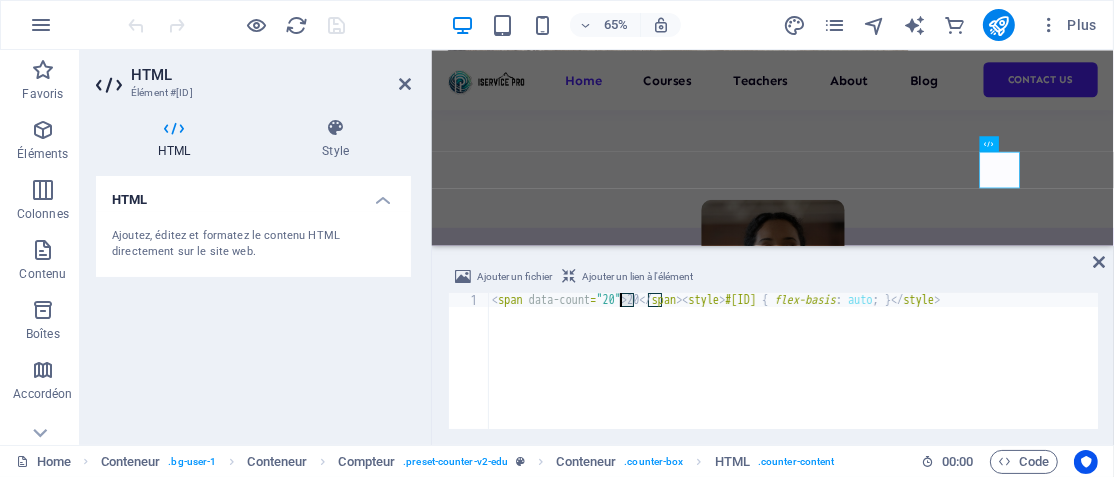 drag, startPoint x: 634, startPoint y: 298, endPoint x: 623, endPoint y: 301, distance: 11.401754 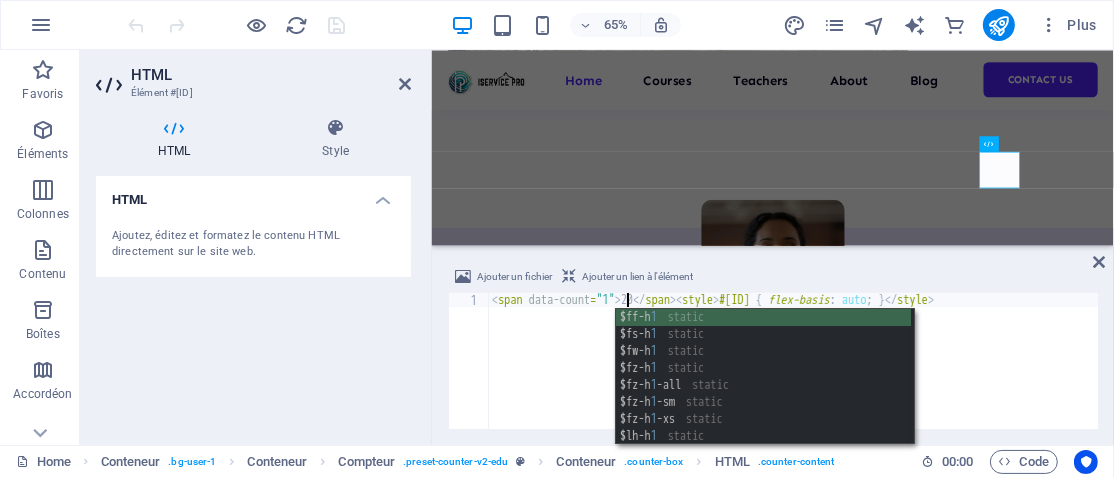 scroll, scrollTop: 0, scrollLeft: 11, axis: horizontal 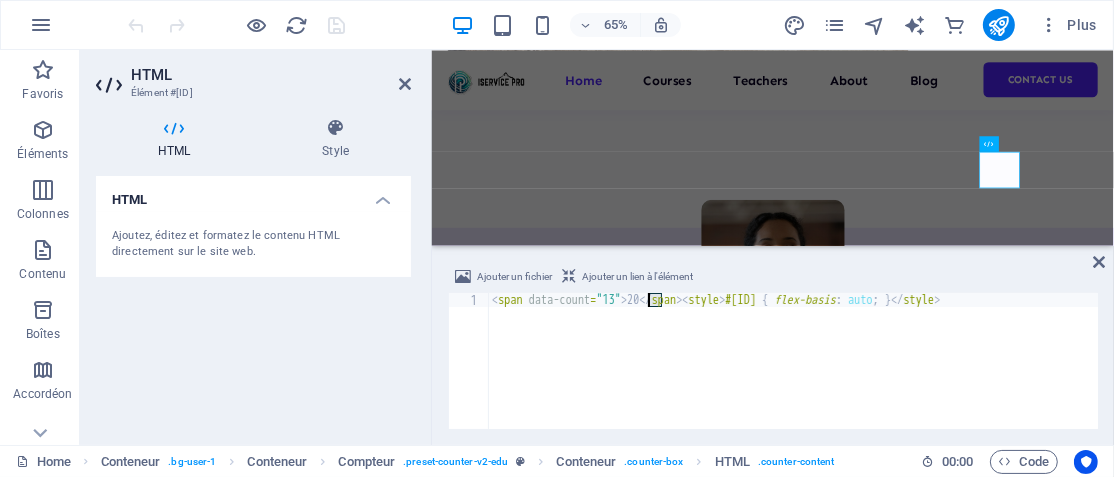 drag, startPoint x: 663, startPoint y: 303, endPoint x: 649, endPoint y: 301, distance: 14.142136 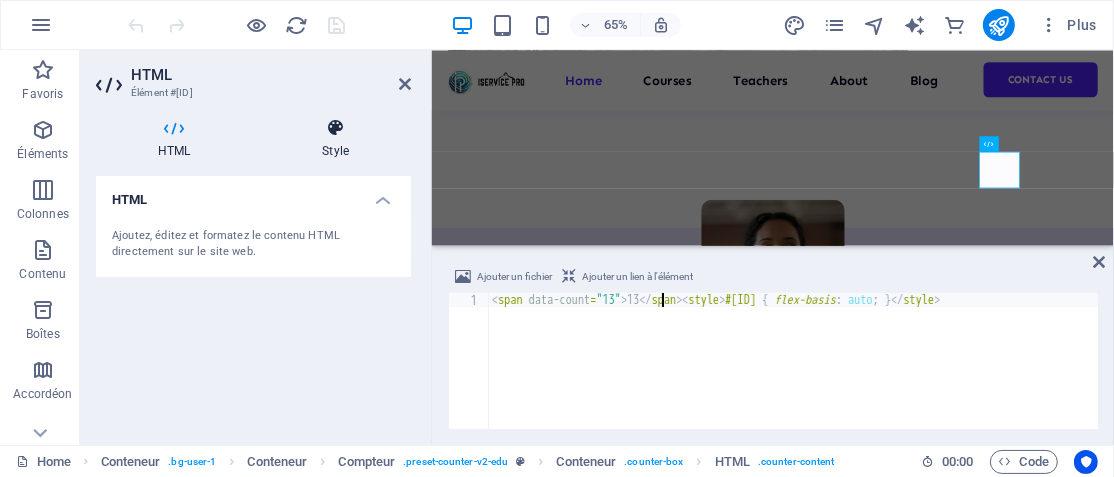 type on "[NUMBER]" 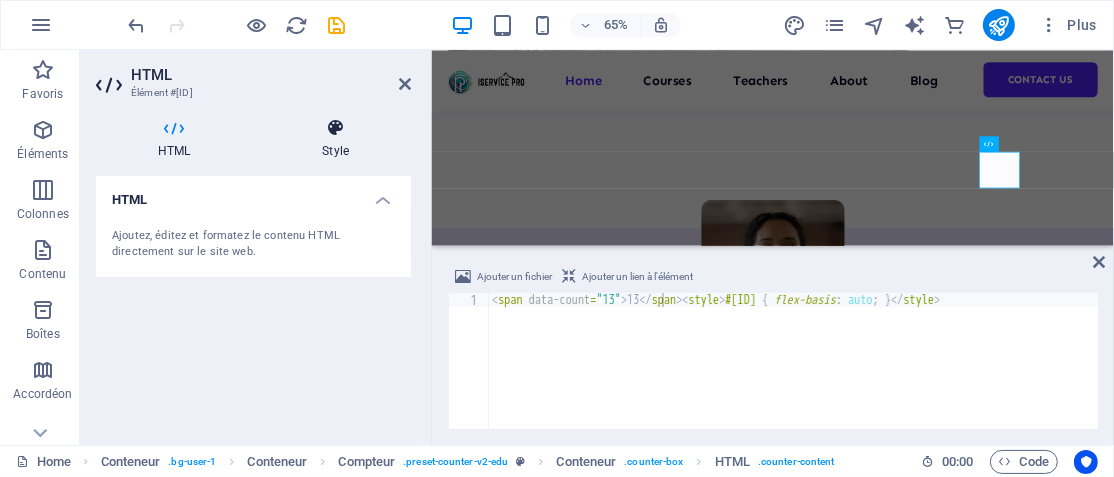 click at bounding box center (335, 128) 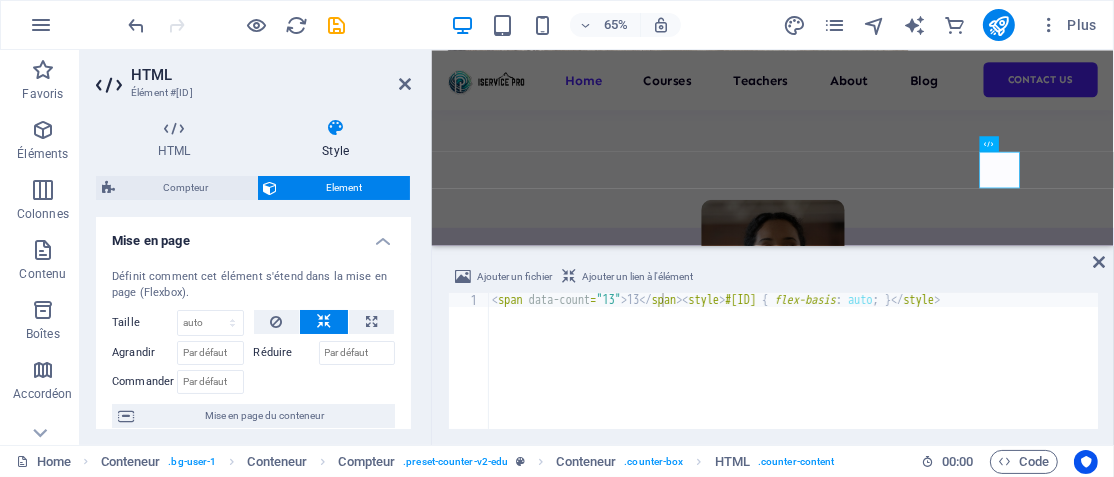 scroll, scrollTop: 100, scrollLeft: 0, axis: vertical 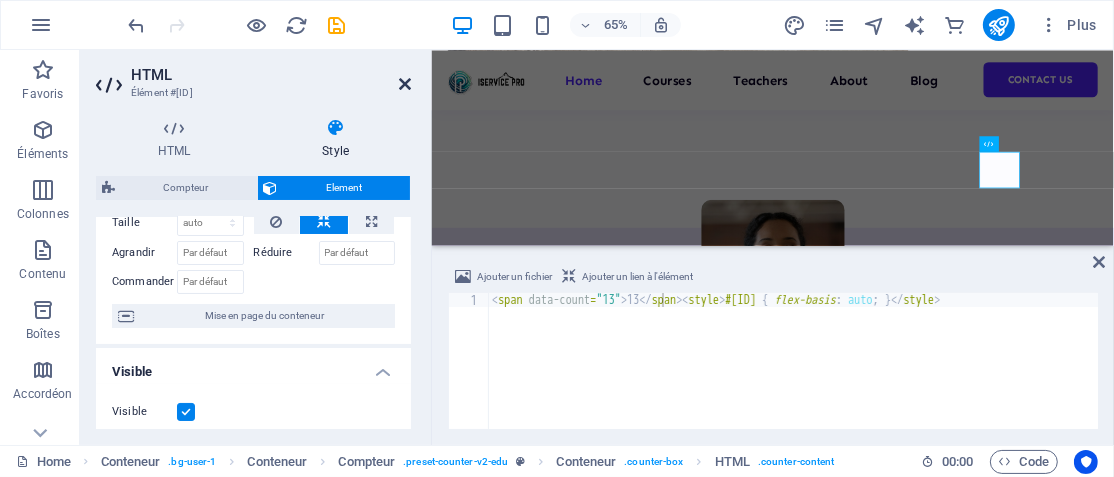 click at bounding box center (405, 84) 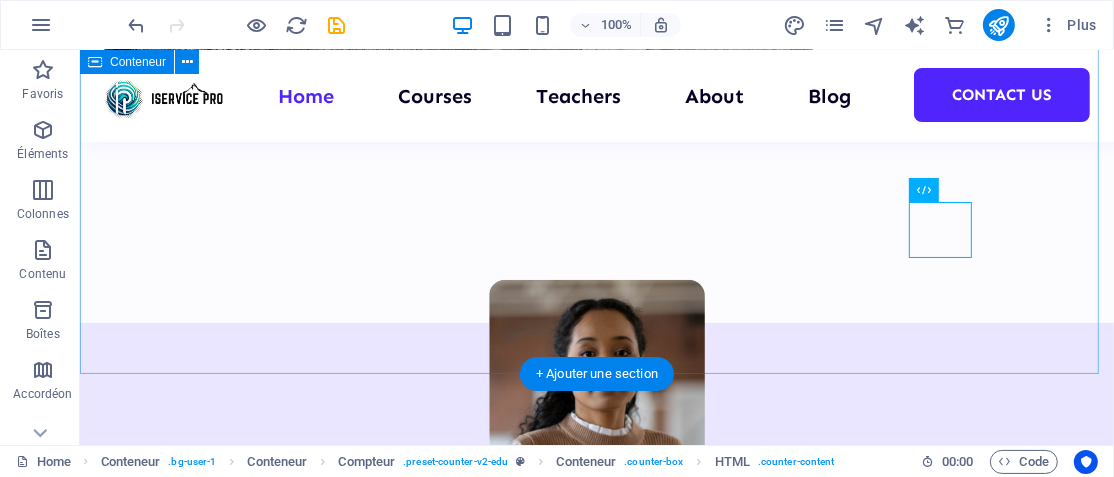 click on "[NUMBER] Students [NUMBER] Courses [NUMBER] Reviews [AGE] TEACHERS" at bounding box center [596, 1131] 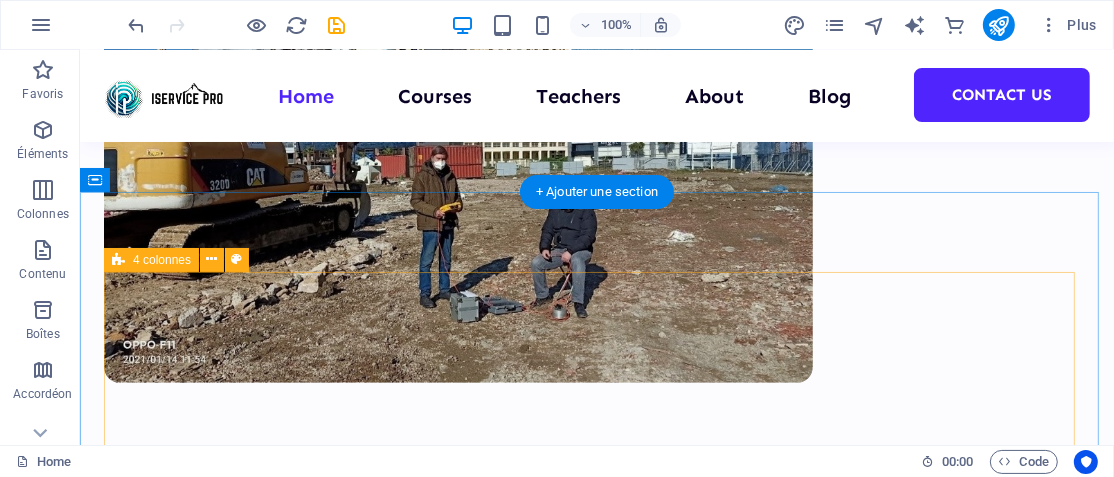 scroll, scrollTop: 970, scrollLeft: 0, axis: vertical 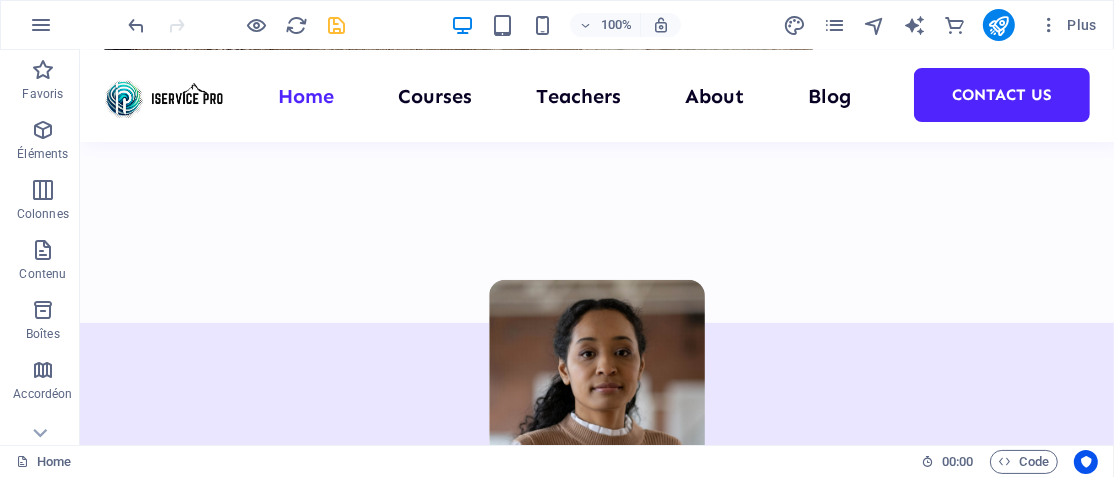 click at bounding box center [337, 25] 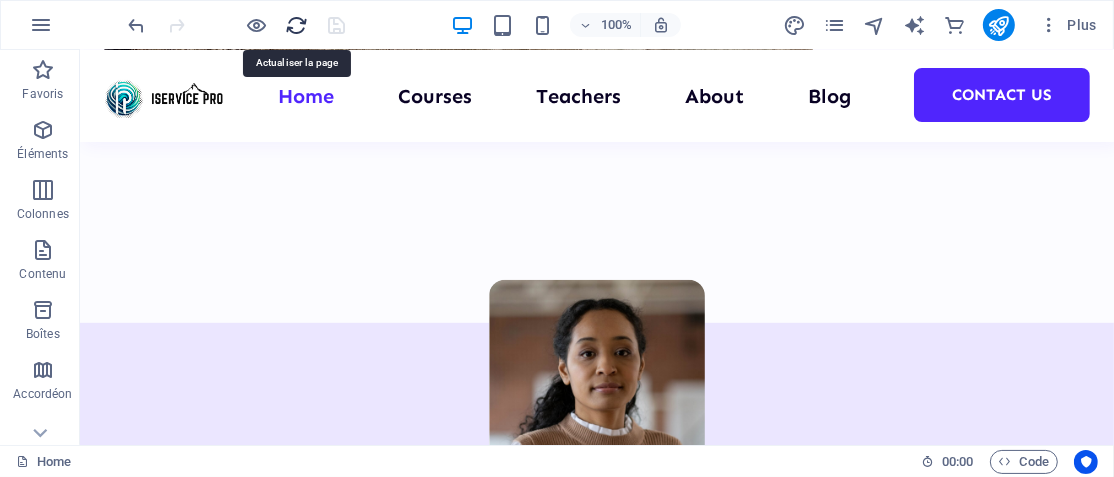 click at bounding box center [297, 25] 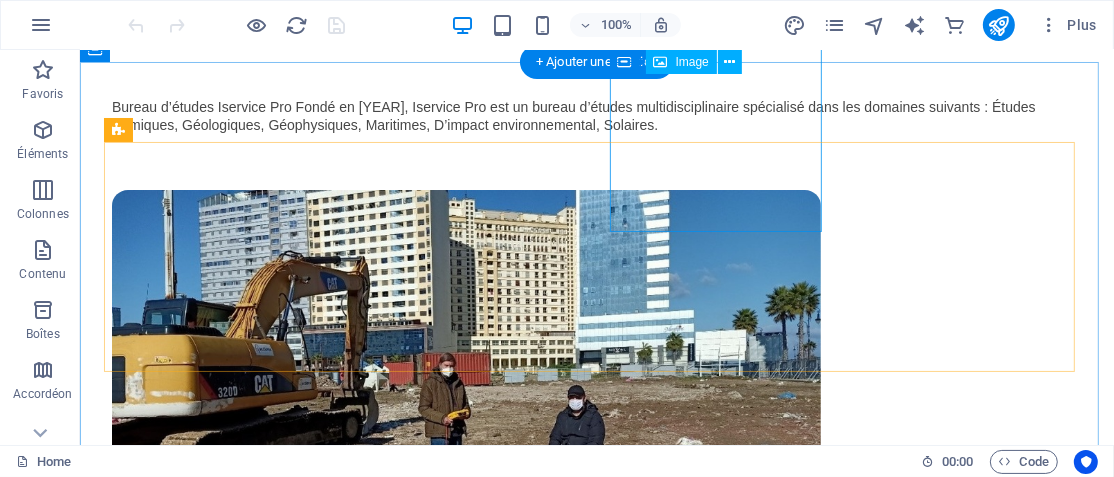 scroll, scrollTop: 1000, scrollLeft: 0, axis: vertical 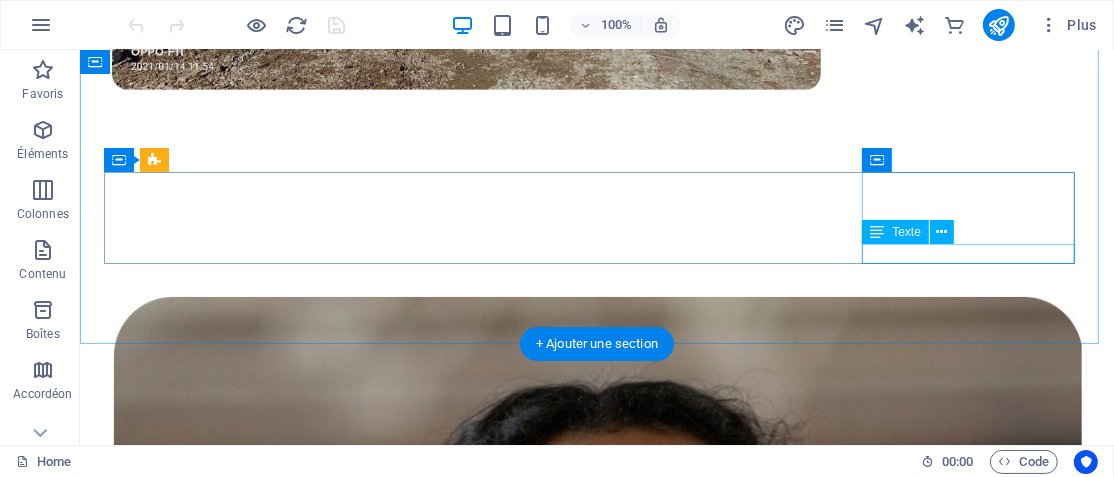 click on "TEACHERS" at bounding box center (596, 5377) 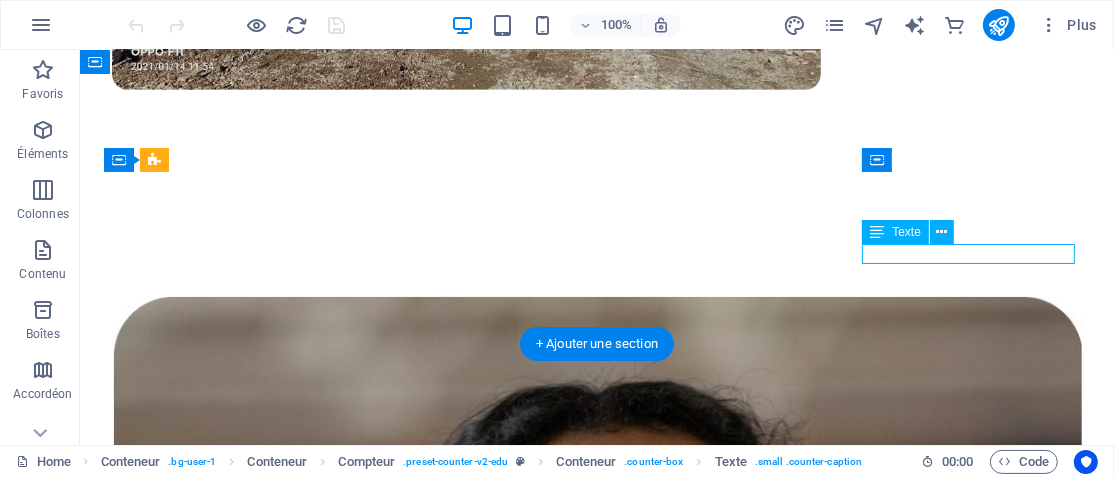 click on "TEACHERS" at bounding box center [596, 5377] 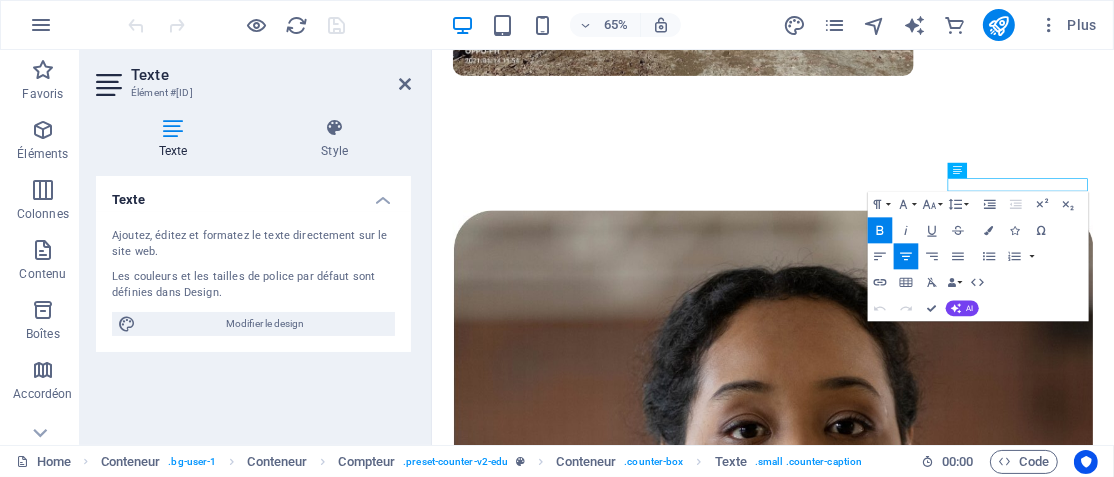 scroll, scrollTop: 1, scrollLeft: 0, axis: vertical 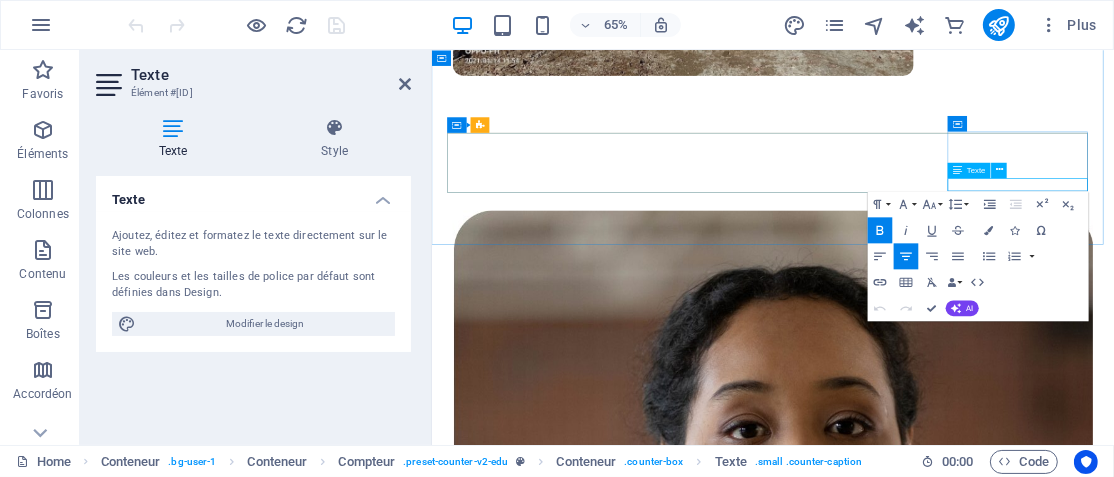 drag, startPoint x: 1383, startPoint y: 252, endPoint x: 1268, endPoint y: 251, distance: 115.00435 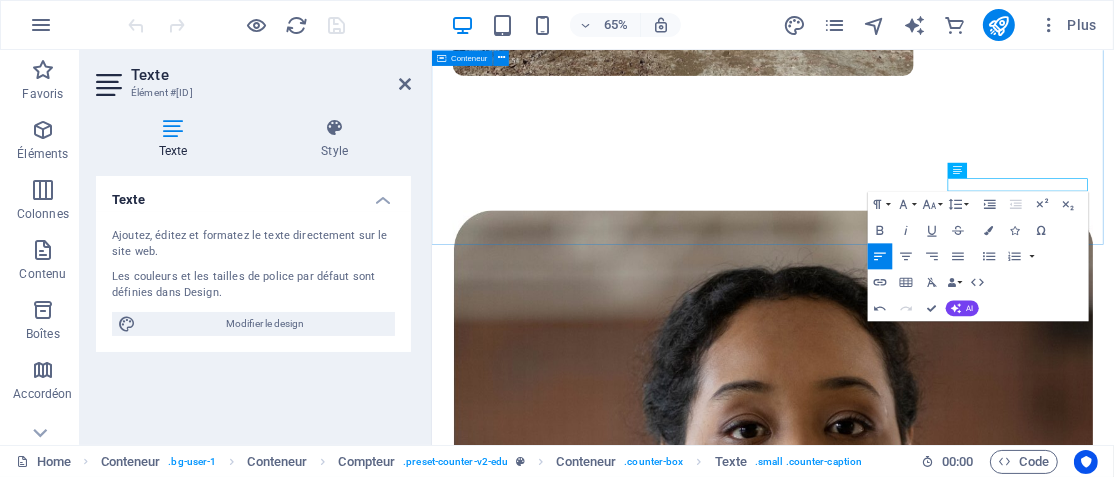 click on "[NUMBER] Students [NUMBER] Courses [NUMBER] Reviews [AGE] Ans" at bounding box center (955, 2942) 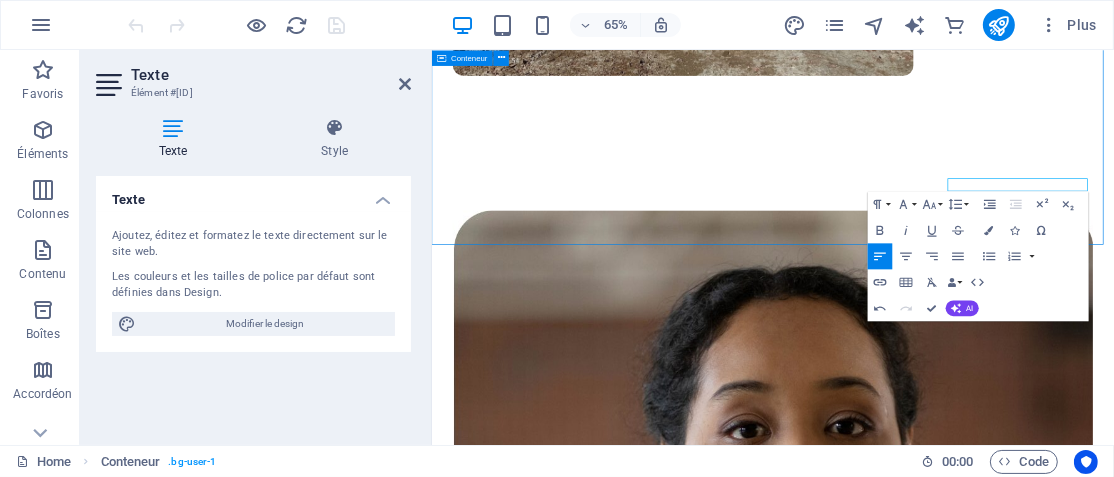 scroll, scrollTop: 995, scrollLeft: 0, axis: vertical 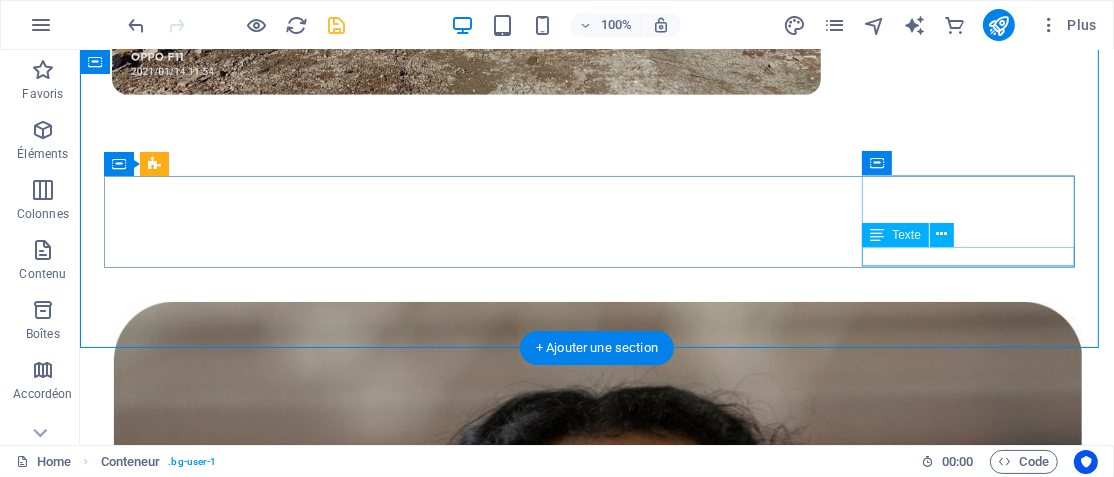 click on "Ans" at bounding box center [596, 5382] 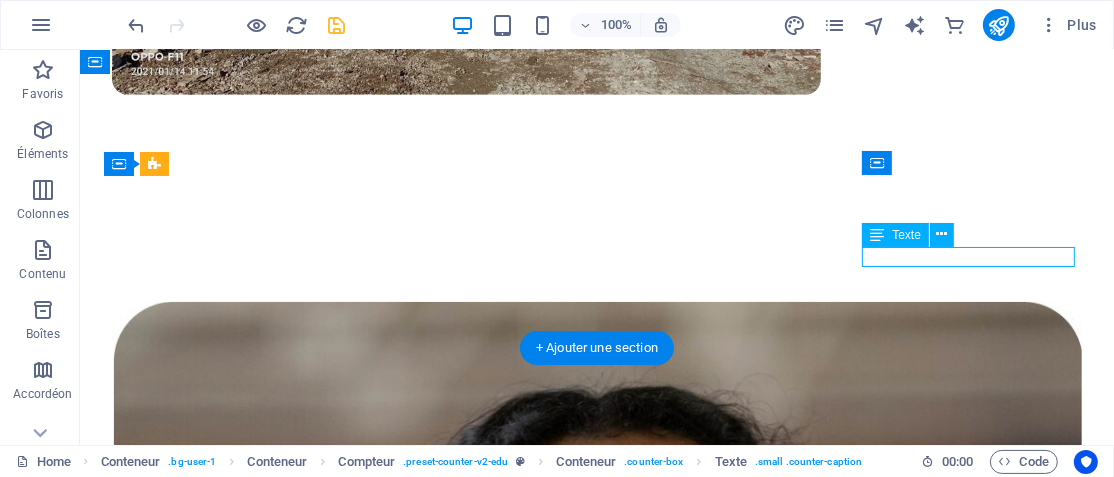 click on "Ans" at bounding box center (596, 5382) 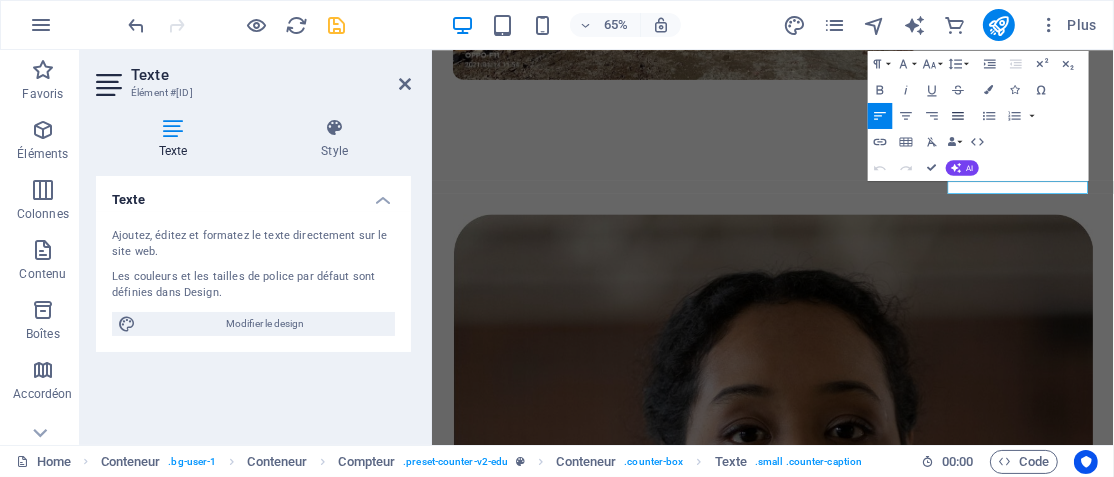 click 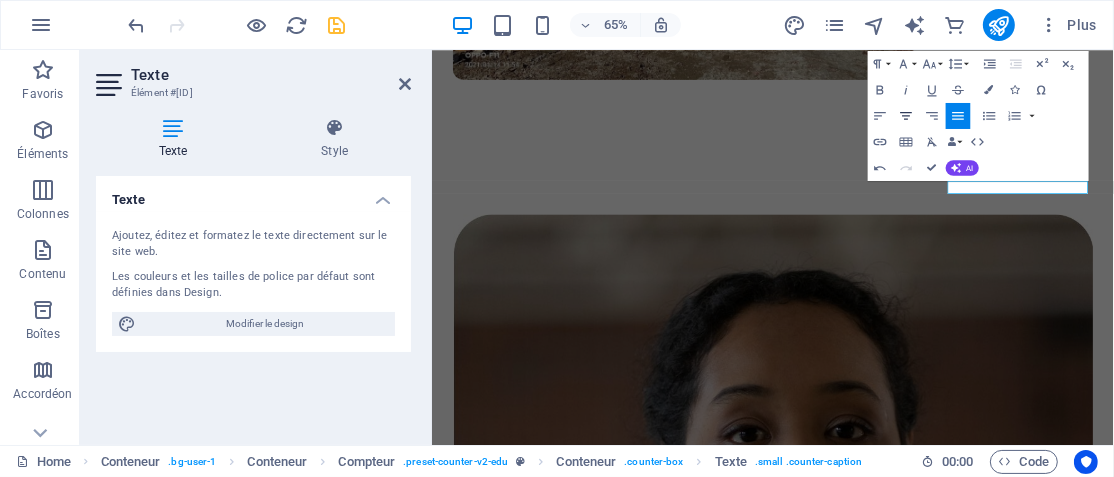 click 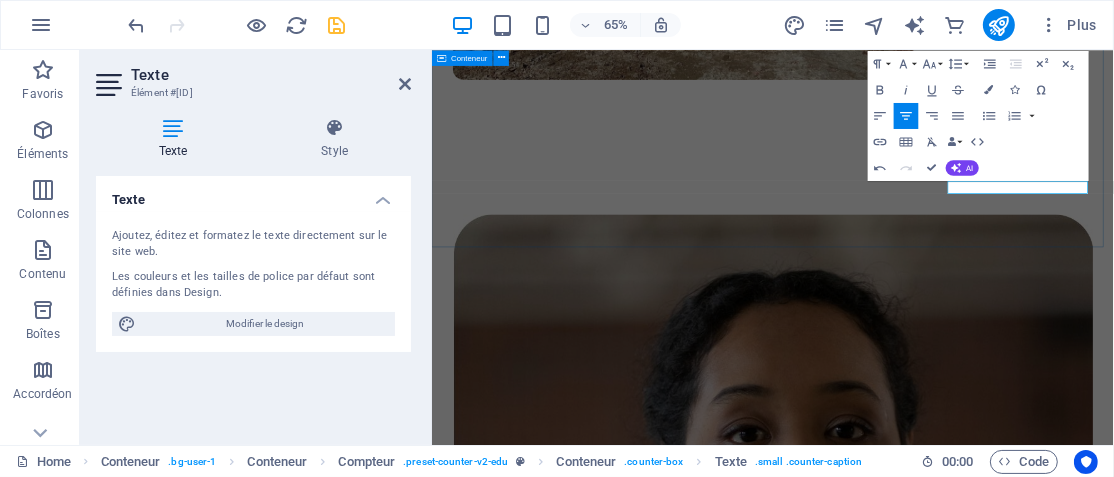 click on "[NUMBER] Students [NUMBER] Courses [NUMBER] Reviews [AGE] Ans" at bounding box center (955, 2947) 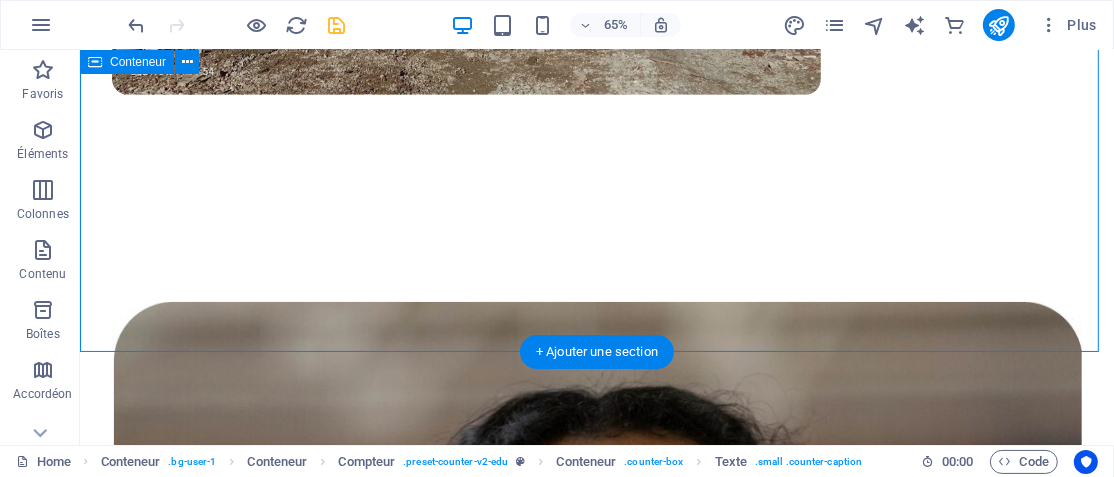 scroll, scrollTop: 991, scrollLeft: 0, axis: vertical 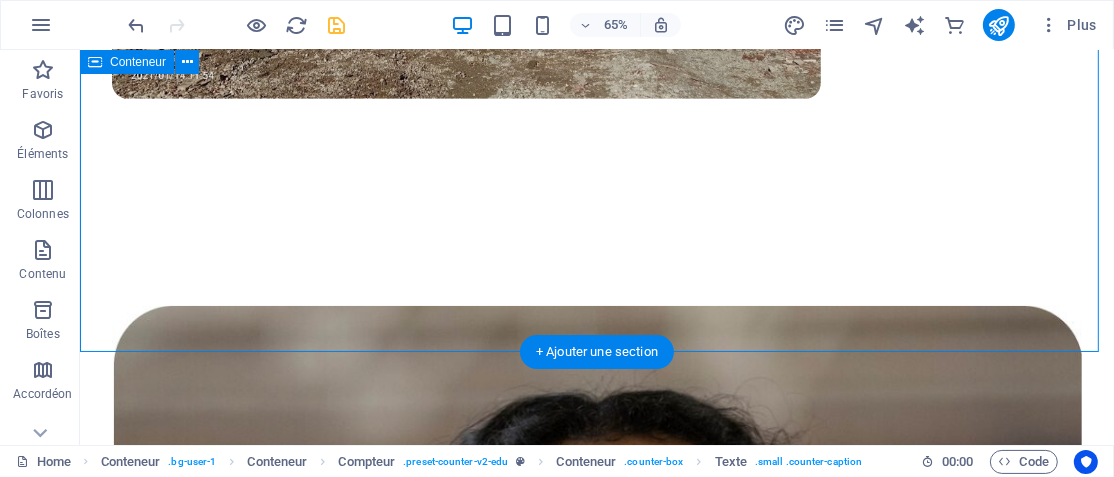 click on "[AGE]" at bounding box center (596, 5315) 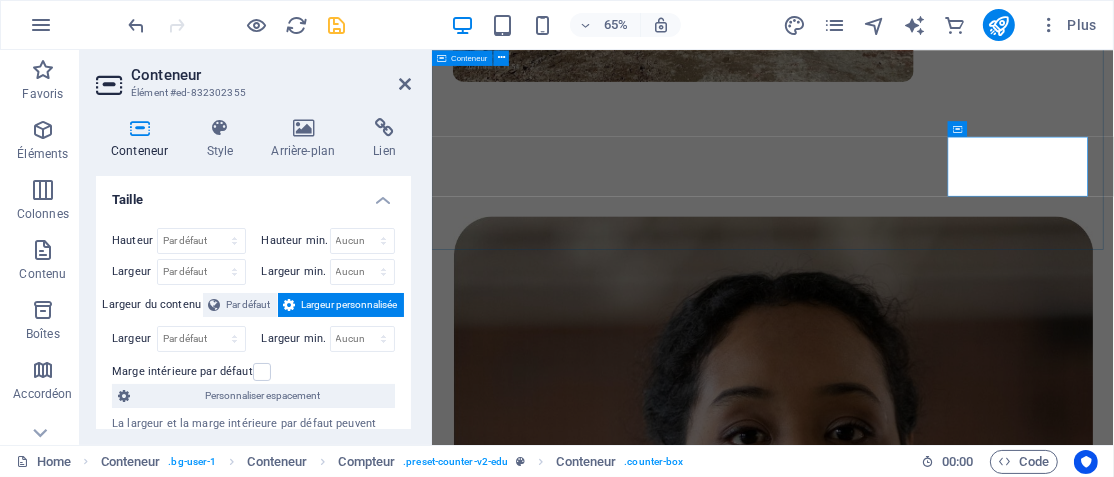 click on "[NUMBER] Students [NUMBER] Courses [NUMBER] Reviews [AGE] Ans" at bounding box center (955, 2951) 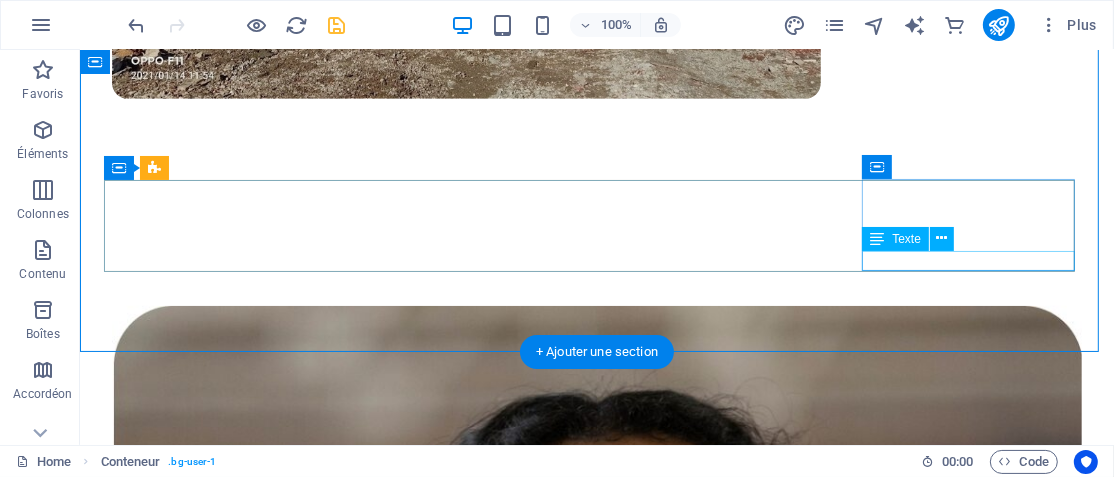 click on "Ans" at bounding box center [596, 5386] 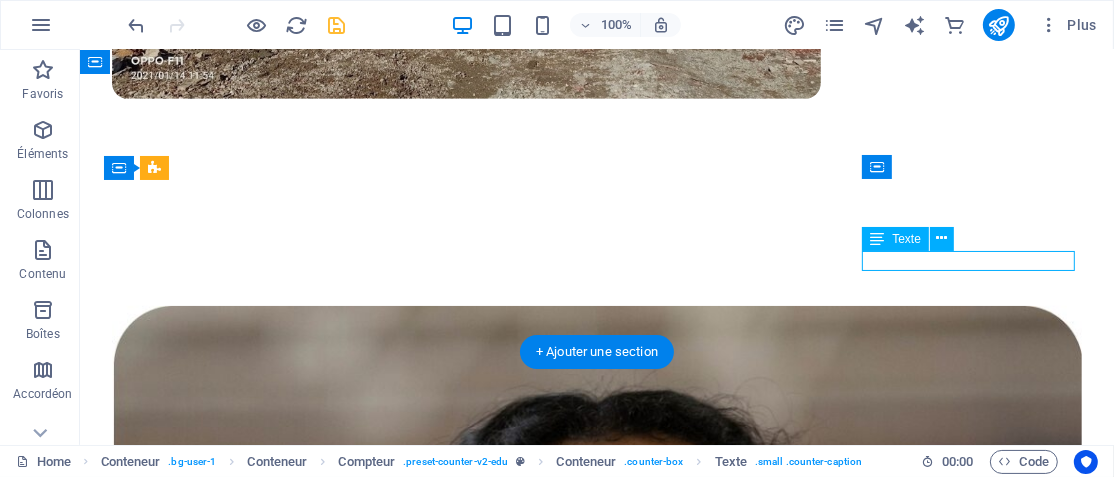 click on "Ans" at bounding box center (596, 5386) 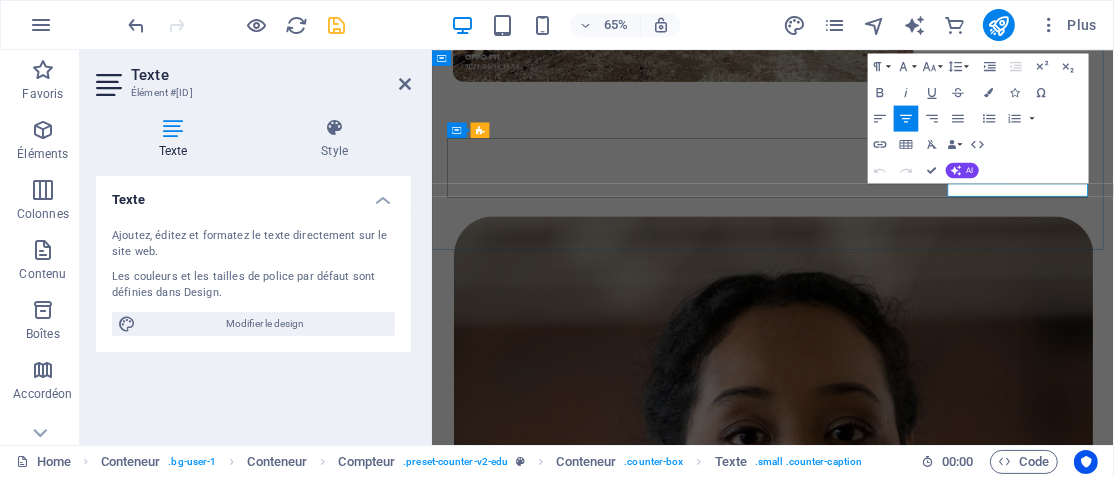drag, startPoint x: 1355, startPoint y: 267, endPoint x: 1262, endPoint y: 261, distance: 93.193344 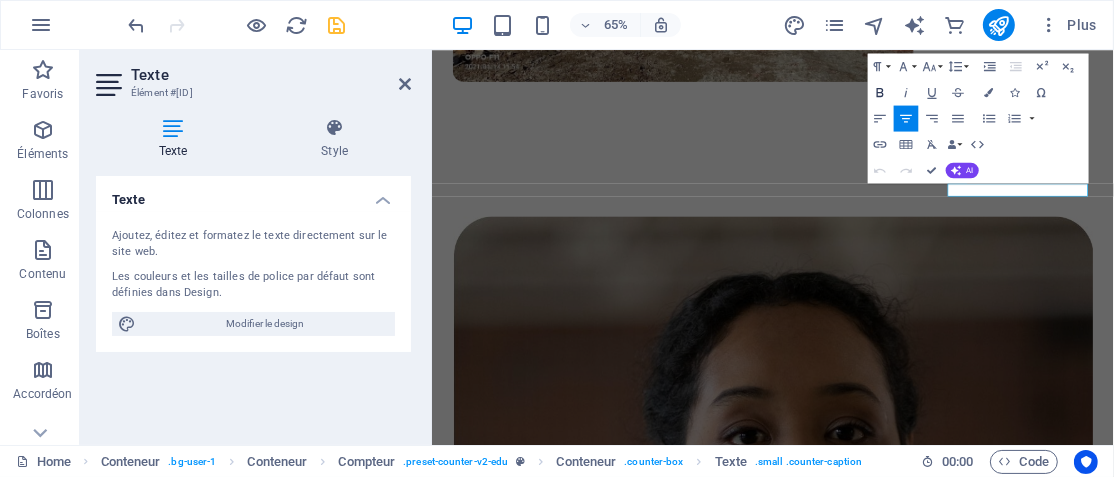 click 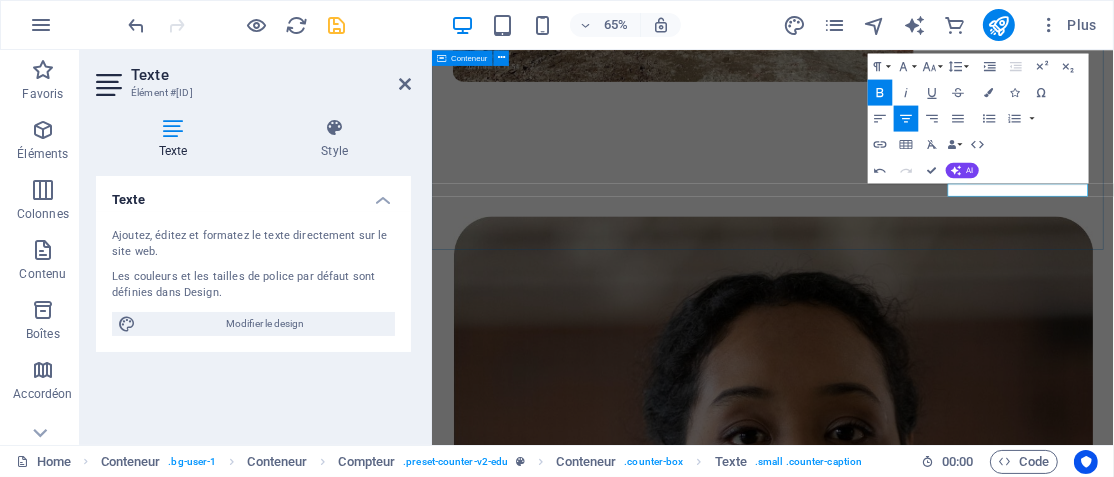 click on "[NUMBER] Students [NUMBER] Courses [NUMBER] Reviews [AGE] Ans" at bounding box center (955, 2951) 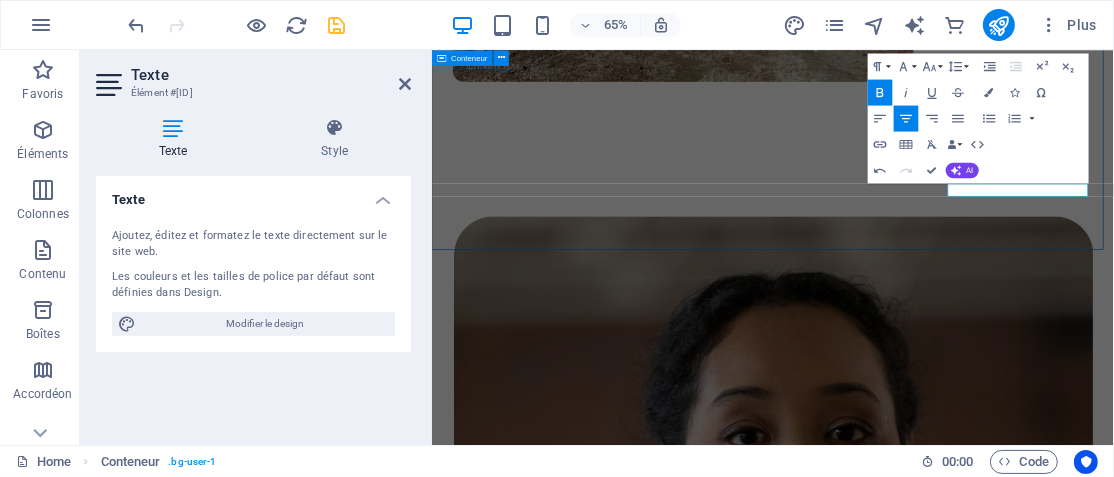 scroll, scrollTop: 987, scrollLeft: 0, axis: vertical 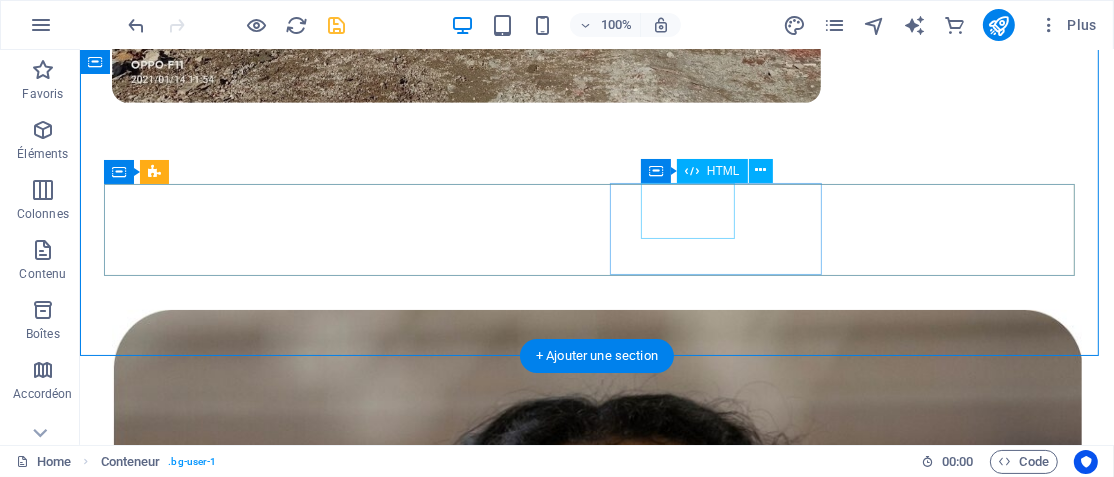 click on "200" at bounding box center [596, 5072] 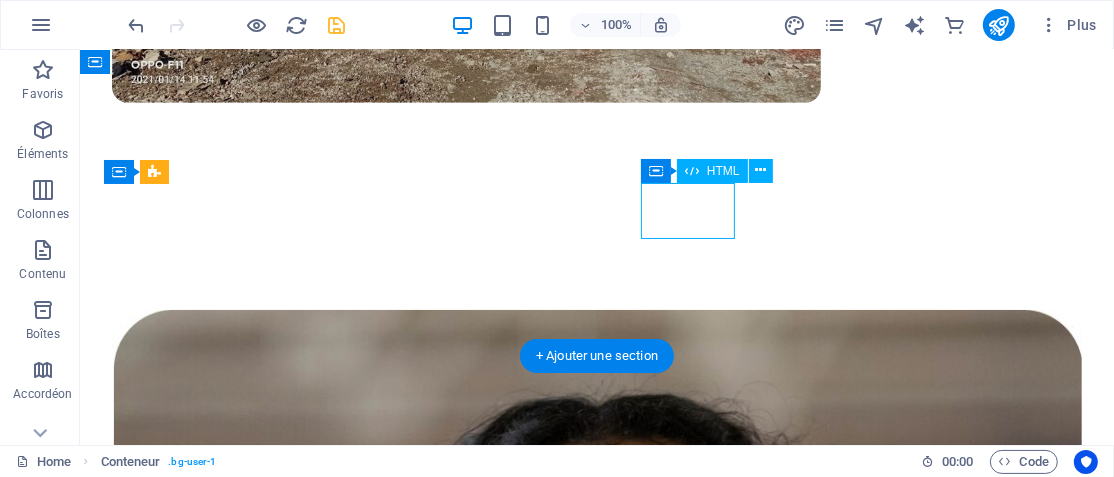 click on "200" at bounding box center (596, 5072) 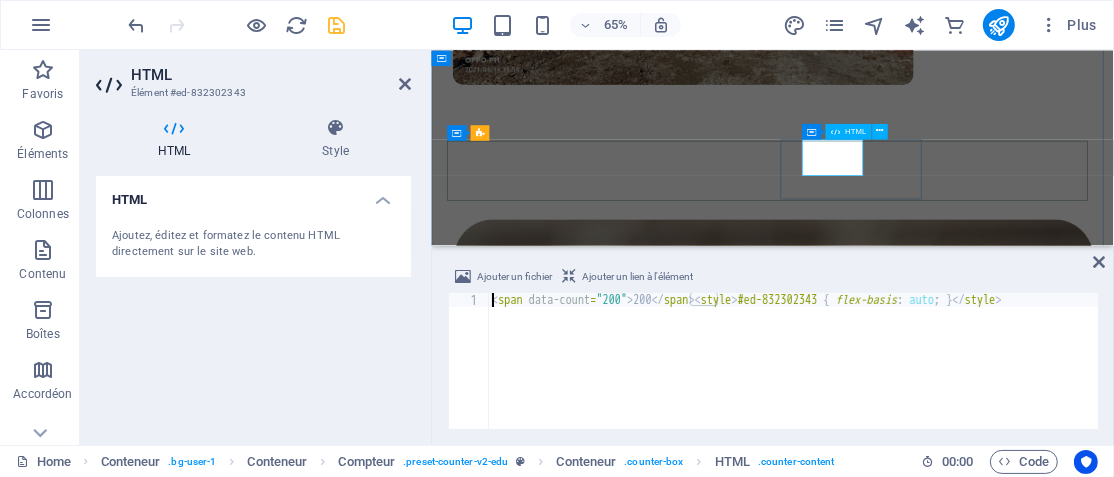 click on "200" at bounding box center (955, 5142) 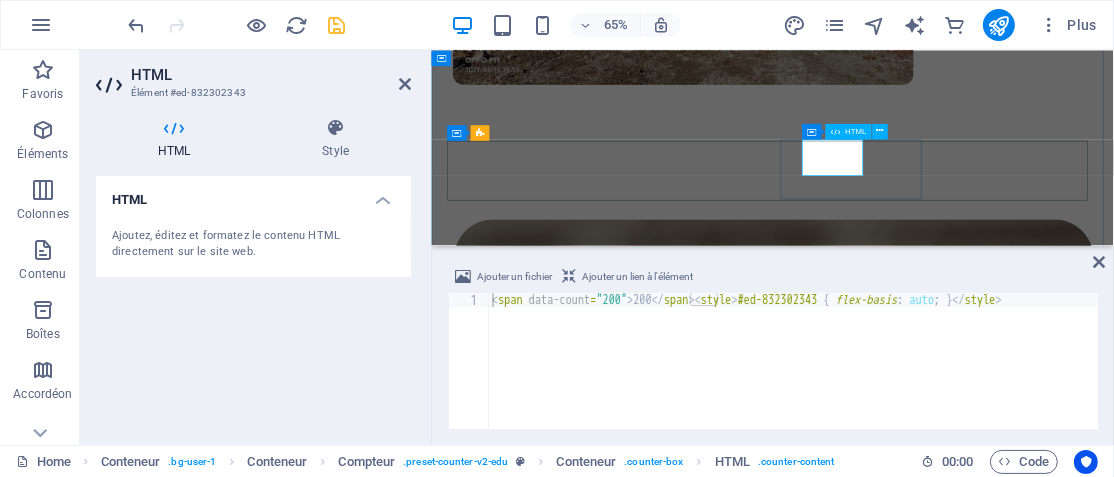 click on "200" at bounding box center (955, 5142) 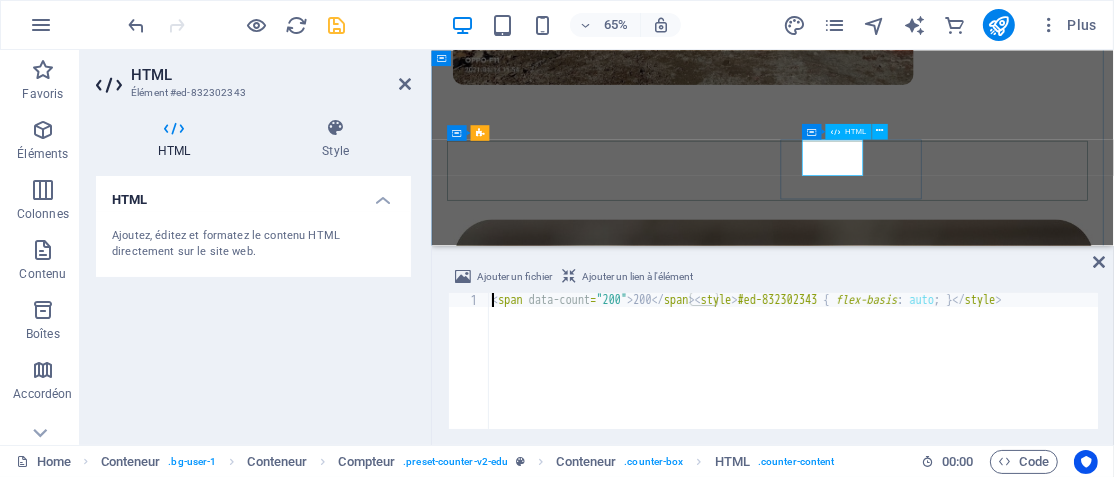 click on "200" at bounding box center [955, 5142] 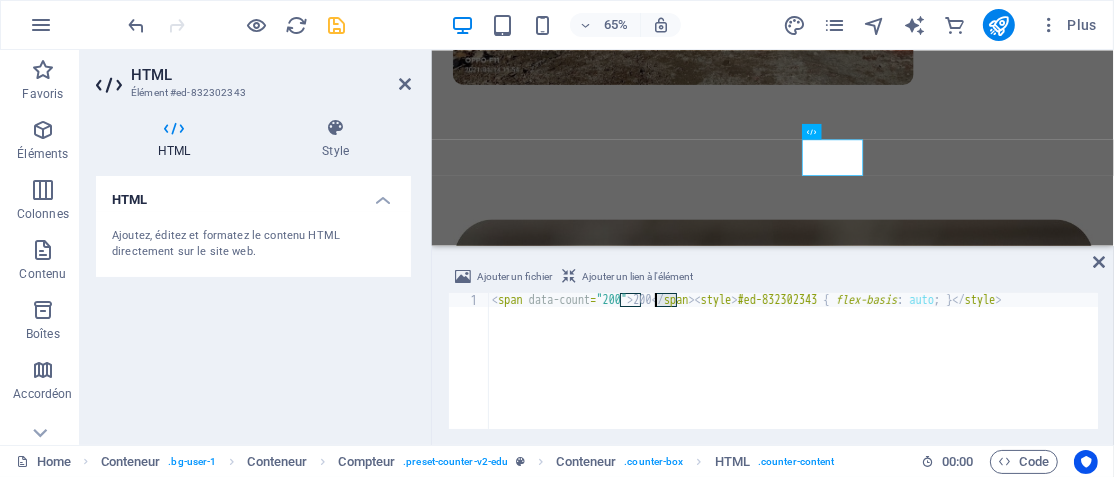 drag, startPoint x: 674, startPoint y: 299, endPoint x: 657, endPoint y: 302, distance: 17.262676 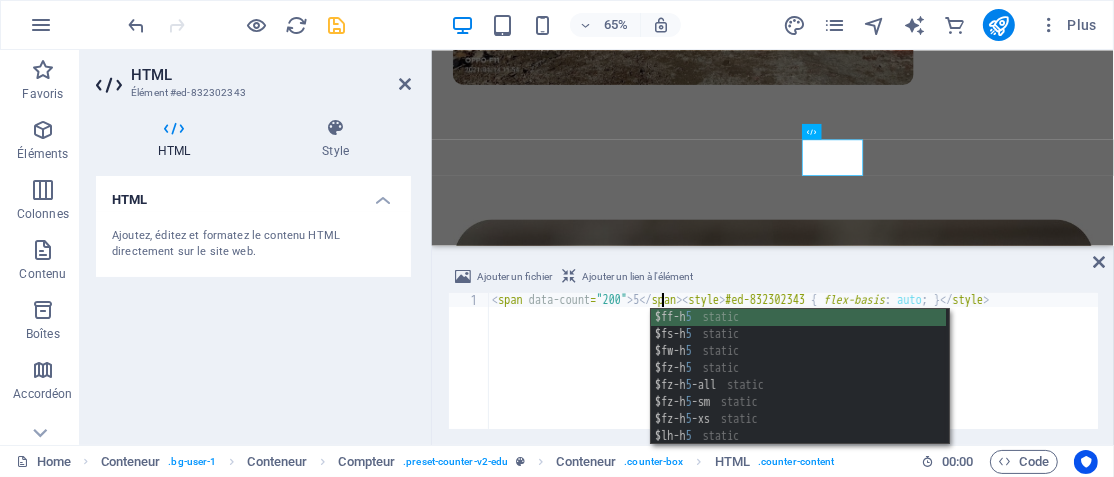 scroll, scrollTop: 0, scrollLeft: 13, axis: horizontal 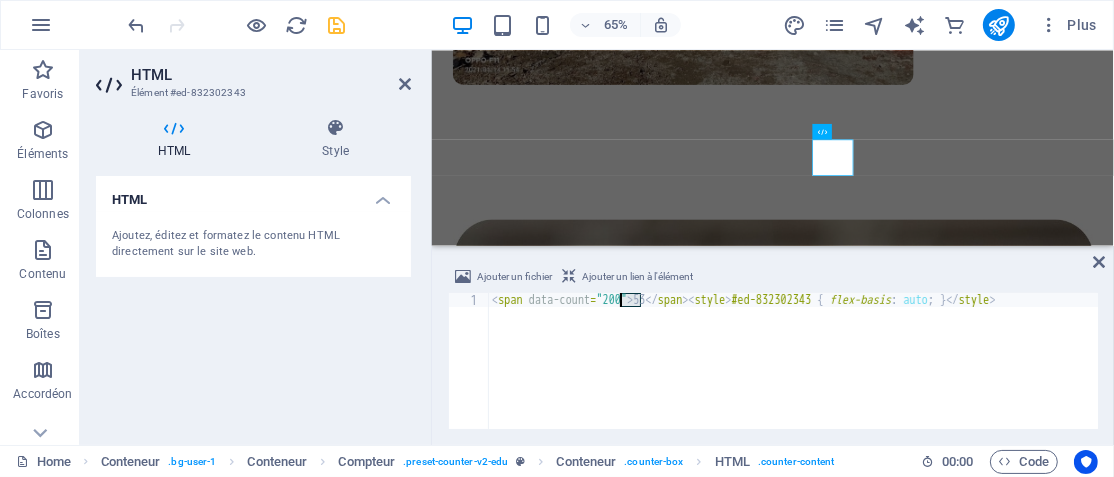 drag, startPoint x: 640, startPoint y: 299, endPoint x: 621, endPoint y: 302, distance: 19.235384 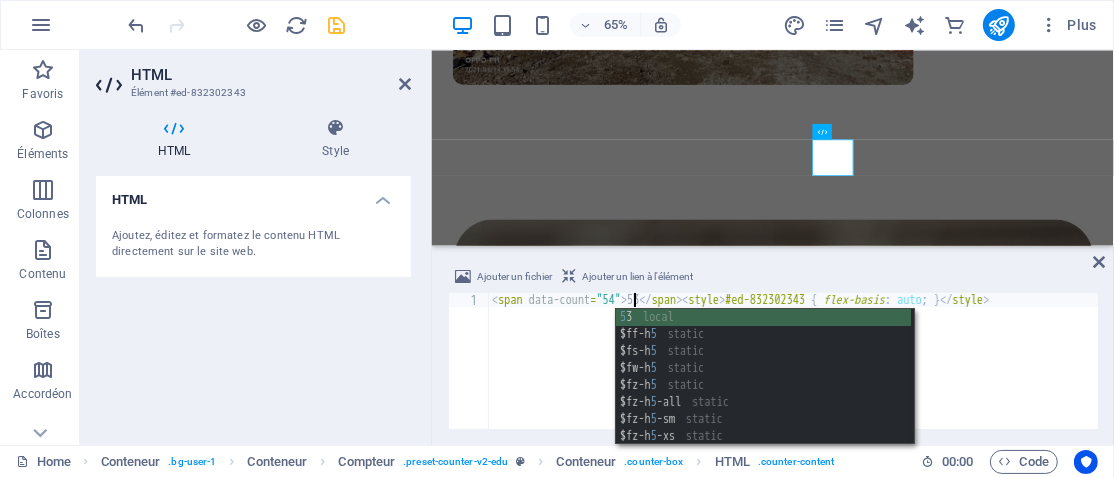 scroll, scrollTop: 0, scrollLeft: 11, axis: horizontal 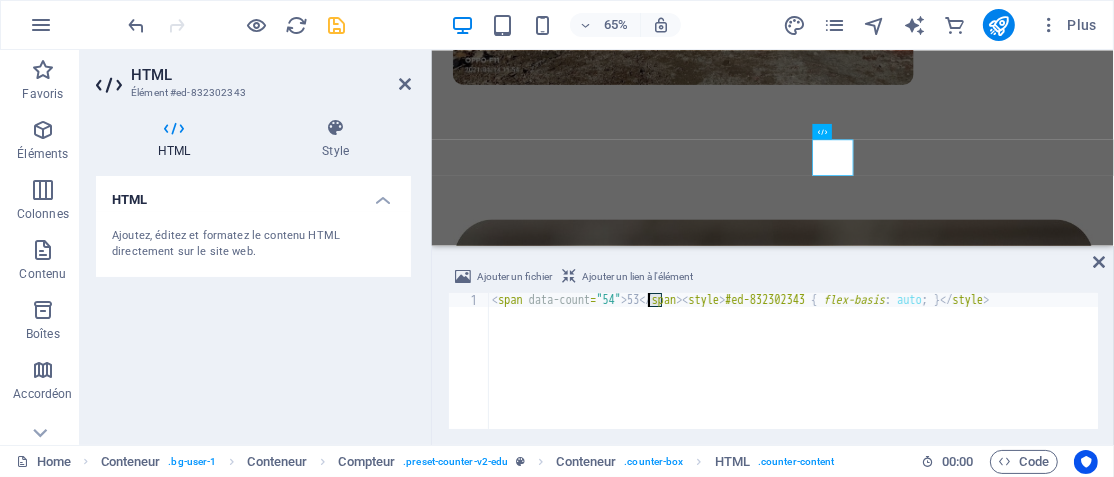 drag, startPoint x: 659, startPoint y: 300, endPoint x: 649, endPoint y: 299, distance: 10.049875 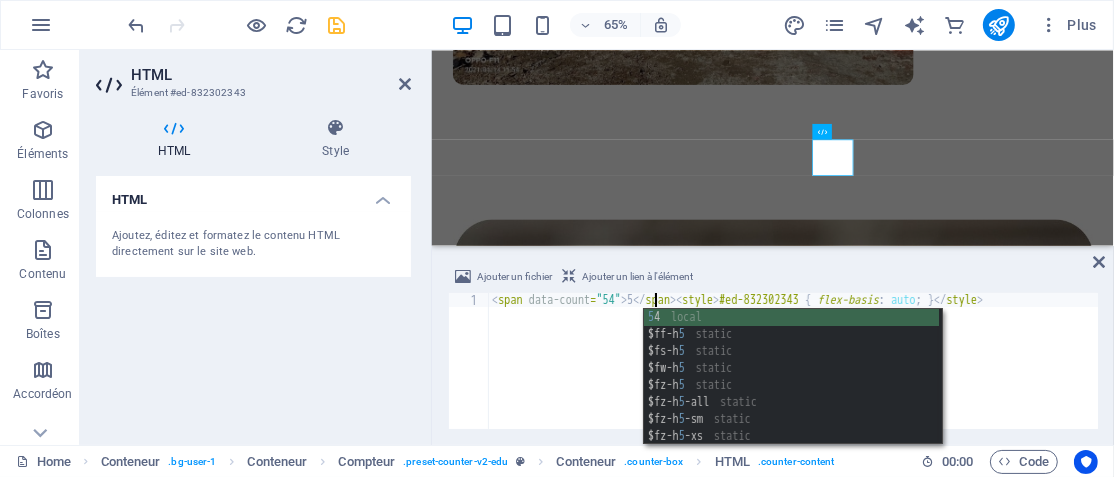 scroll, scrollTop: 0, scrollLeft: 13, axis: horizontal 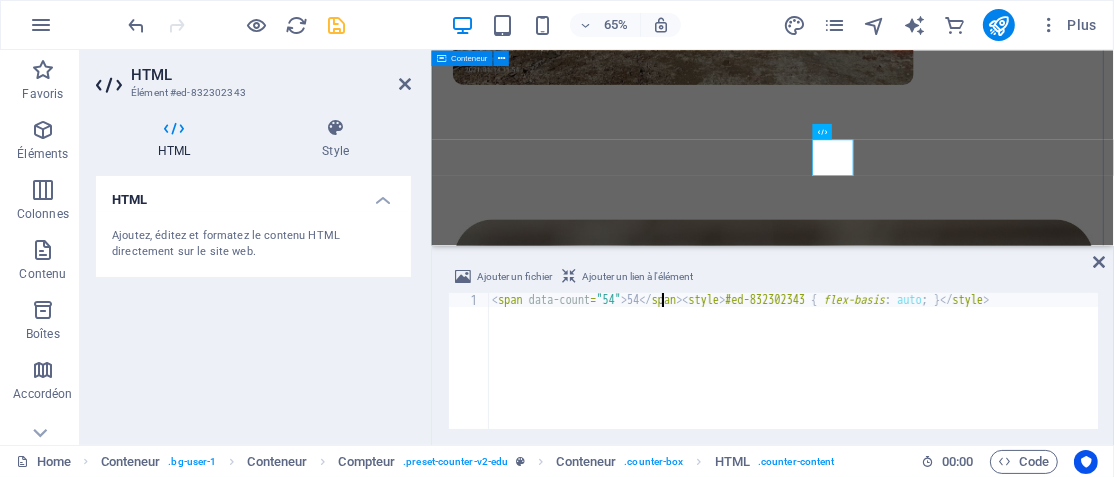 type on "<span data-count="54">54</span><style>#ed-832302343 { flex-basis: auto; }</style>" 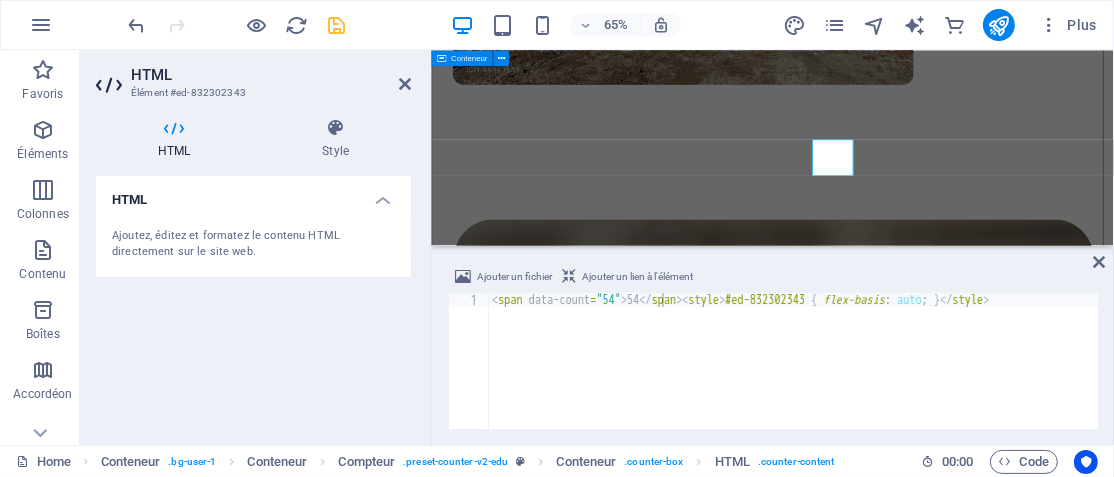 click on "[NUMBER] Students [NUMBER] Courses [NUMBER] Reviews [AGE] Ans" at bounding box center (955, 2956) 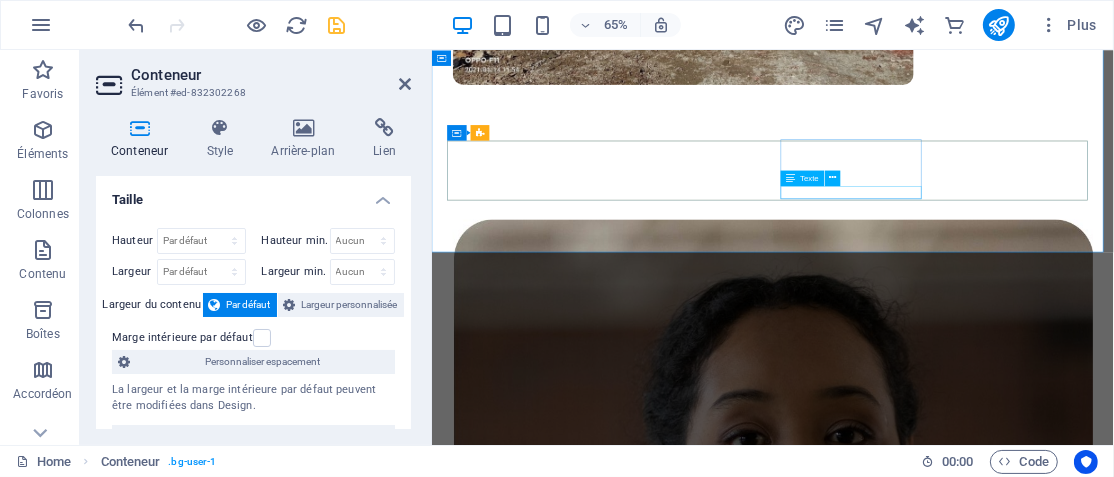 click on "Reviews" at bounding box center [955, 5283] 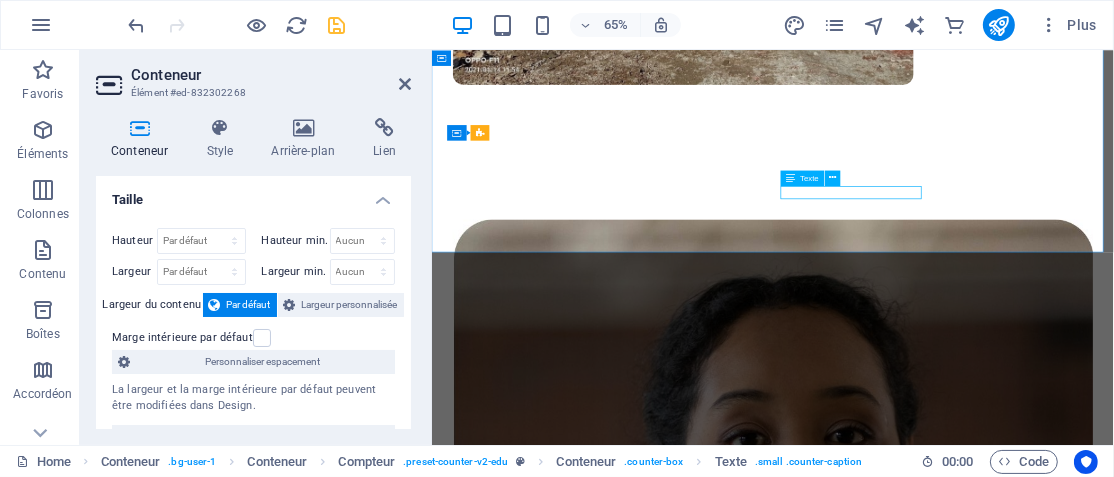 click on "Reviews" at bounding box center [955, 5283] 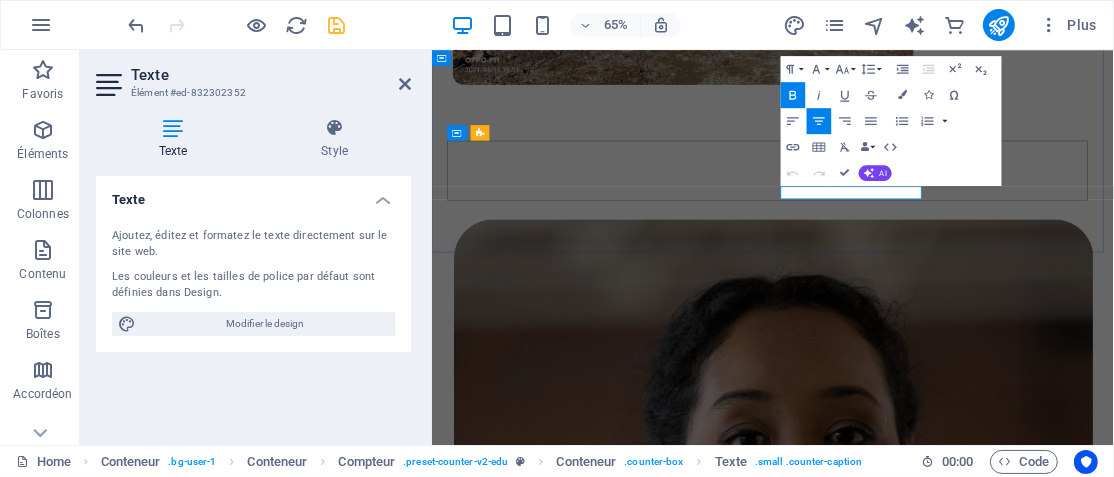 drag, startPoint x: 1129, startPoint y: 266, endPoint x: 995, endPoint y: 271, distance: 134.09325 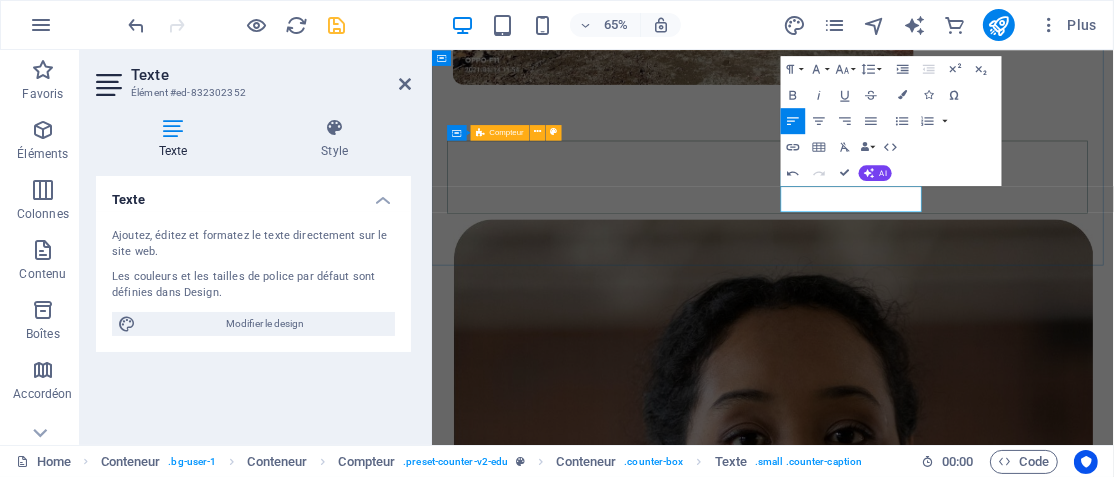 drag, startPoint x: 1115, startPoint y: 287, endPoint x: 965, endPoint y: 268, distance: 151.19855 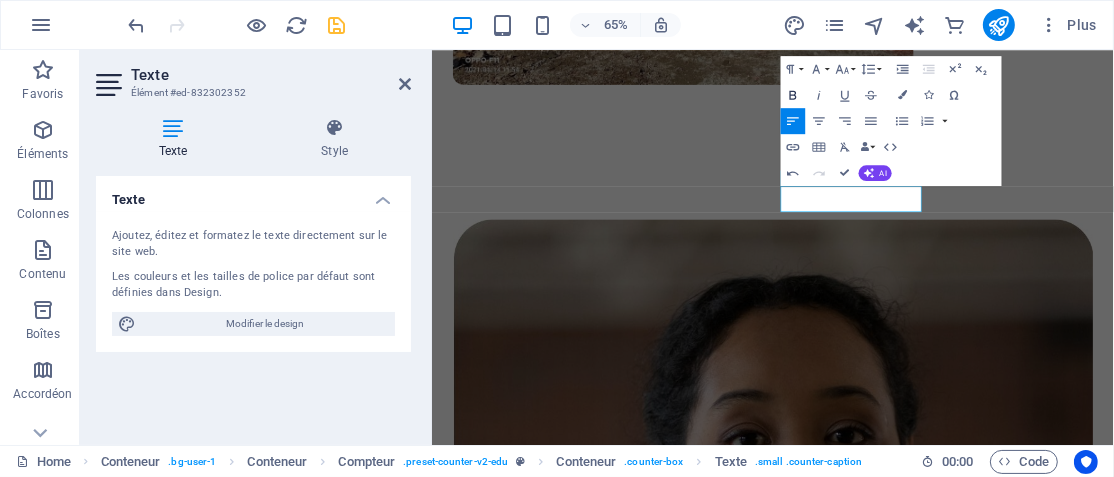click 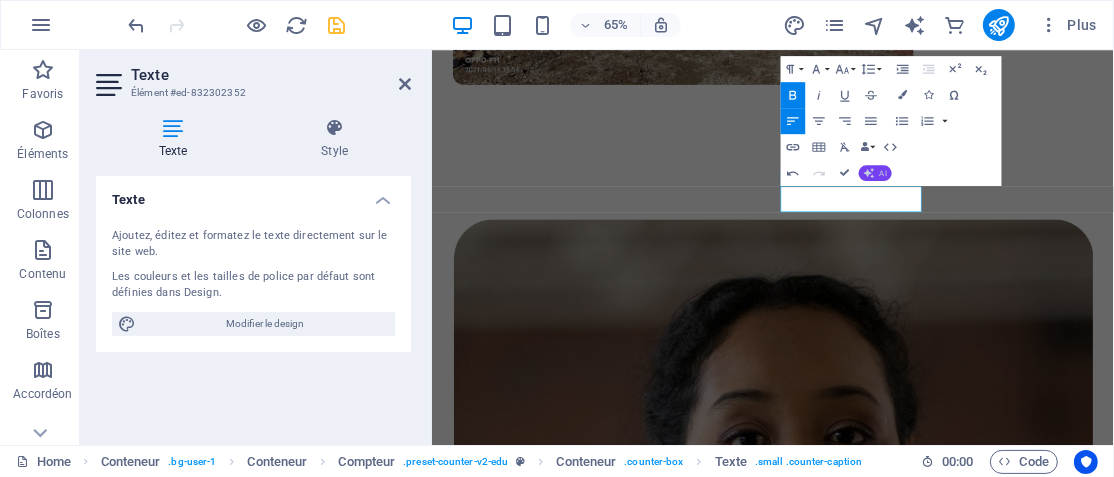 click 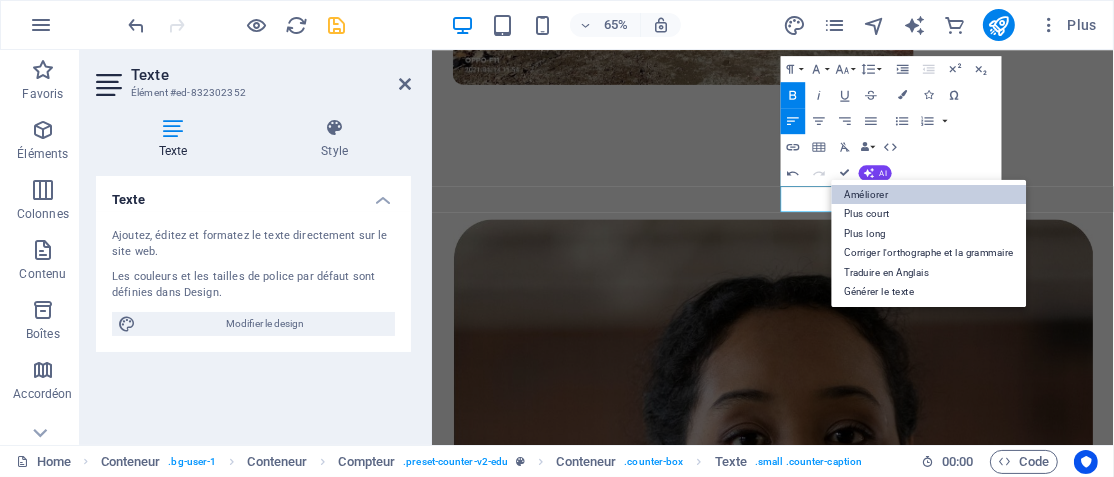 click on "Améliorer" at bounding box center [929, 194] 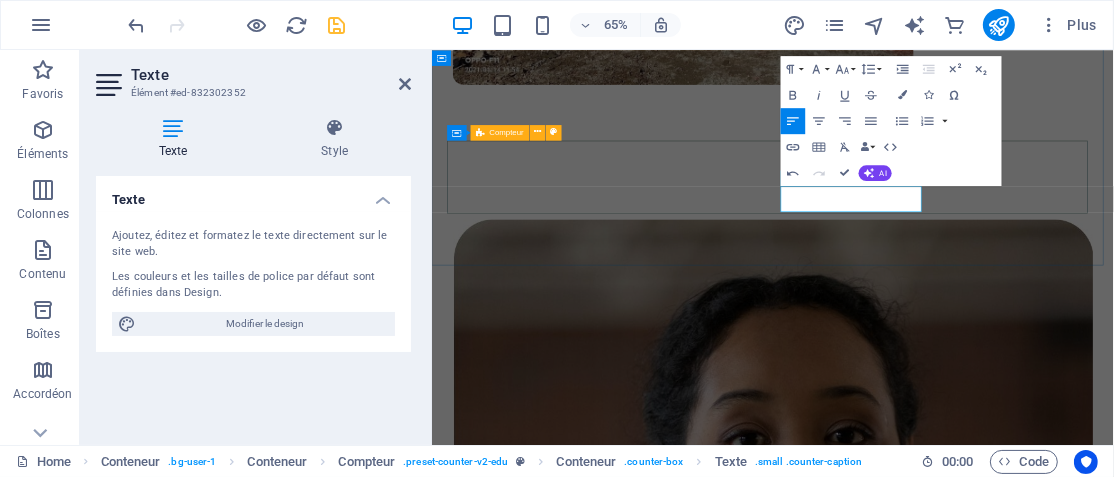 drag, startPoint x: 1120, startPoint y: 286, endPoint x: 948, endPoint y: 271, distance: 172.65283 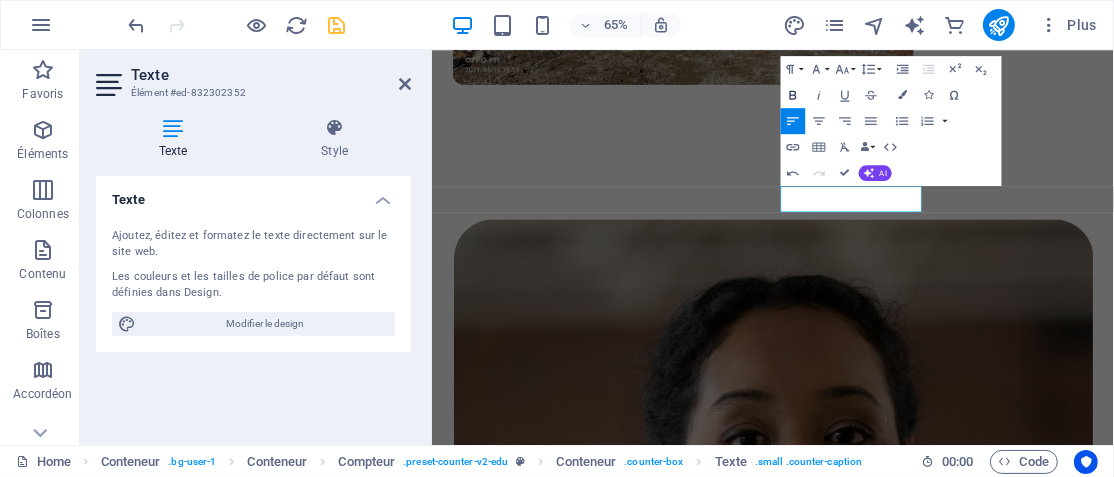click 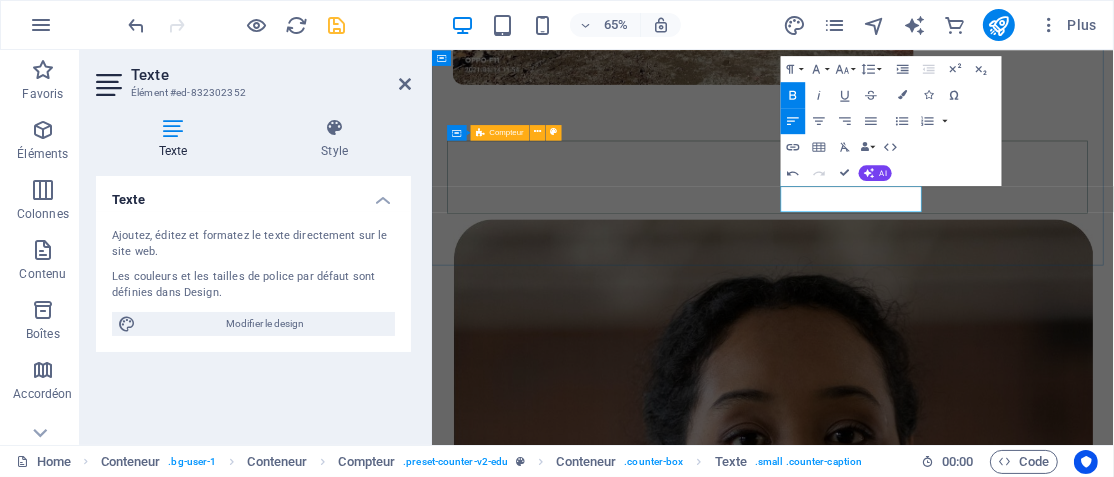 click on "[NUMBER] Students [NUMBER] Courses [NUMBER] Villes et Communes [AGE]" at bounding box center (955, 5124) 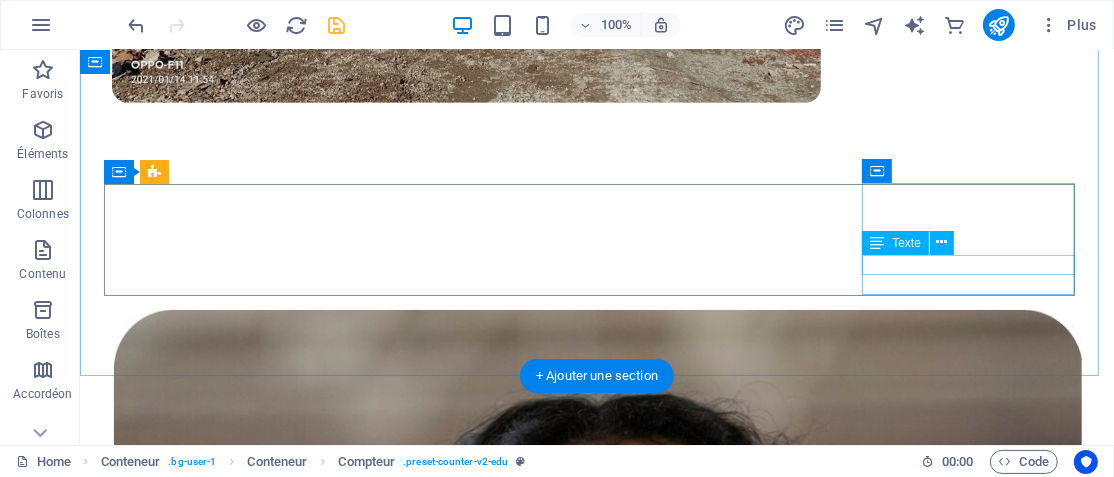 click on "Ans" at bounding box center [596, 5390] 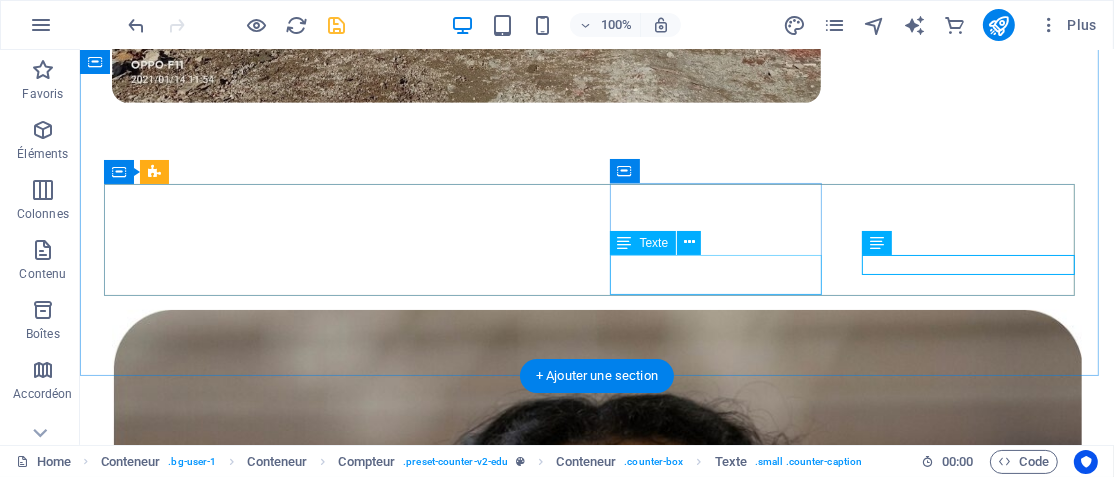 click on "Villes et Communes" at bounding box center [596, 5214] 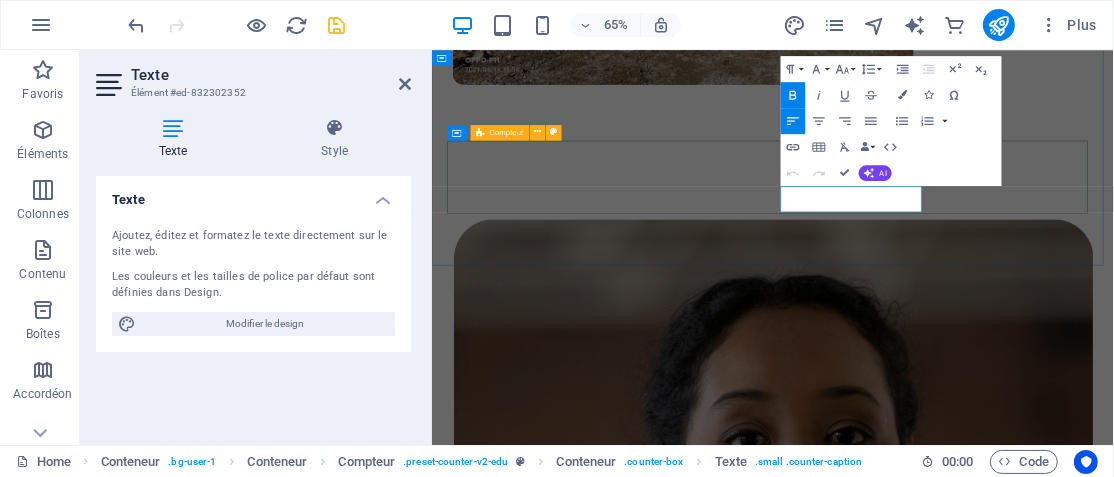 click on "[NUMBER] Students [NUMBER] Courses [NUMBER] Villes et Communes [AGE]" at bounding box center (955, 5124) 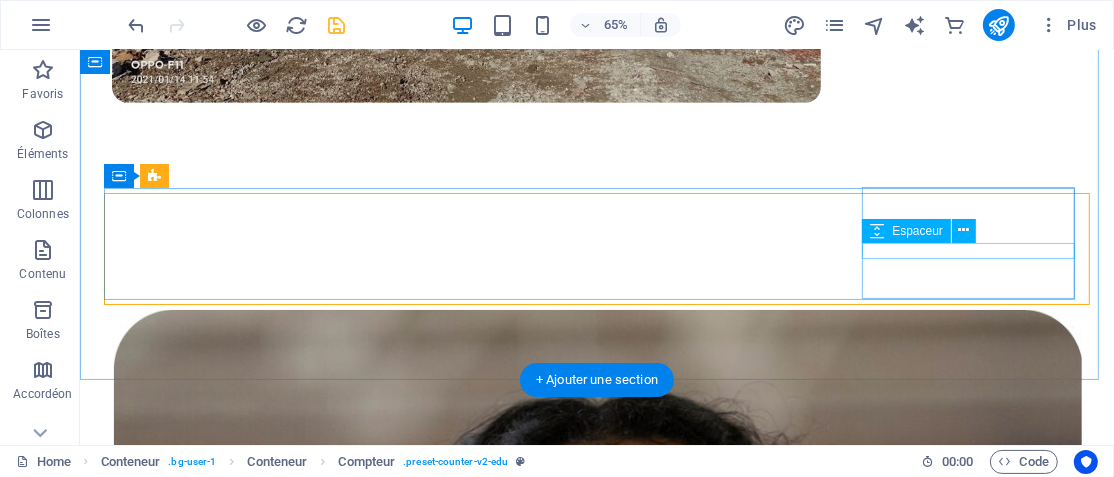 scroll, scrollTop: 983, scrollLeft: 0, axis: vertical 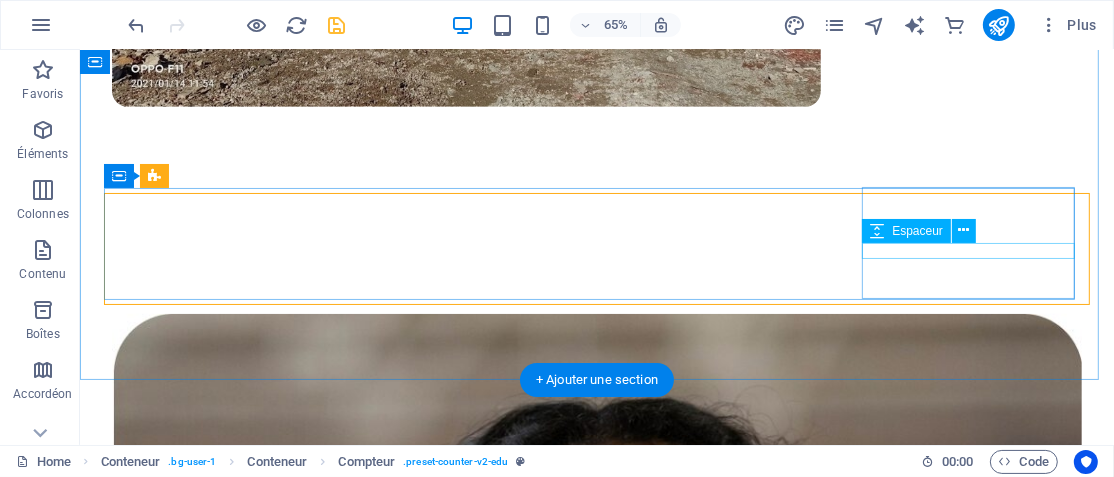 click at bounding box center [596, 5361] 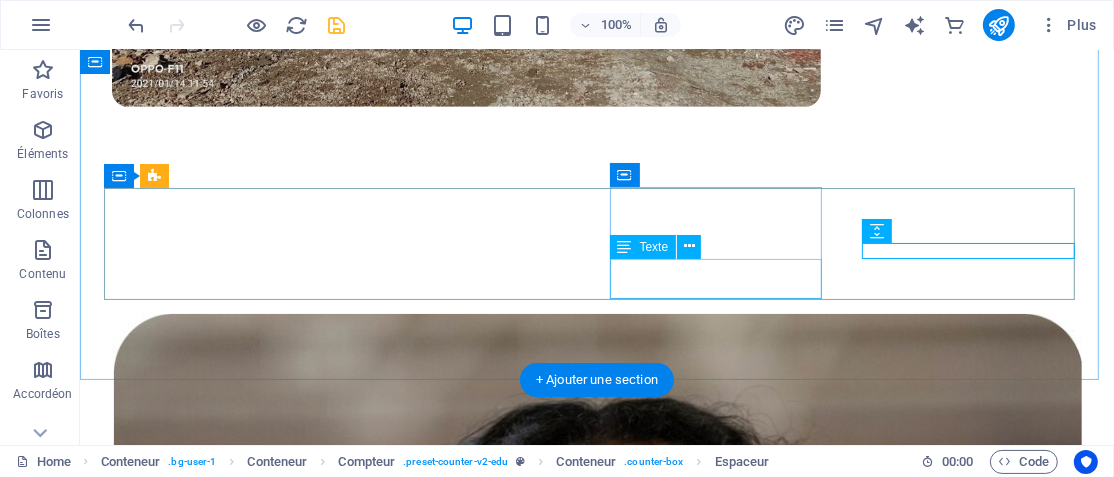 click on "Villes et Communes" at bounding box center (596, 5218) 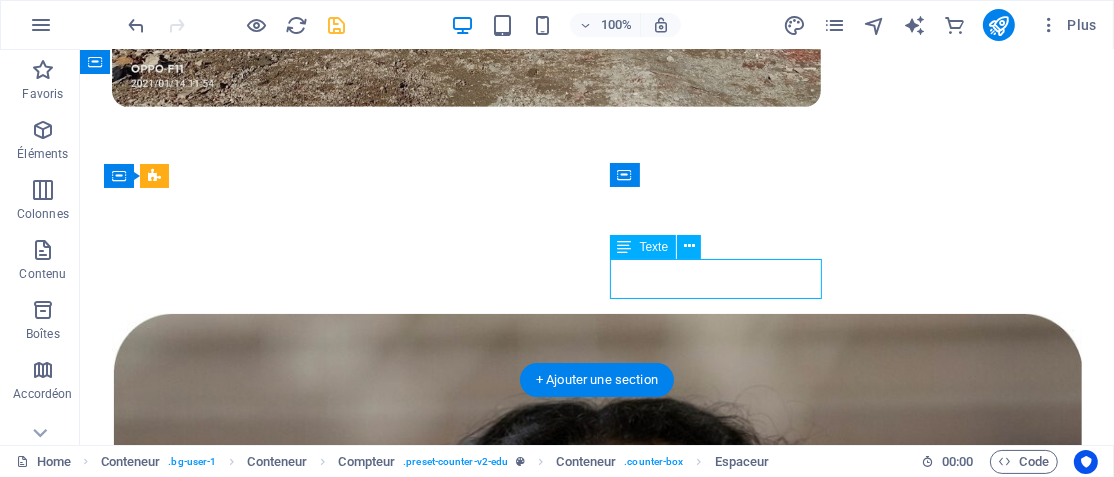 click on "Villes et Communes" at bounding box center (596, 5218) 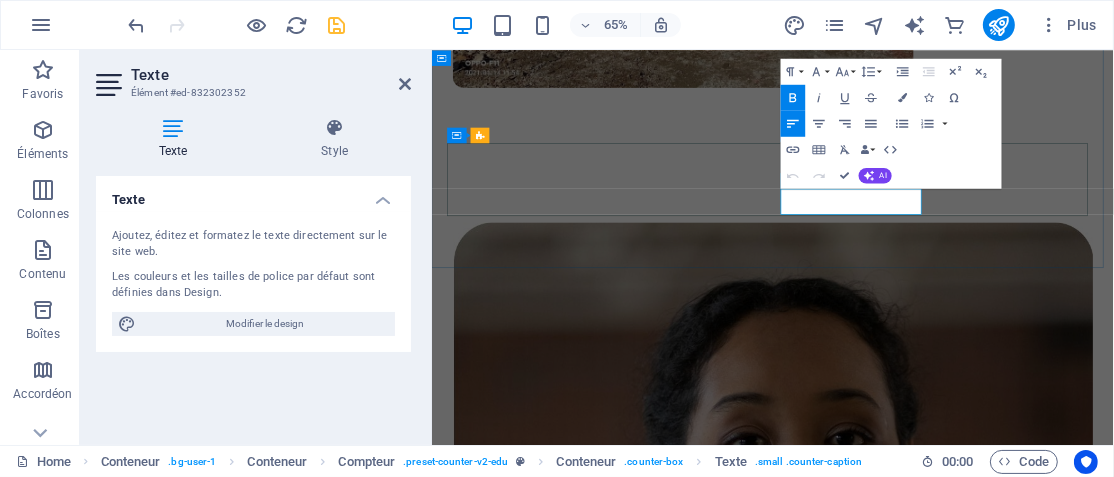 drag, startPoint x: 1089, startPoint y: 296, endPoint x: 1048, endPoint y: 266, distance: 50.803543 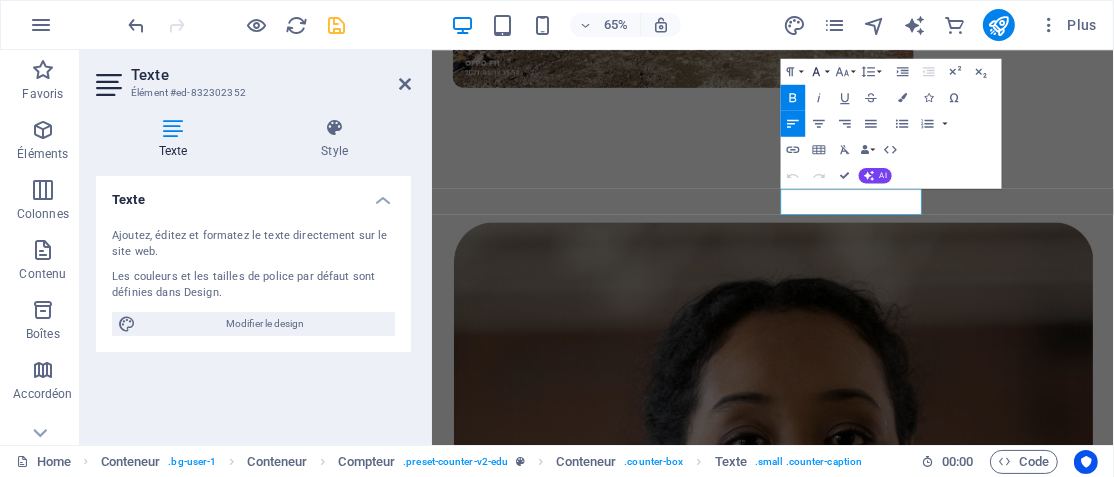 click 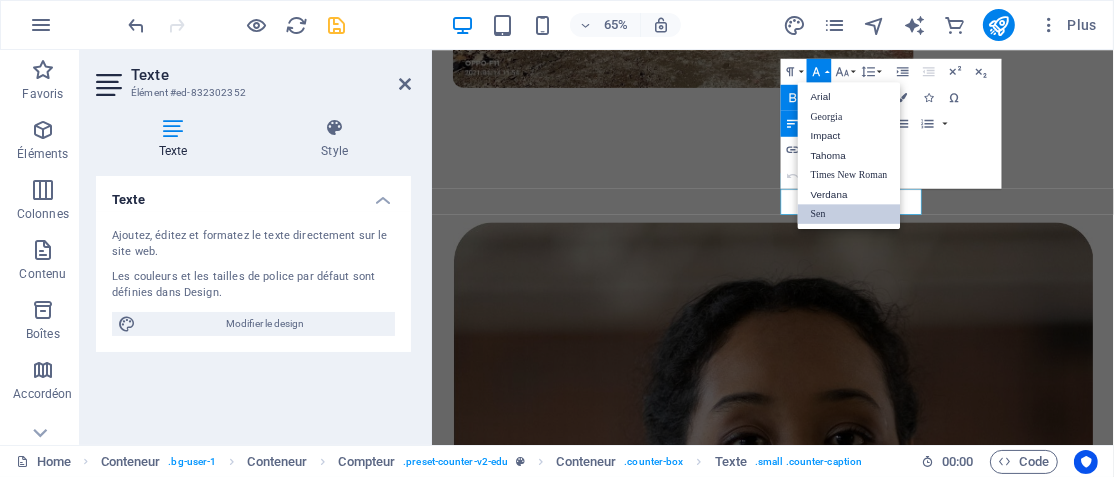 scroll, scrollTop: 0, scrollLeft: 0, axis: both 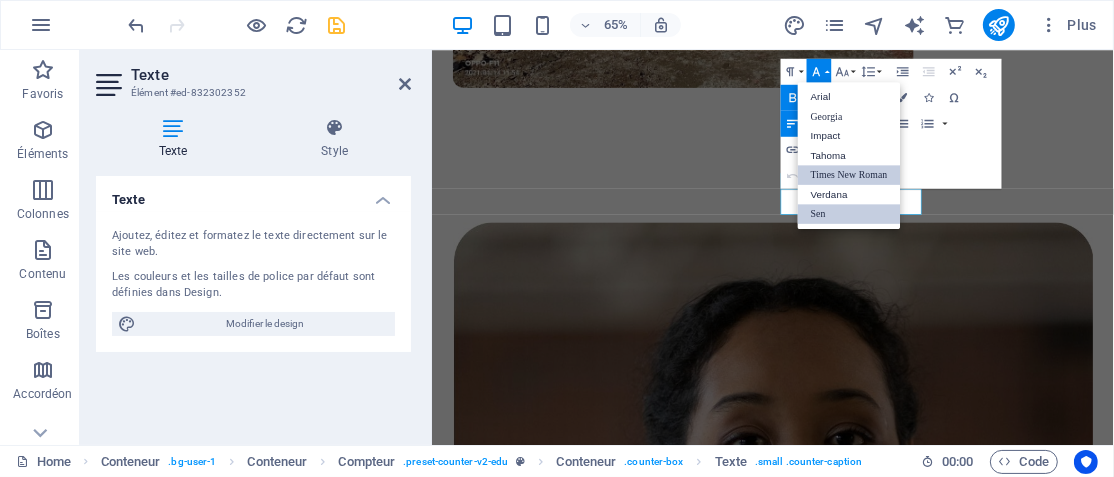click on "Times New Roman" at bounding box center [849, 174] 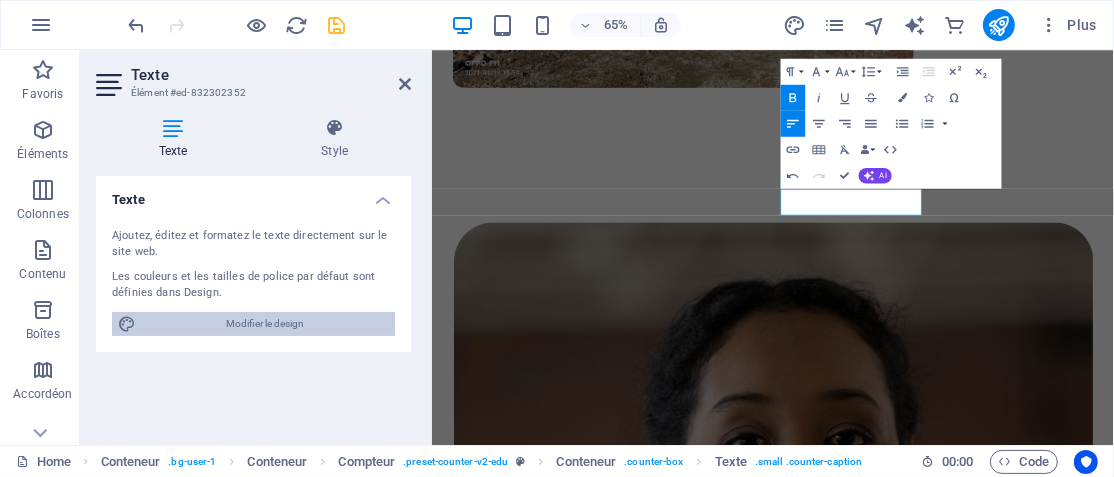 drag, startPoint x: 292, startPoint y: 332, endPoint x: 785, endPoint y: 1095, distance: 908.4151 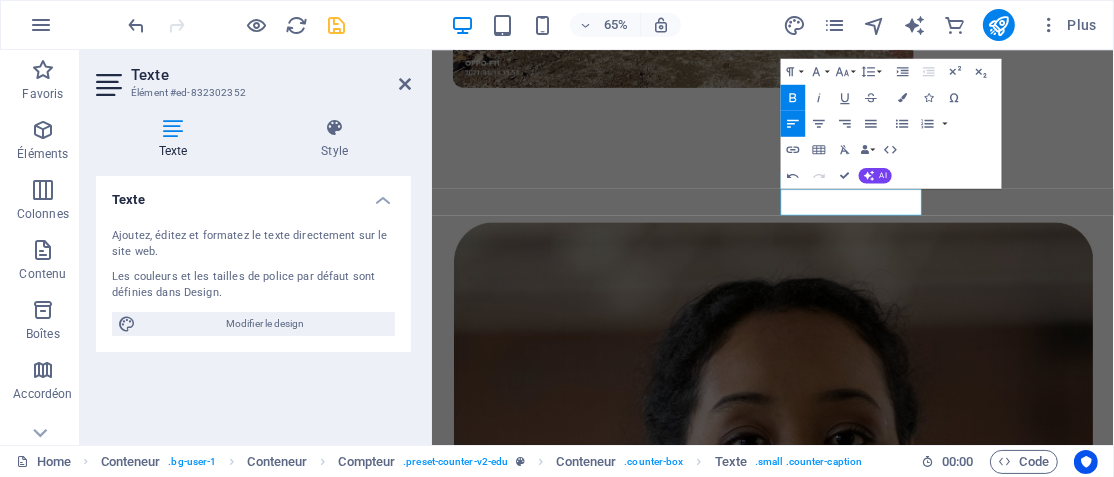 select on "px" 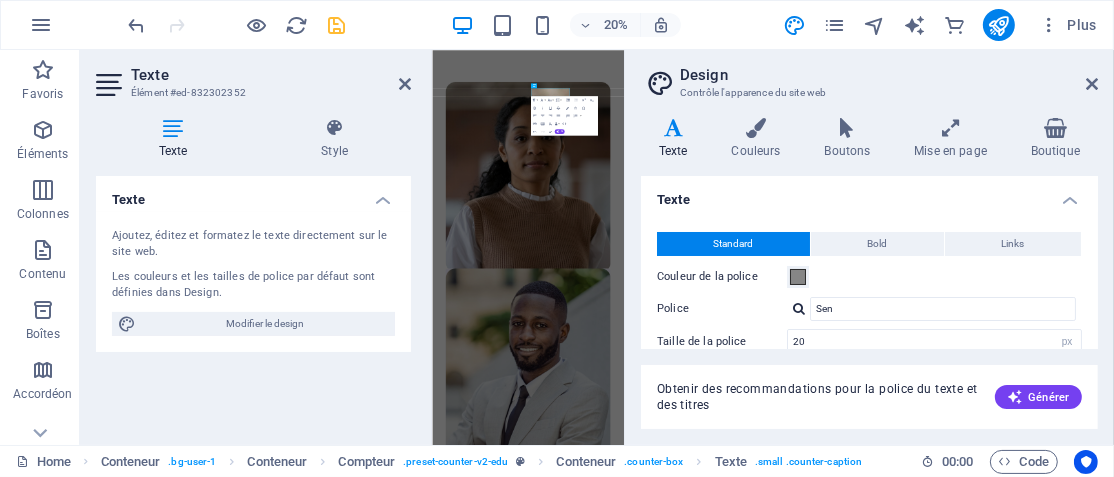 click on "Obtenir des recommandations pour la police du texte et des titres Générer" at bounding box center (869, 385) 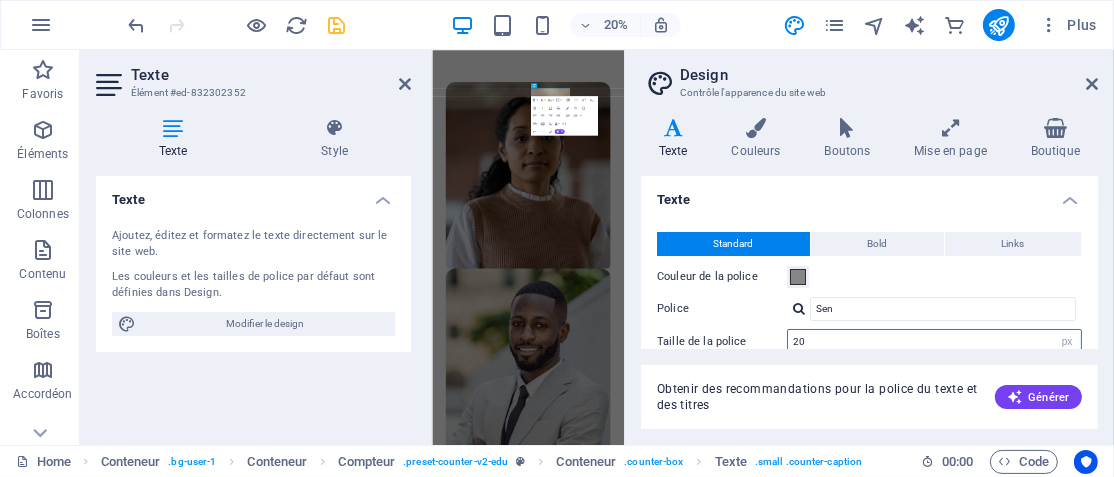 scroll, scrollTop: 5, scrollLeft: 0, axis: vertical 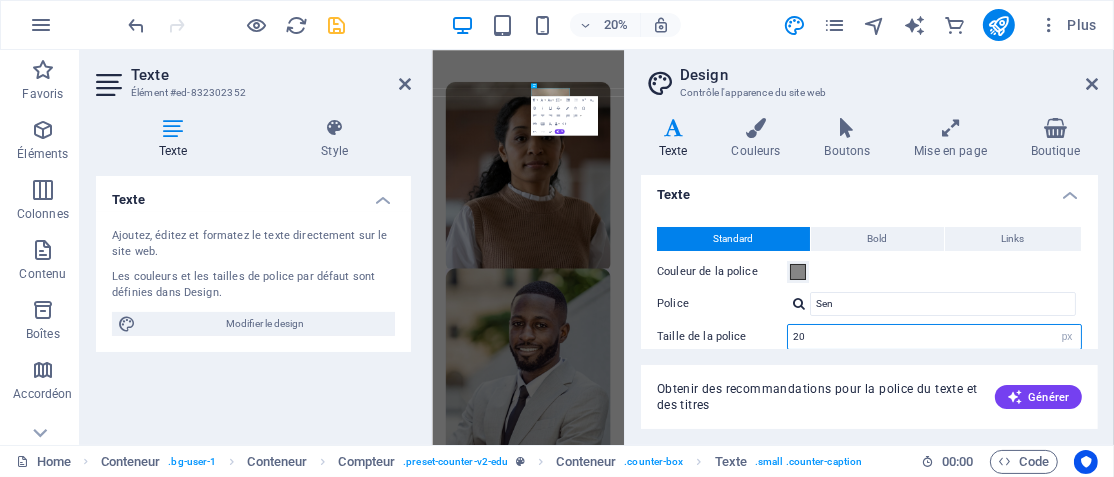 drag, startPoint x: 807, startPoint y: 336, endPoint x: 775, endPoint y: 337, distance: 32.01562 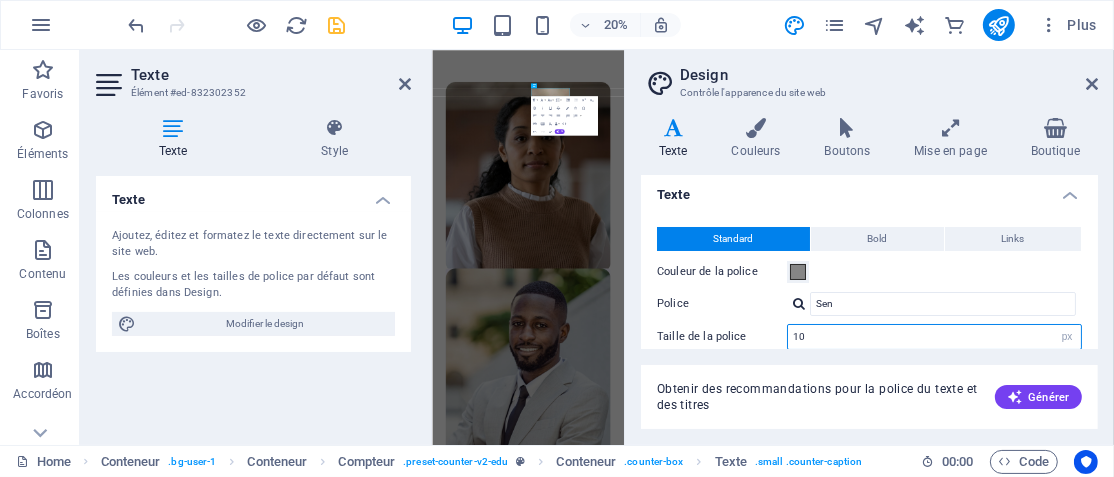 scroll, scrollTop: 280, scrollLeft: 0, axis: vertical 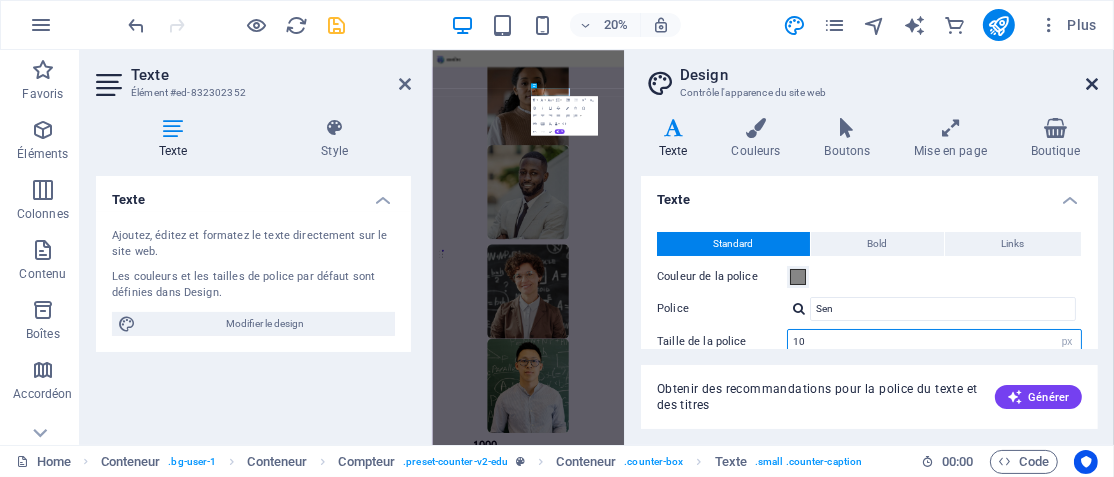 type on "10" 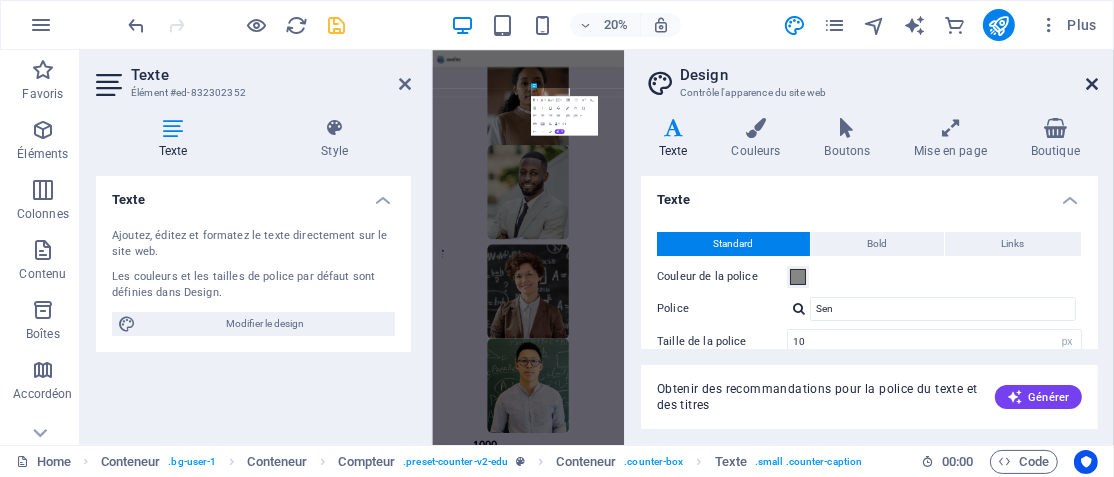 drag, startPoint x: 1086, startPoint y: 76, endPoint x: 1007, endPoint y: 41, distance: 86.40602 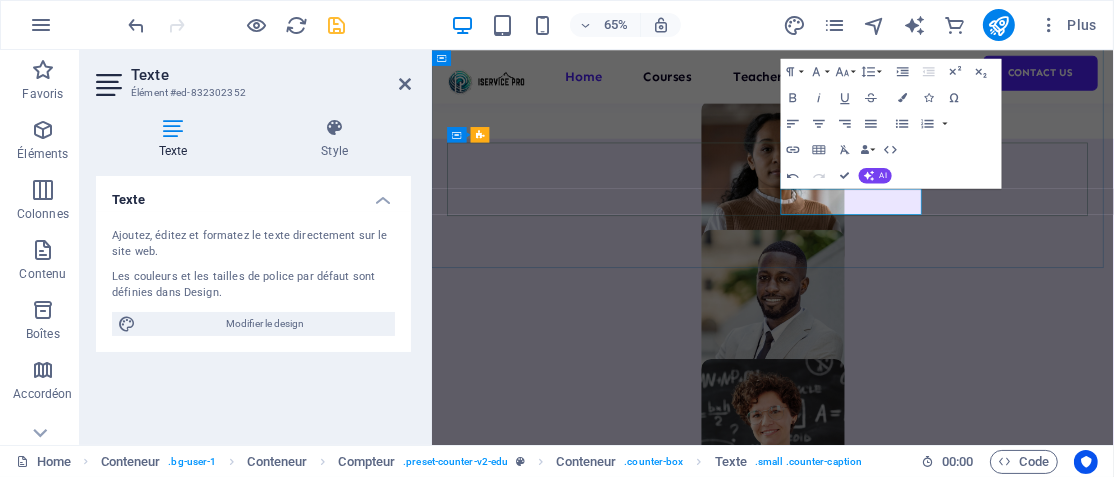 click on "Villes et  Communes" at bounding box center (565, 1534) 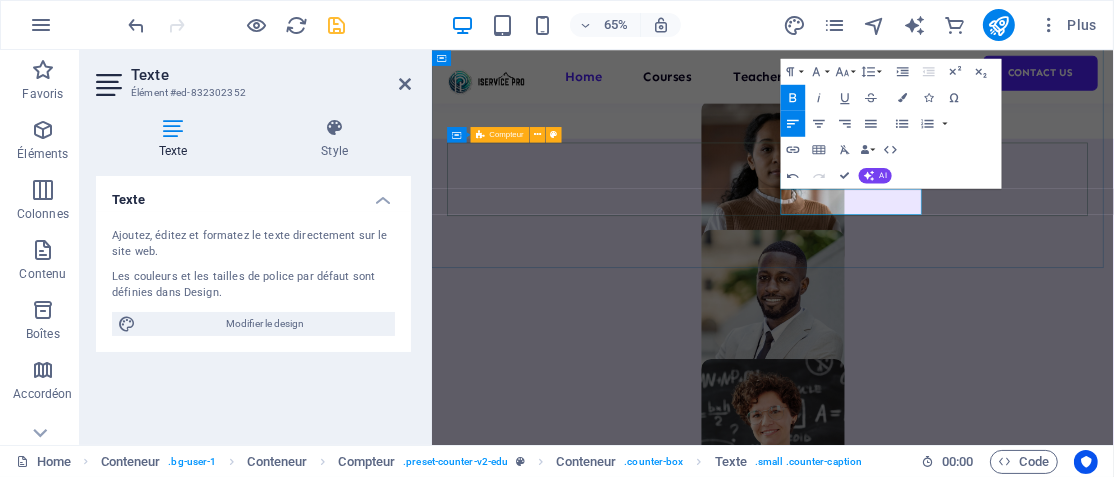 drag, startPoint x: 1115, startPoint y: 284, endPoint x: 942, endPoint y: 280, distance: 173.04623 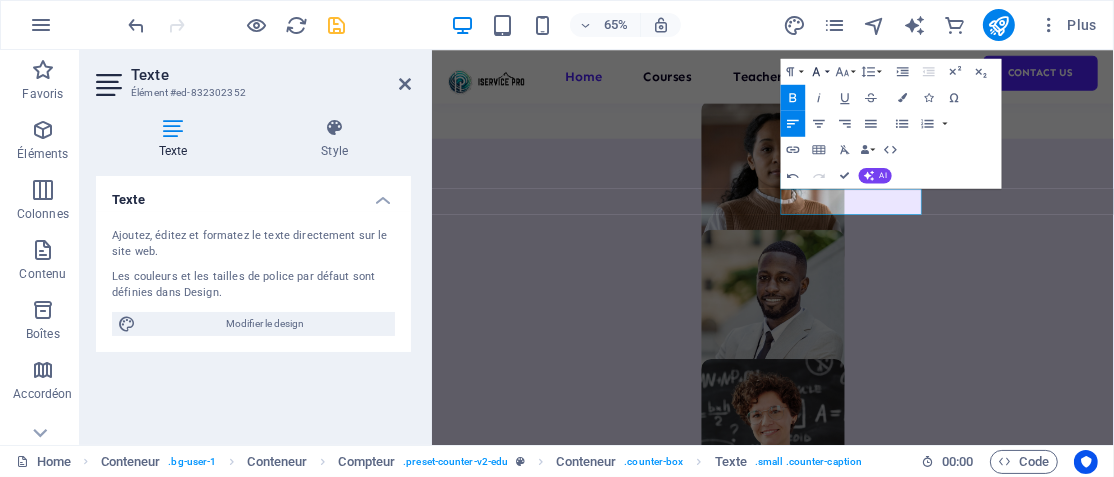 click on "Font Family" at bounding box center [819, 71] 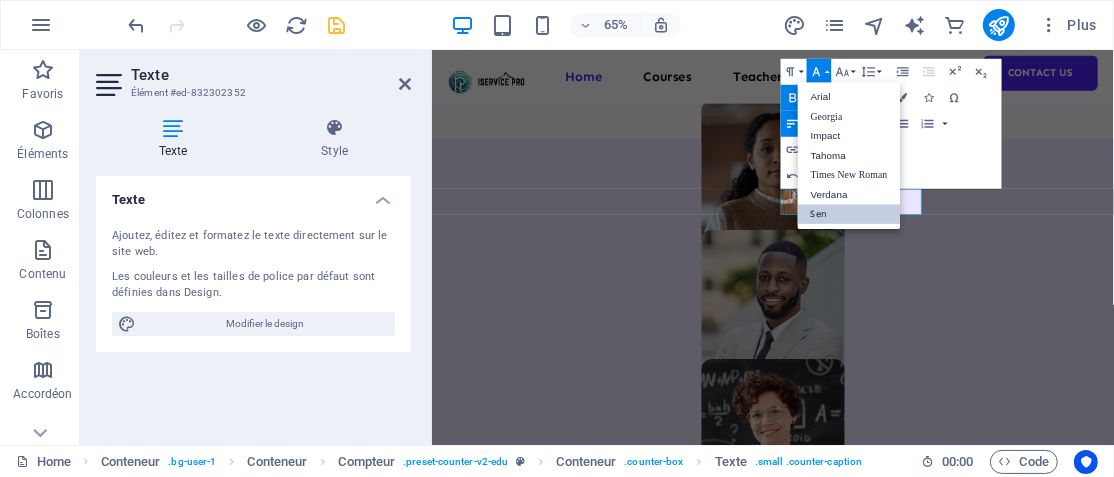 scroll, scrollTop: 0, scrollLeft: 0, axis: both 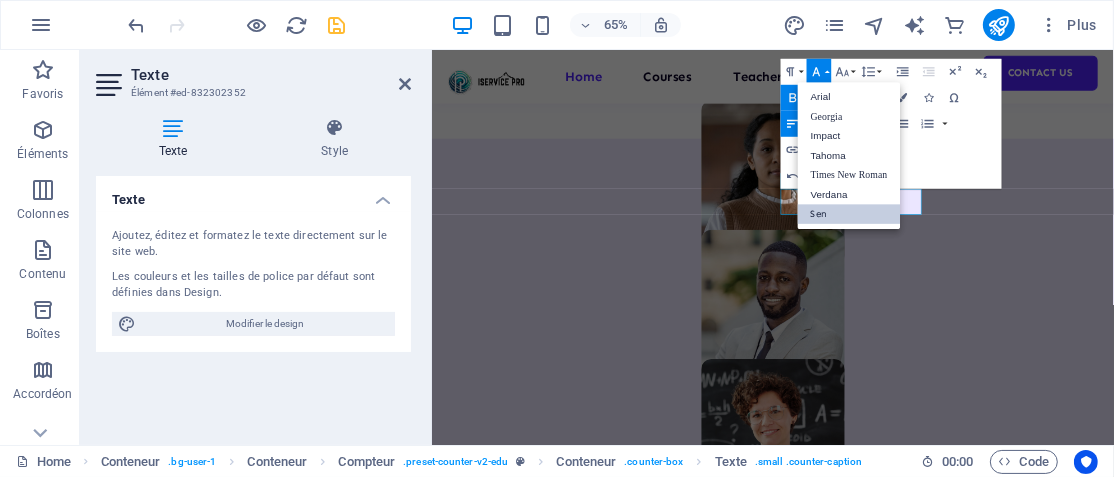 click on "Font Family" at bounding box center (819, 71) 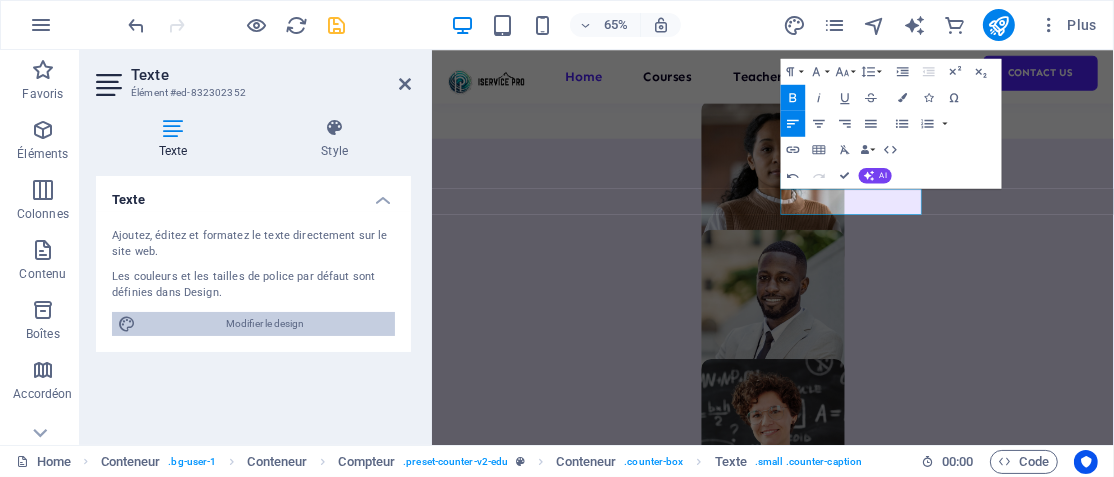 click on "Modifier le design" at bounding box center [265, 324] 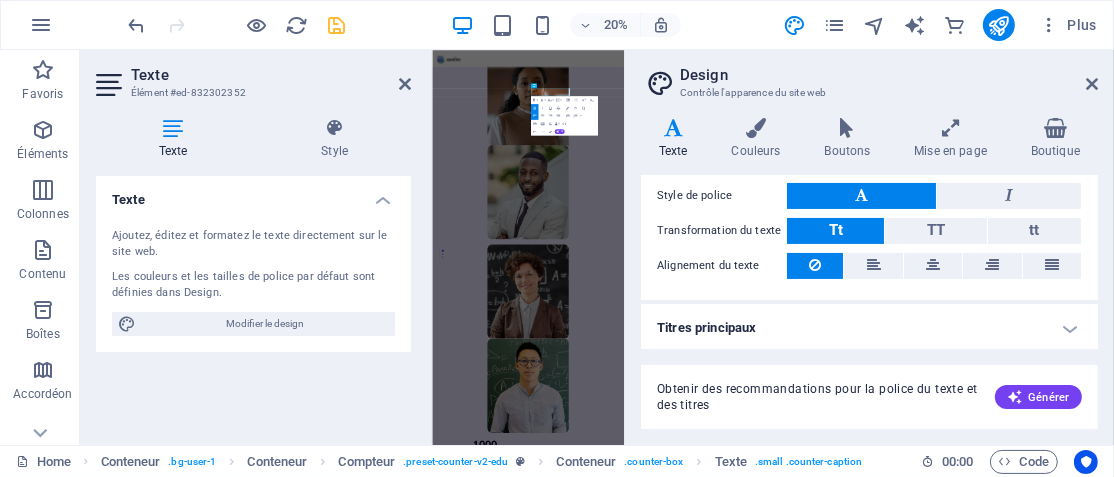 scroll, scrollTop: 0, scrollLeft: 0, axis: both 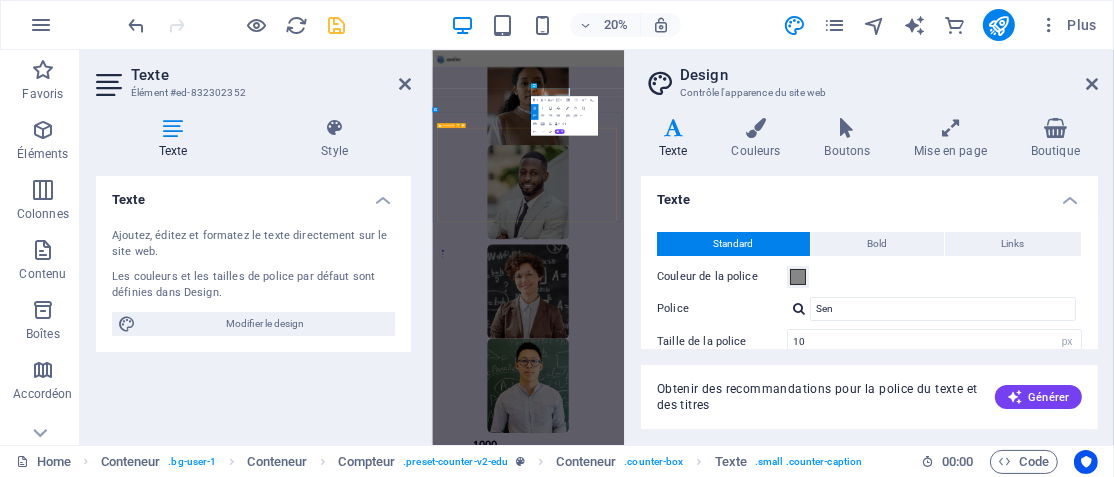 click at bounding box center [918, 2985] 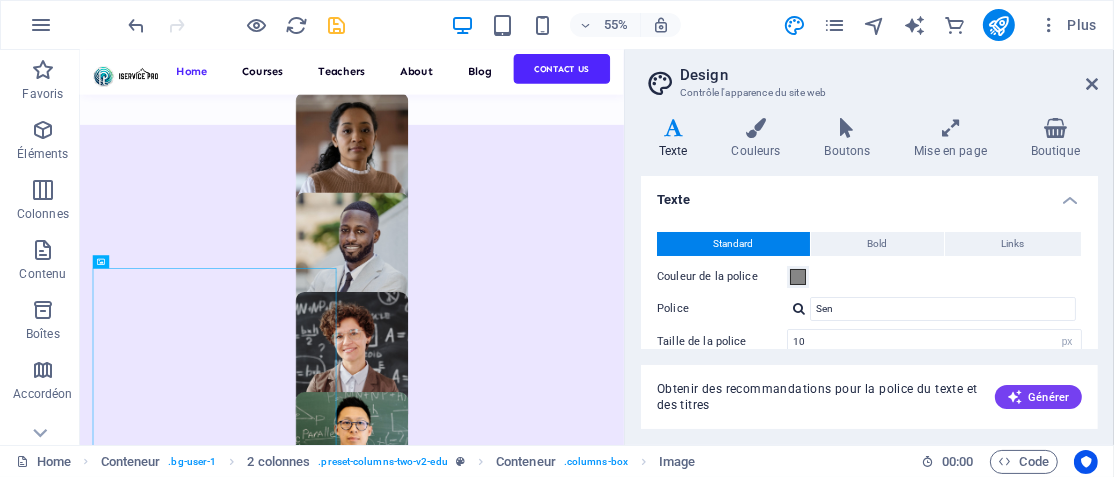 click on "Taille de la police [NUMBER] rem px Hauteur de ligne [NUMBER] Épaisseur de la police Pour afficher correctement l'épaisseur de la police, celle-ci doit être activée.  Gérer les polices Mince, [NUMBER] Extra-léger, [NUMBER] Léger, [NUMBER] Normal, [NUMBER] Medium, [NUMBER] Demi-gras, [NUMBER] Gras, [NUMBER] Extra-gras, [NUMBER] Noir, [NUMBER] Espacement des lettres [NUMBER] rem px Style de police Transformation du texte Tt TT tt Alignement du texte Épaisseur de la police Pour afficher correctement l'épaisseur de la police, celle-ci doit être activée.  Gérer les polices Mince, [NUMBER] Extra-léger, [NUMBER] Léger, [NUMBER] Normal, [NUMBER] Medium, [NUMBER] Demi-gras, [NUMBER] Gras, [NUMBER] Extra-gras, [NUMBER] Noir, [NUMBER] Default Hover / Active Couleur de la police Couleur de la police Décoration Décoration Durée de la transition [NUMBER] s Fonction de transition  Lissage de vitesse Lissage à l'approche Lissage à l'éloignement Linéaire H2" at bounding box center [869, 247] 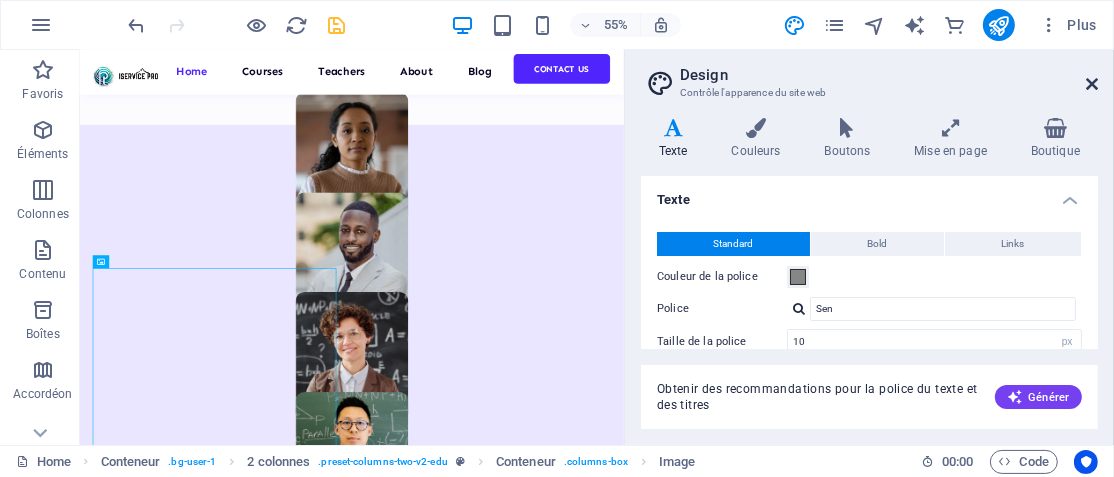click at bounding box center [1092, 84] 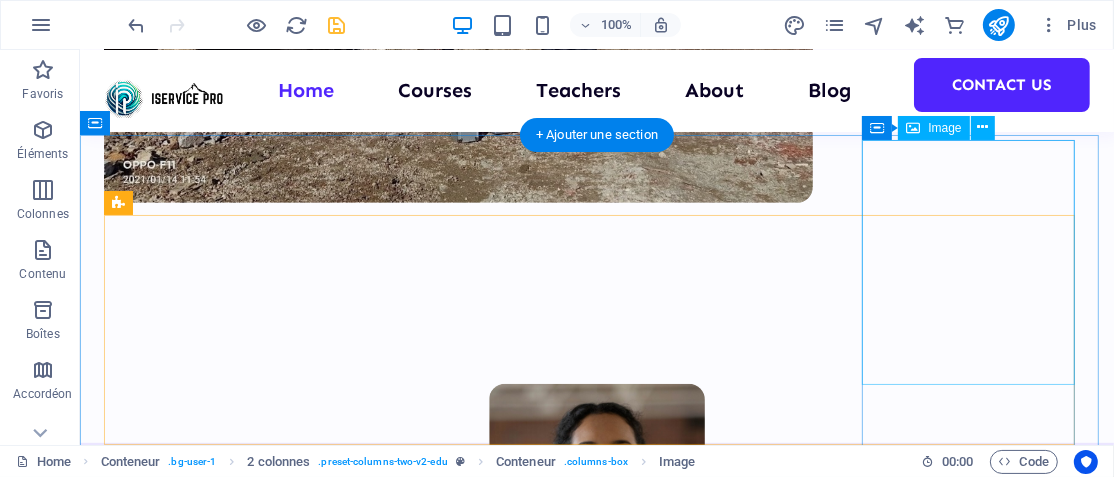 scroll, scrollTop: 916, scrollLeft: 0, axis: vertical 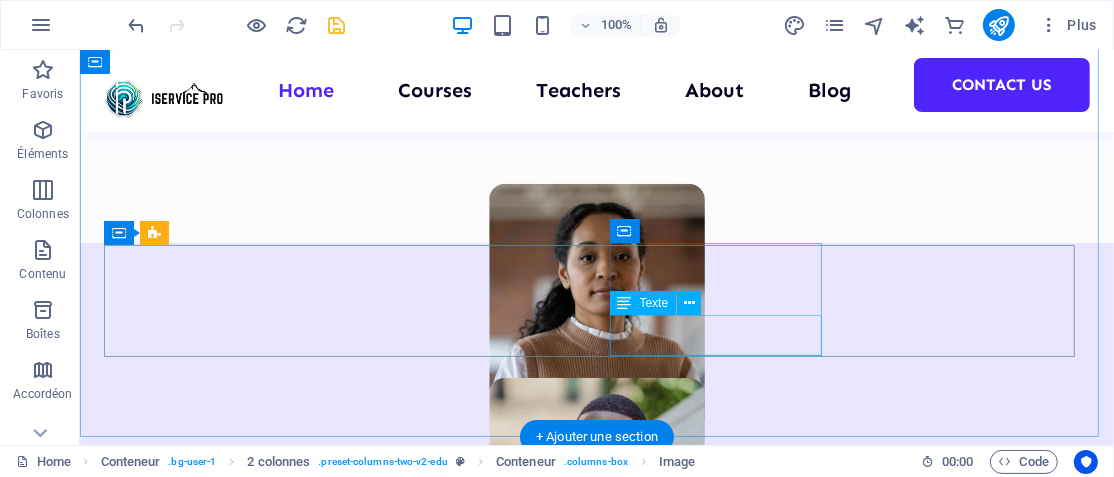 click on "Villes et  Communes" at bounding box center [211, 1574] 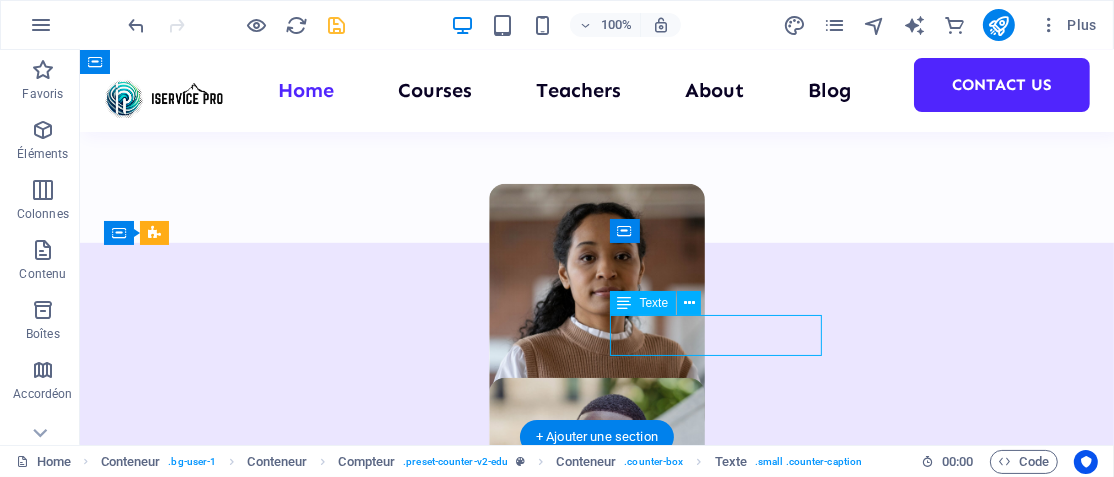 click on "Villes et  Communes" at bounding box center [211, 1574] 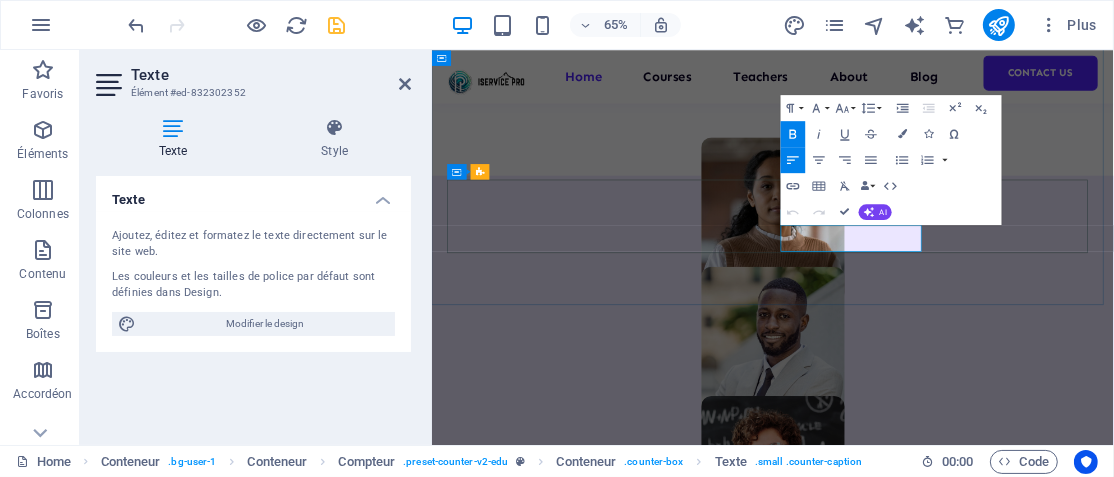drag, startPoint x: 1137, startPoint y: 337, endPoint x: 1103, endPoint y: 354, distance: 38.013157 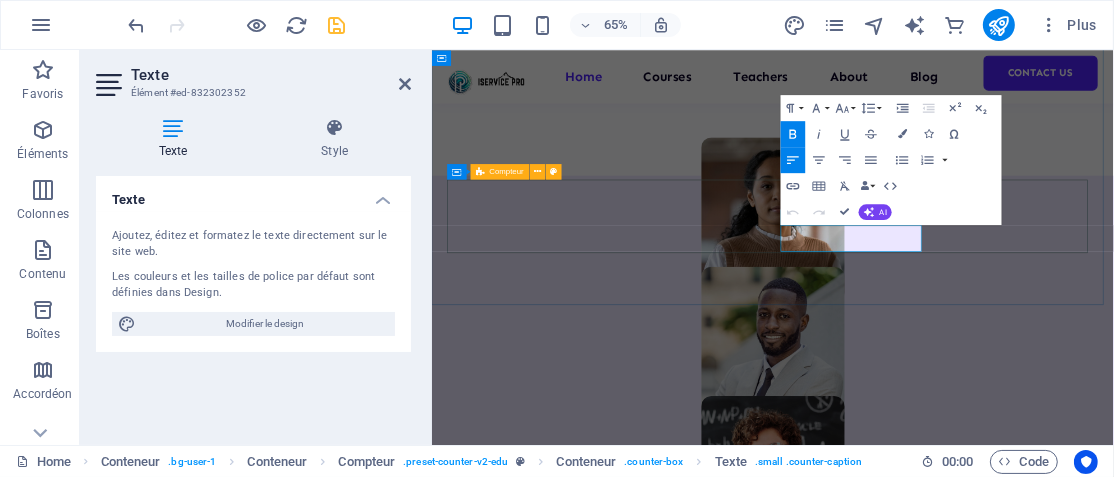 drag, startPoint x: 1121, startPoint y: 353, endPoint x: 925, endPoint y: 323, distance: 198.28262 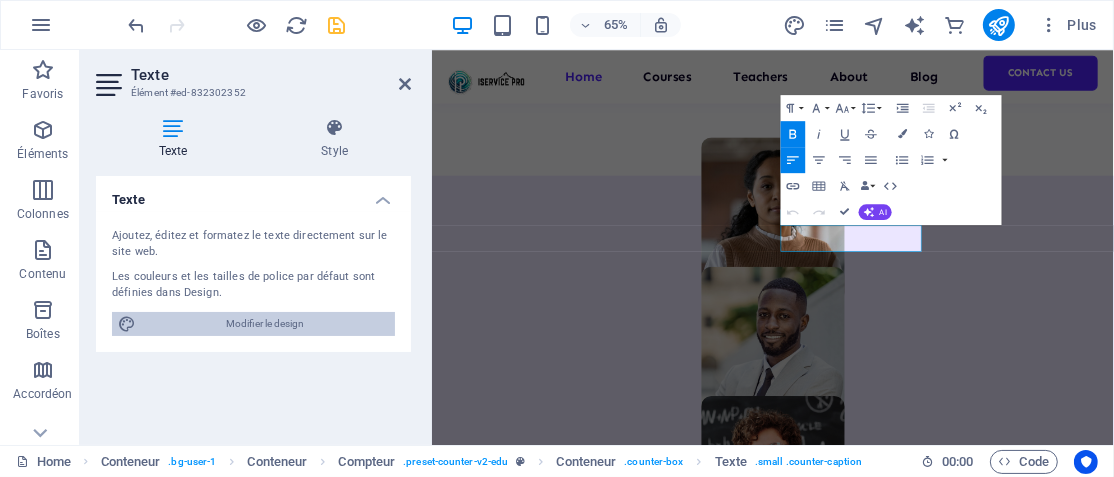 click on "Modifier le design" at bounding box center (265, 324) 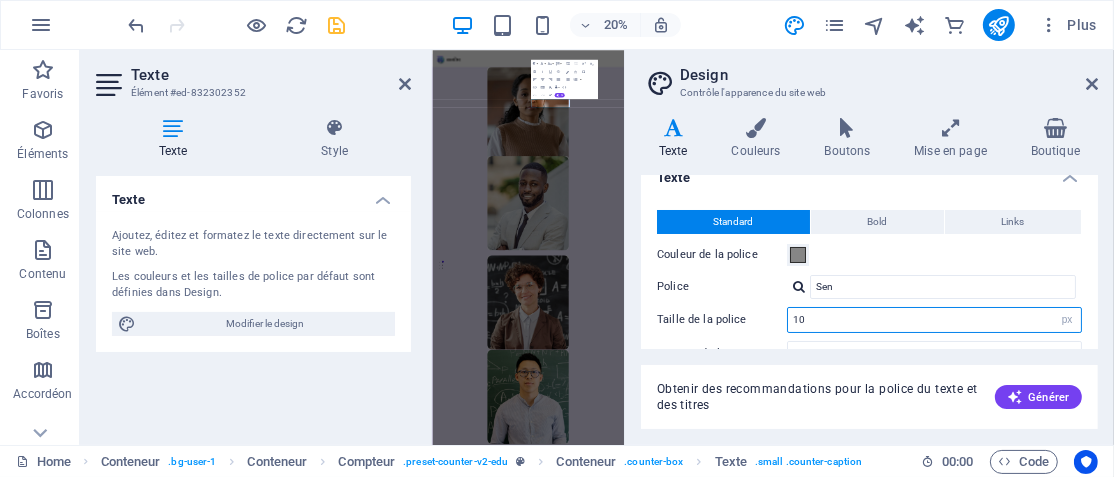 drag, startPoint x: 810, startPoint y: 334, endPoint x: 782, endPoint y: 338, distance: 28.284271 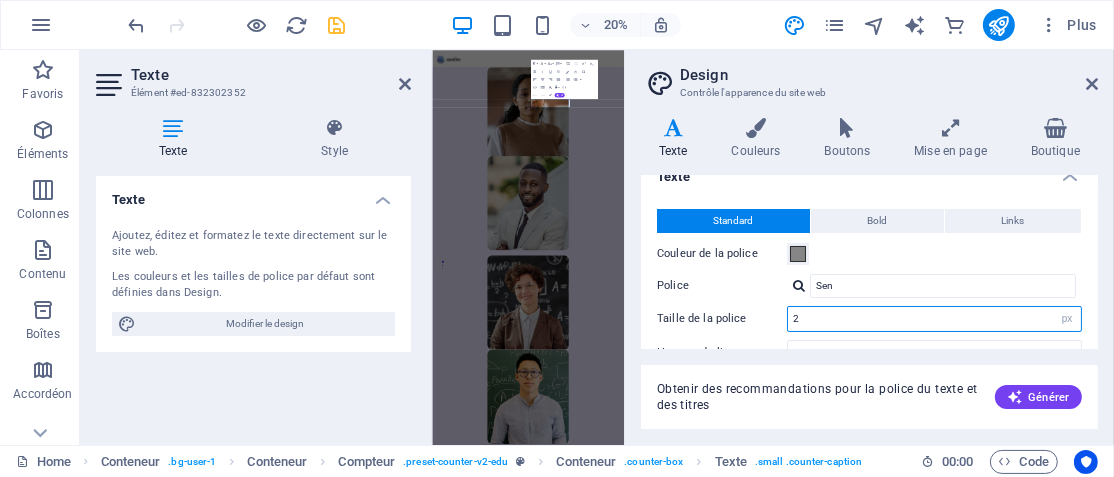 type on "20" 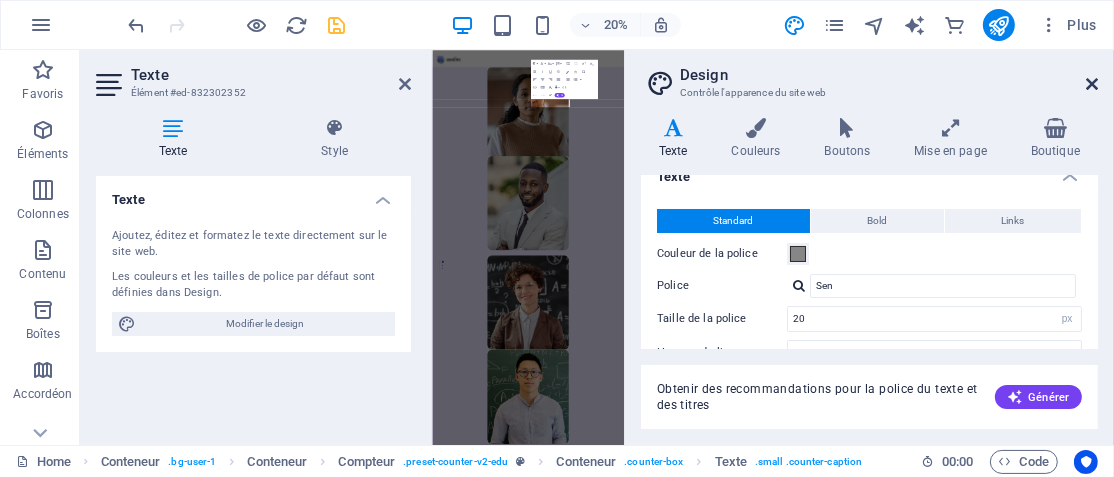 click at bounding box center (1092, 84) 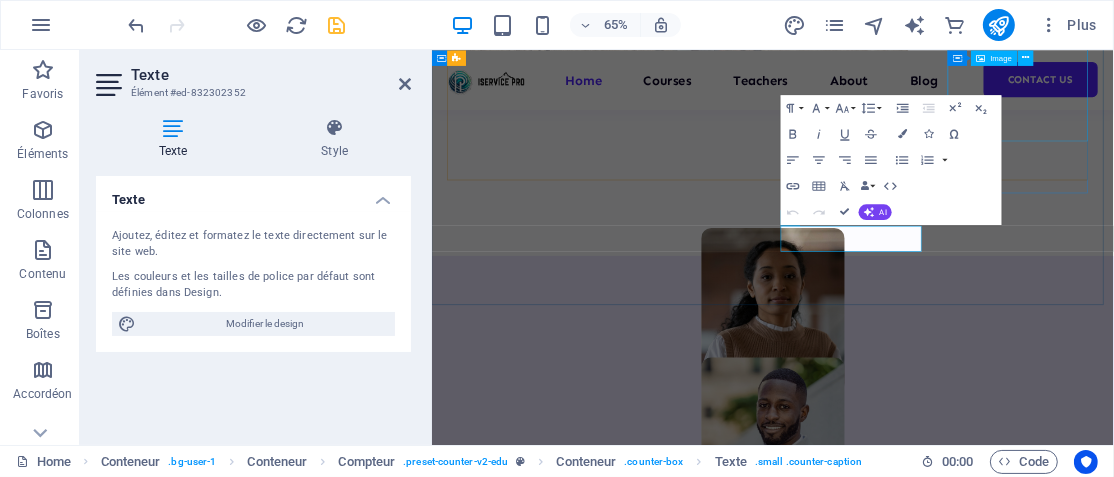 scroll, scrollTop: 926, scrollLeft: 0, axis: vertical 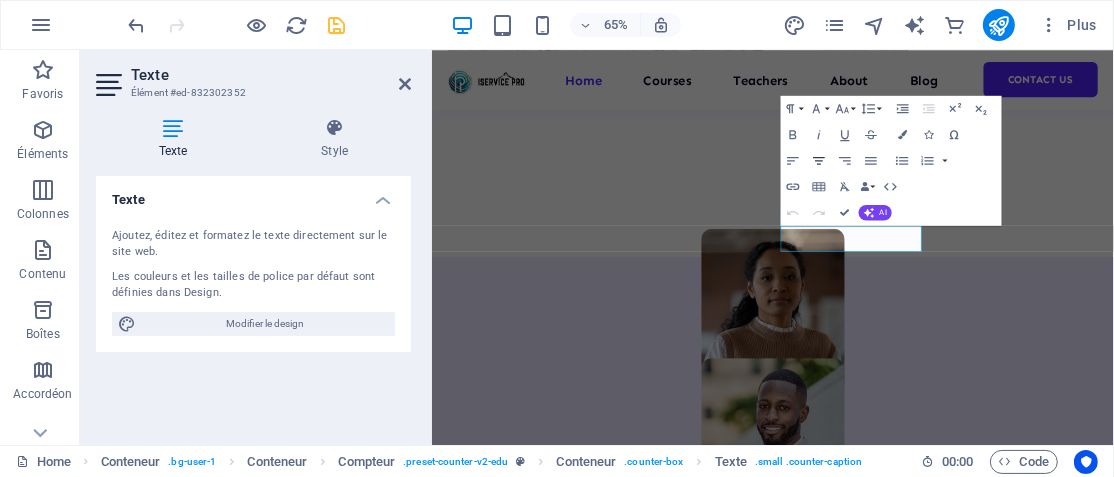 click 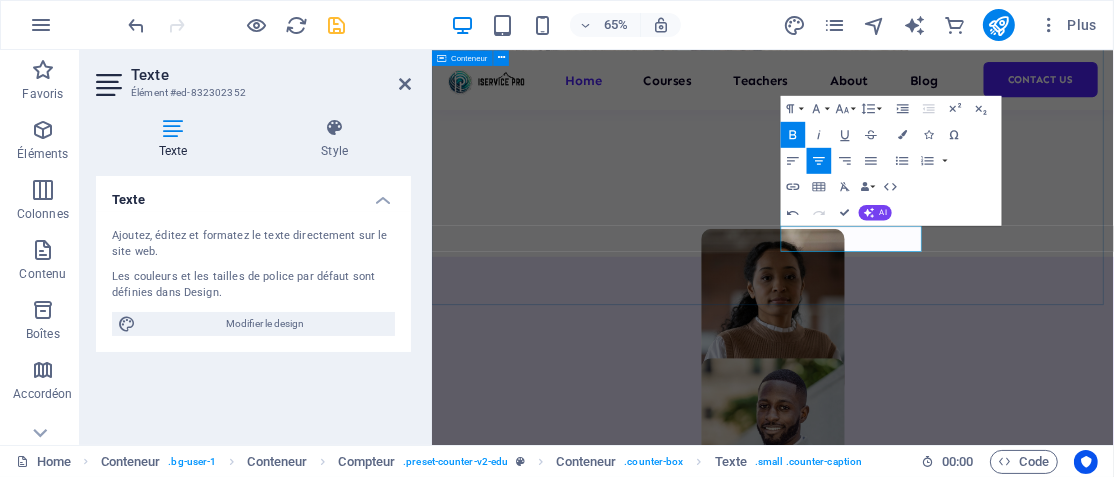 click on "[NUMBER] Students [NUMBER] Courses [NUMBER] Villes et  Communes [AGE]" at bounding box center (955, 1193) 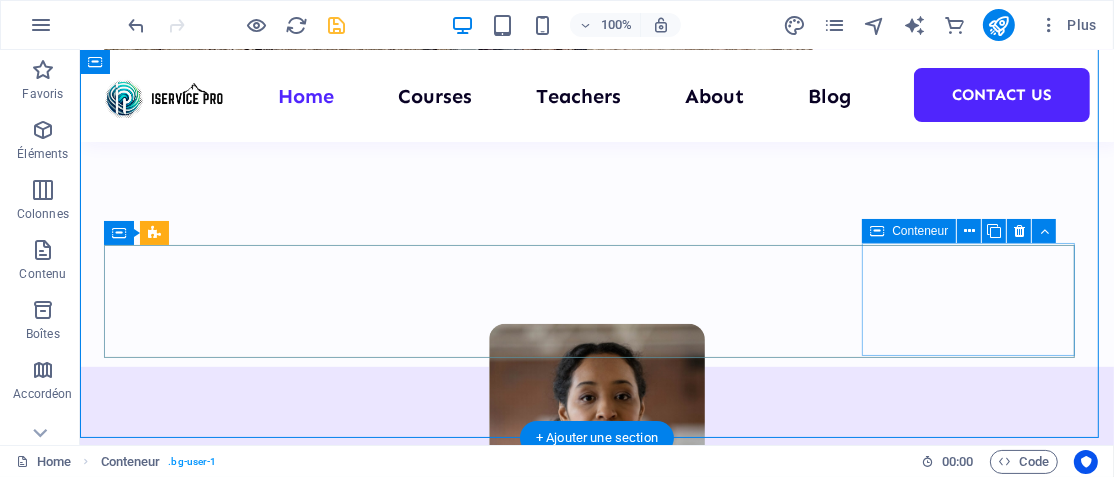 click on "[AGE]" at bounding box center [211, 1844] 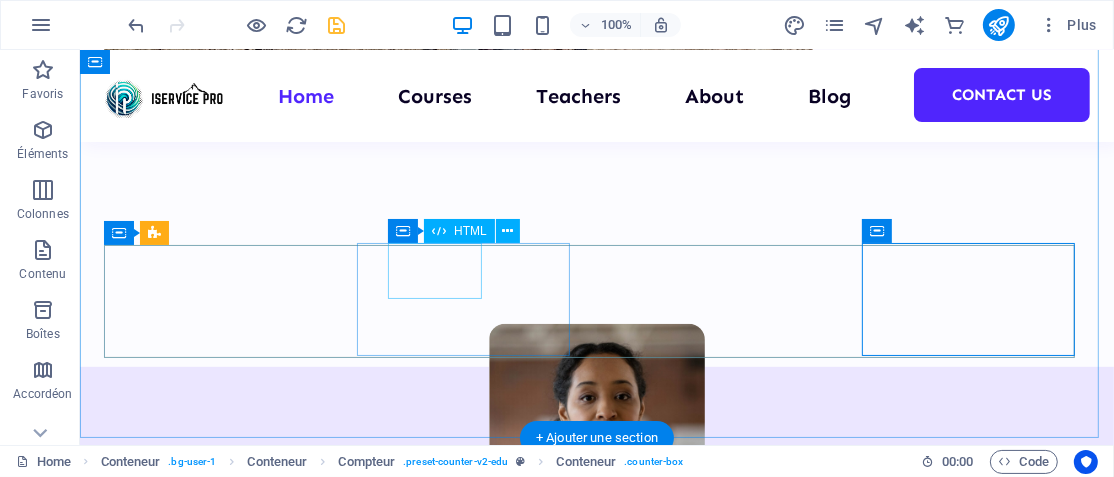 click on "100" at bounding box center (211, 1420) 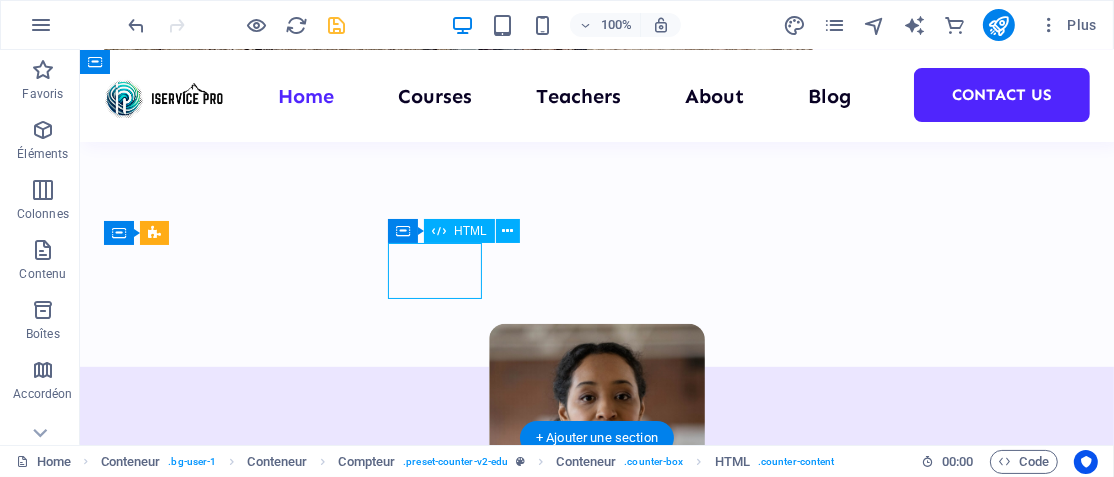 click on "100" at bounding box center (211, 1420) 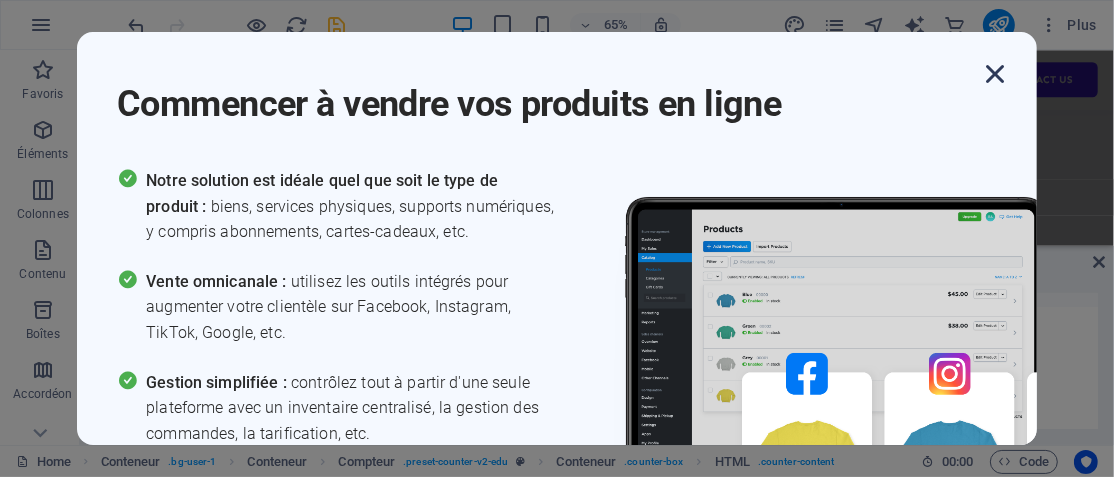 click at bounding box center (995, 74) 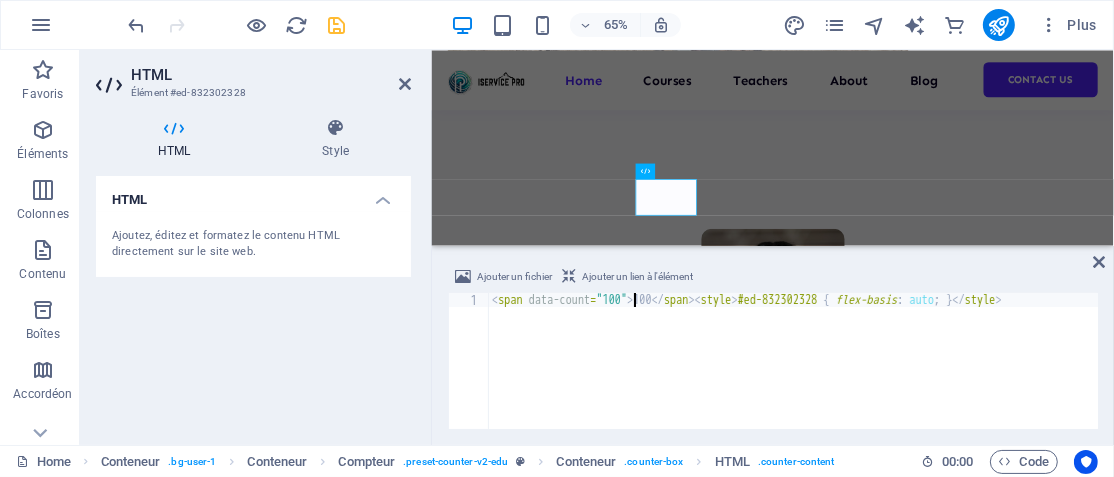 click on "[NUMBER]" at bounding box center (793, 375) 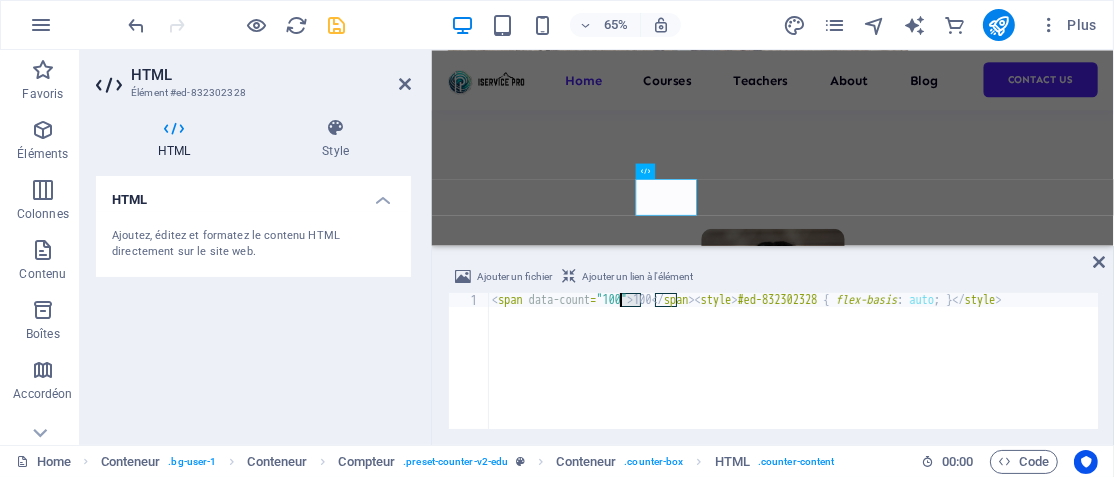 drag, startPoint x: 641, startPoint y: 296, endPoint x: 623, endPoint y: 300, distance: 18.439089 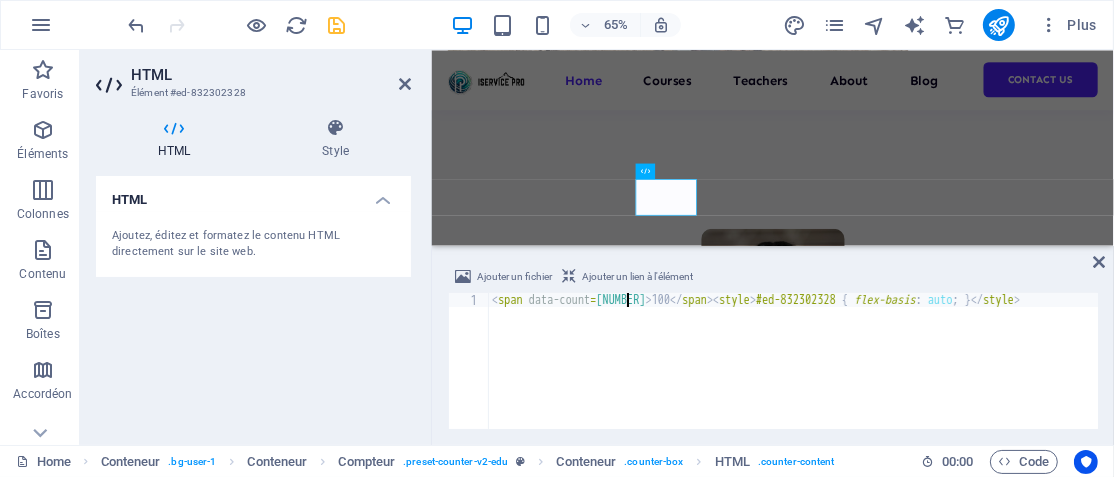 scroll, scrollTop: 0, scrollLeft: 11, axis: horizontal 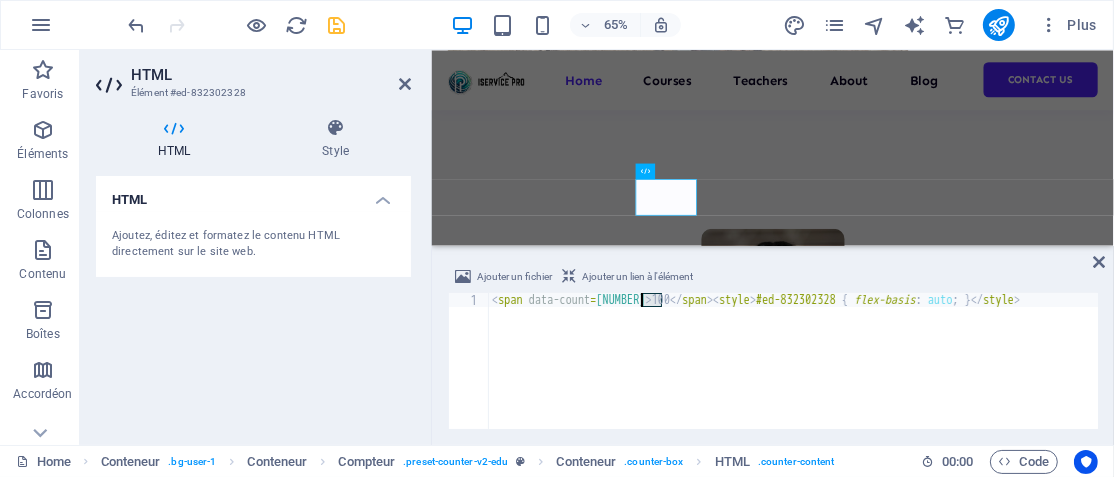 drag, startPoint x: 662, startPoint y: 301, endPoint x: 643, endPoint y: 299, distance: 19.104973 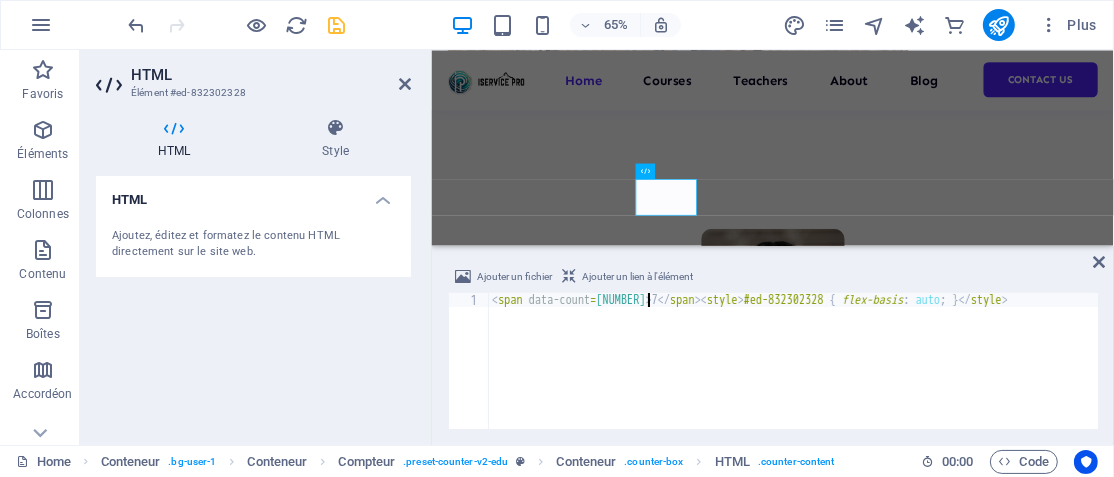 scroll, scrollTop: 0, scrollLeft: 12, axis: horizontal 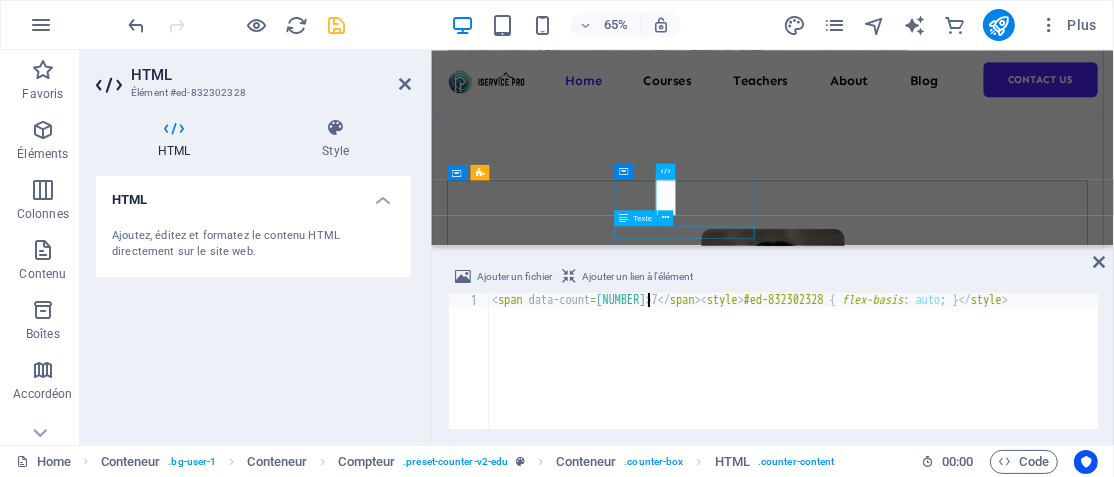 type on "[NUMBER]" 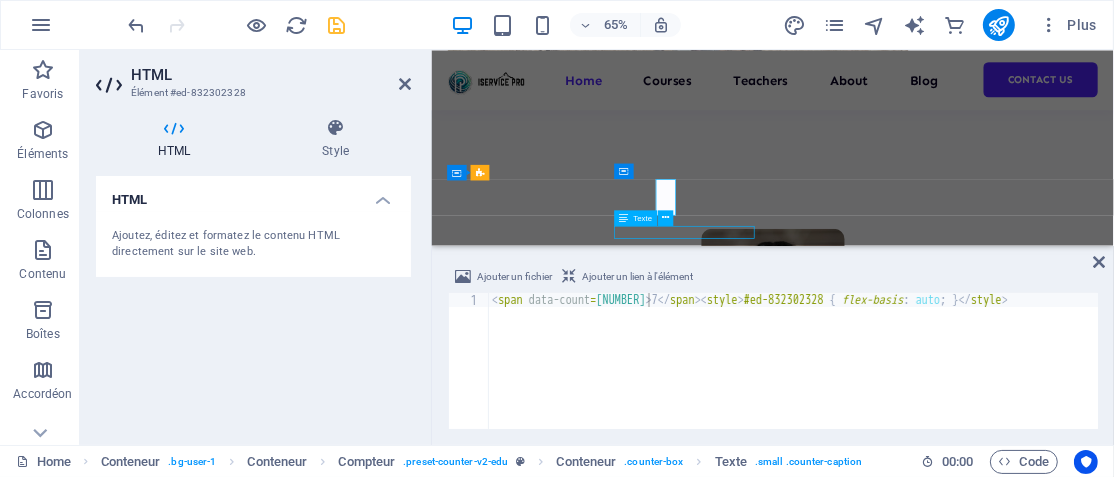 click on "Courses" at bounding box center (565, 1557) 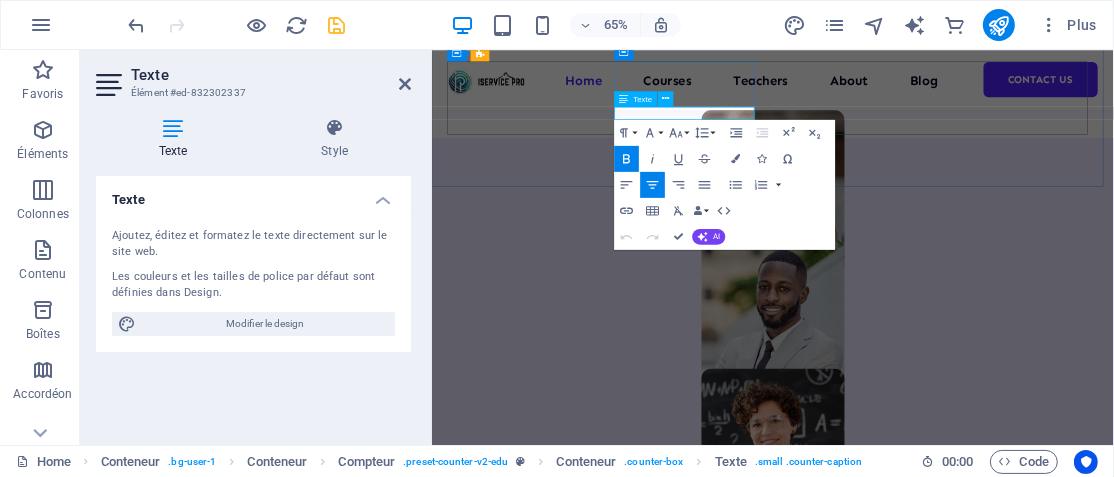 drag, startPoint x: 878, startPoint y: 154, endPoint x: 768, endPoint y: 148, distance: 110.16351 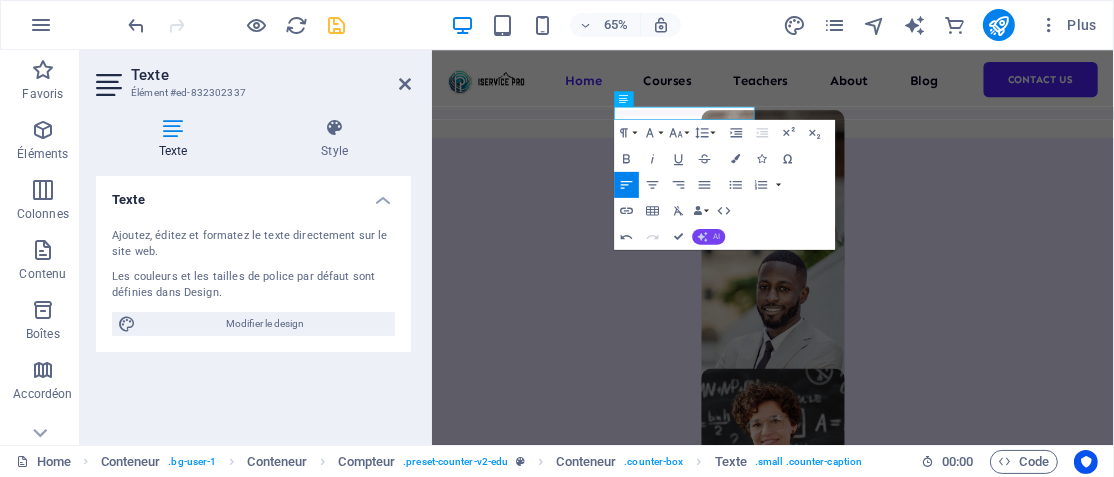 click 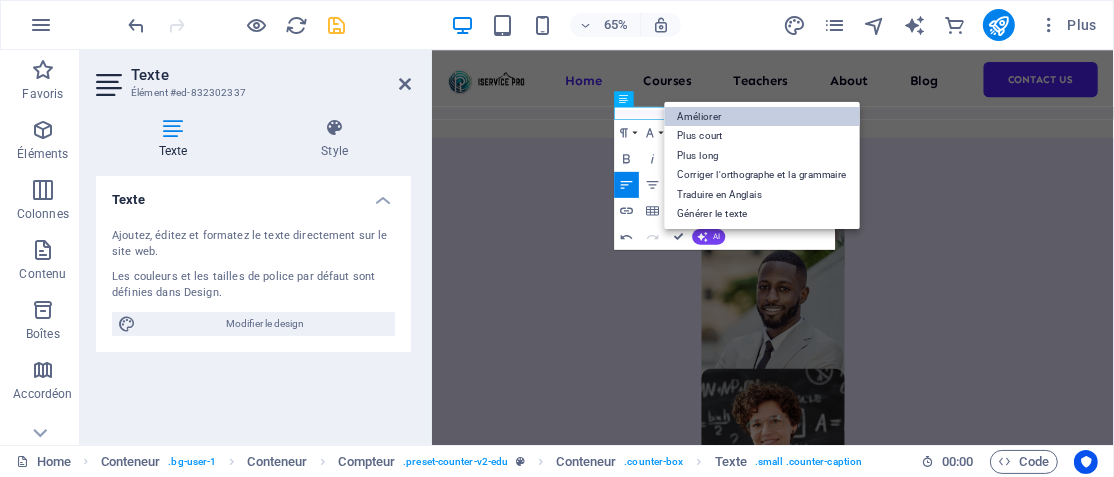 click on "Améliorer" at bounding box center [762, 117] 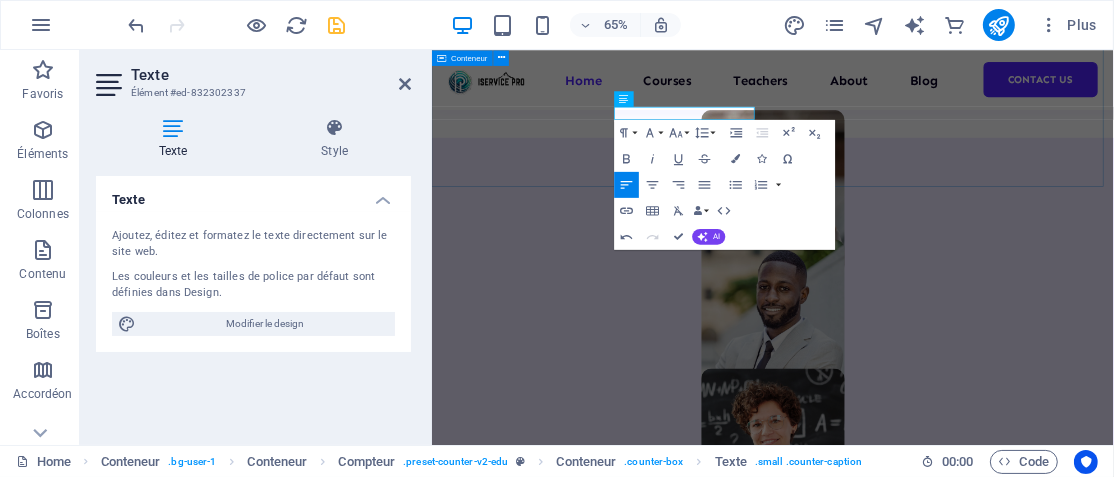 click on "[NUMBER] Students [NUMBER] PROJET EN COURS [NUMBER] Villes et  Communes [AGE]" at bounding box center [955, 1010] 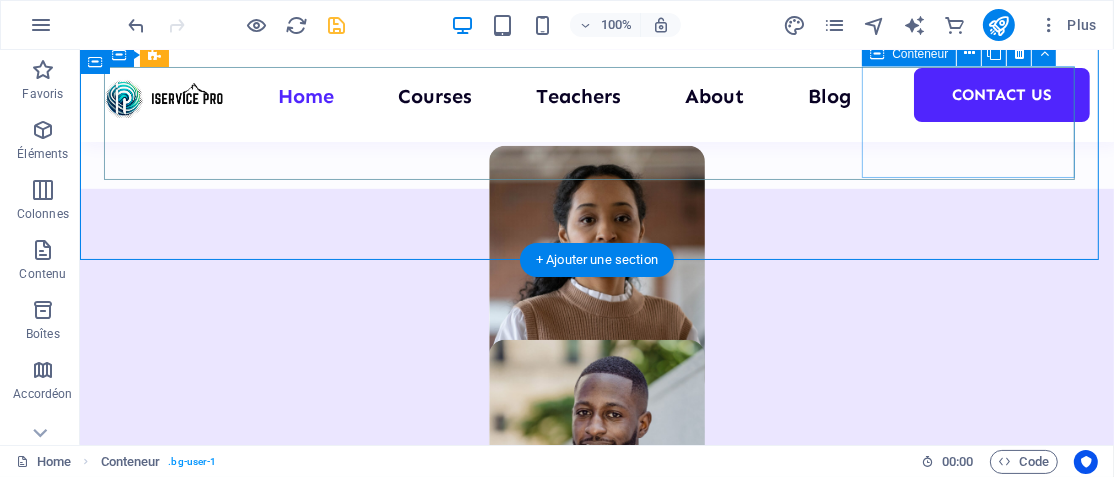 click on "[AGE]" at bounding box center (211, 1666) 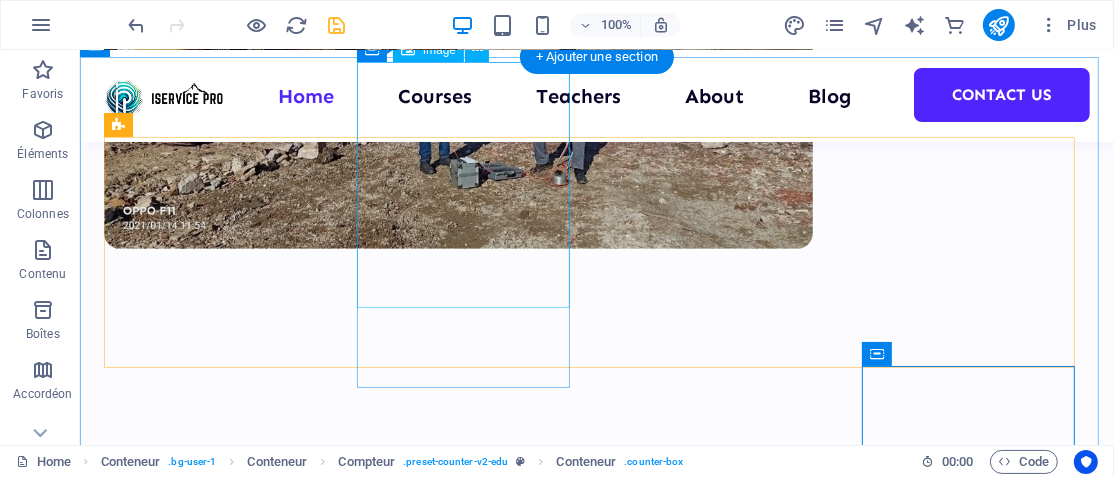 scroll, scrollTop: 904, scrollLeft: 0, axis: vertical 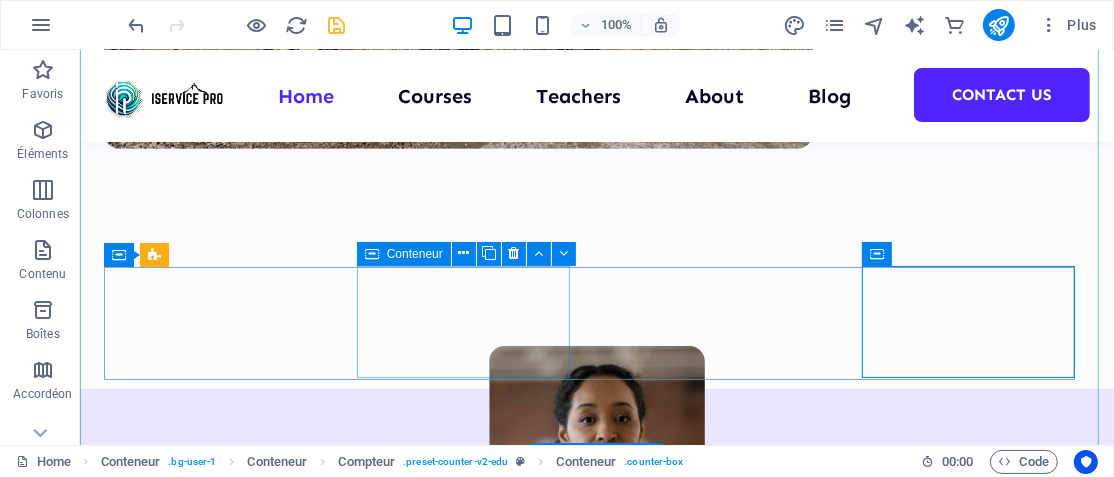 click on "PROJET EN COURS" at bounding box center [211, 1561] 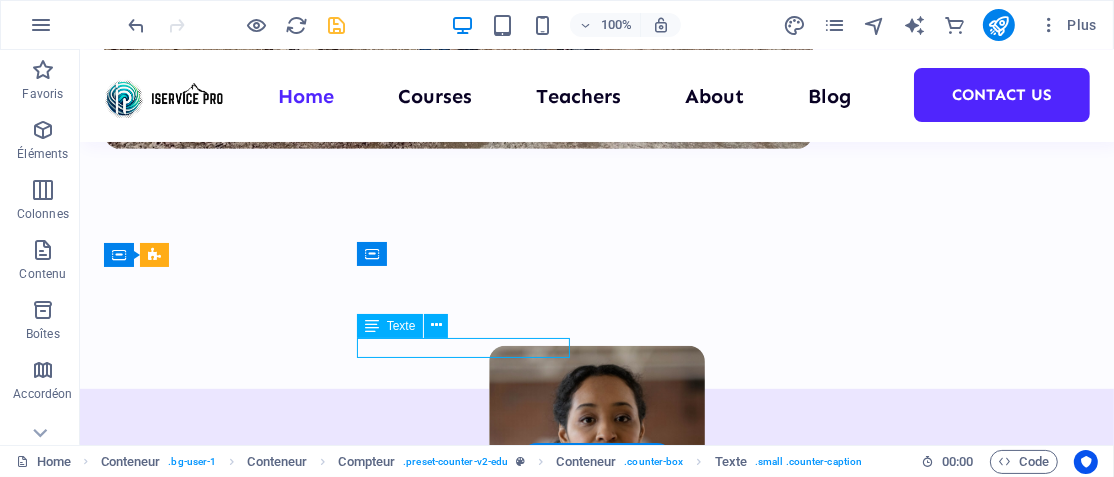 click on "PROJET EN COURS" at bounding box center [211, 1561] 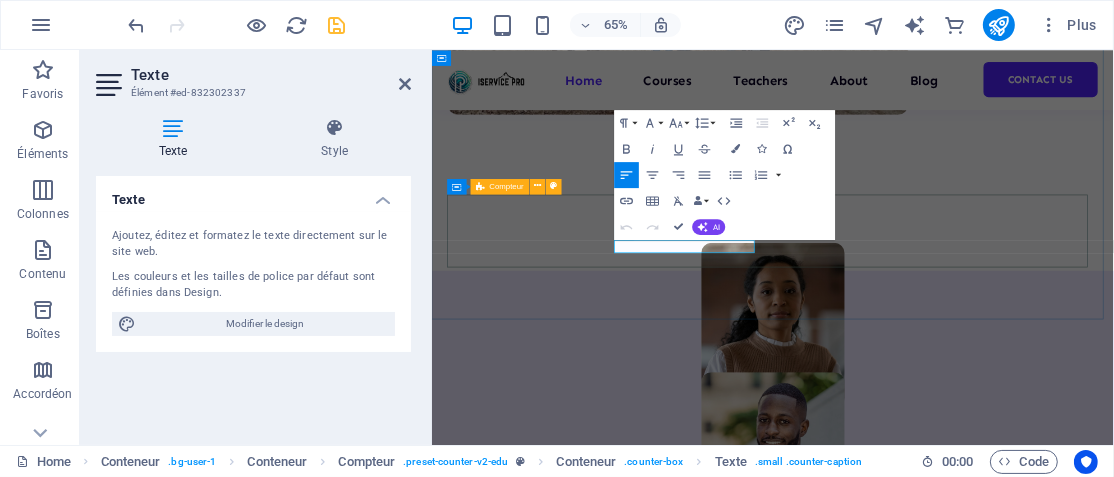 drag, startPoint x: 897, startPoint y: 353, endPoint x: 695, endPoint y: 348, distance: 202.06187 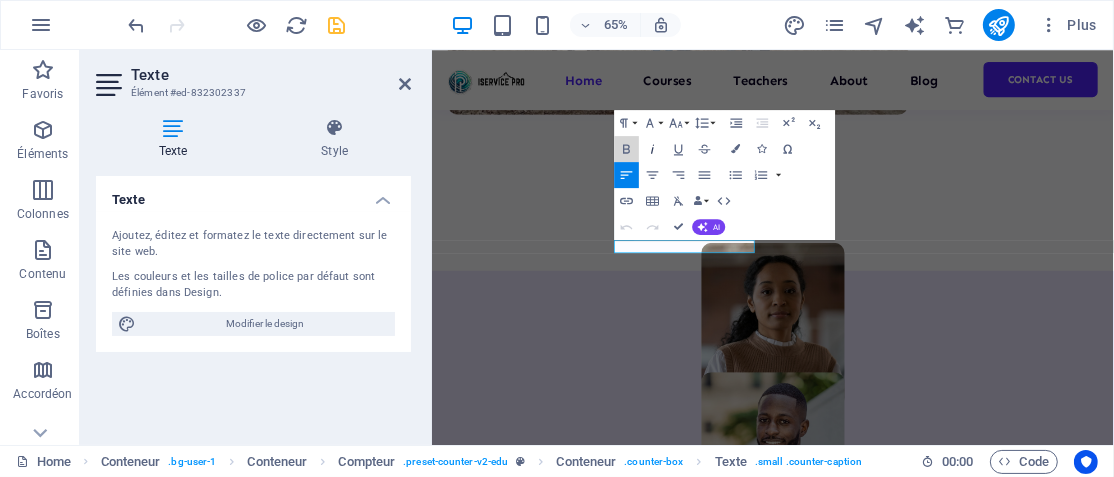 drag, startPoint x: 630, startPoint y: 142, endPoint x: 641, endPoint y: 157, distance: 18.601076 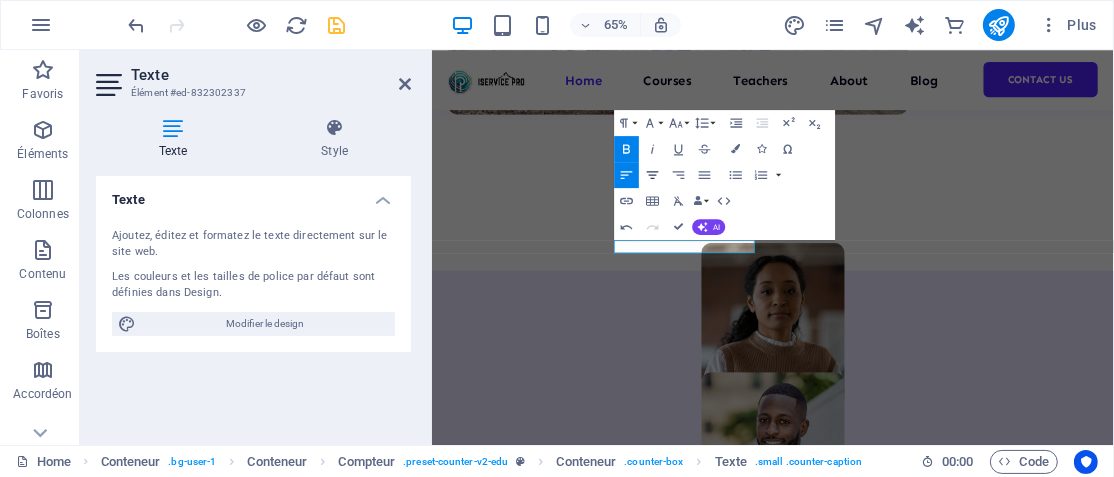 click 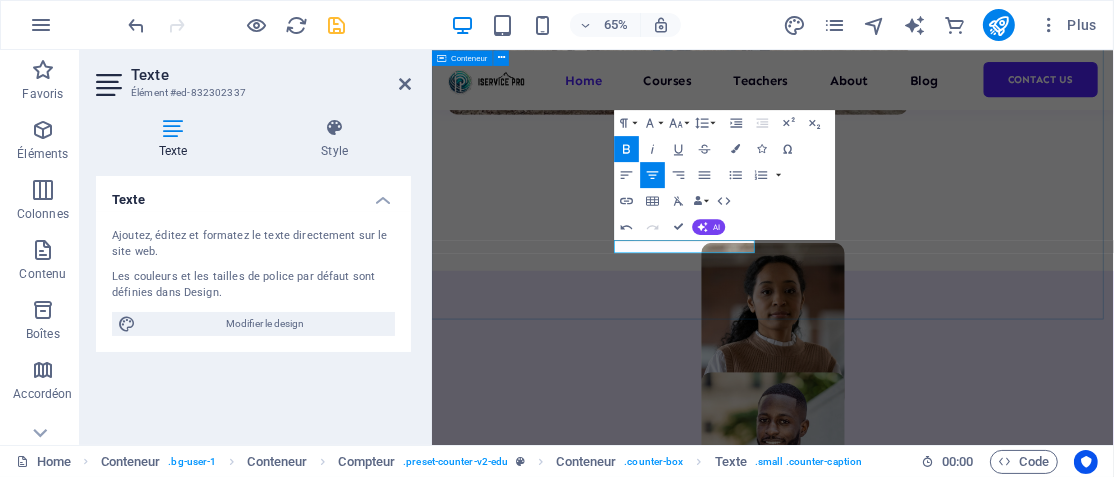 click on "[NUMBER] Students [NUMBER] PROJET EN COURS [NUMBER] Villes et  Communes [AGE]" at bounding box center [955, 1215] 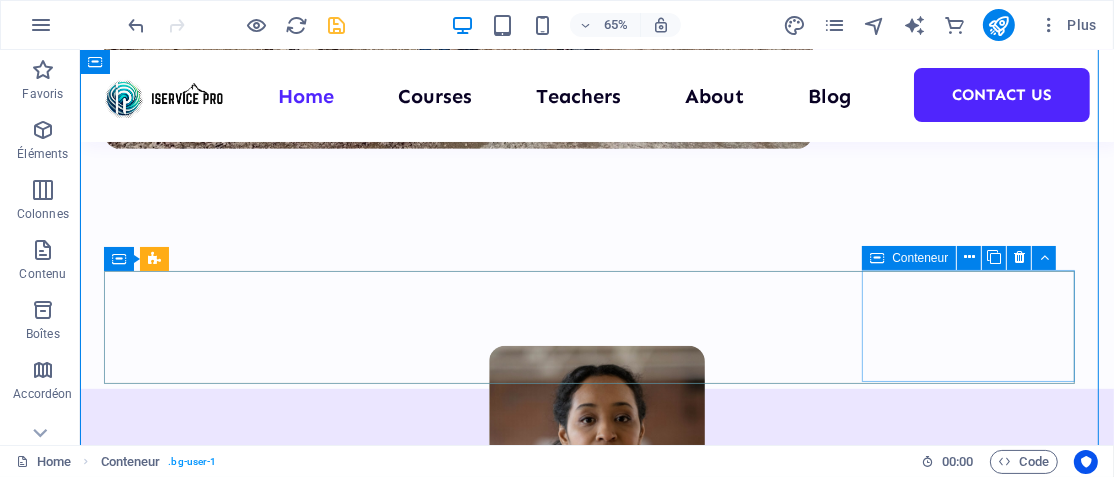 scroll, scrollTop: 900, scrollLeft: 0, axis: vertical 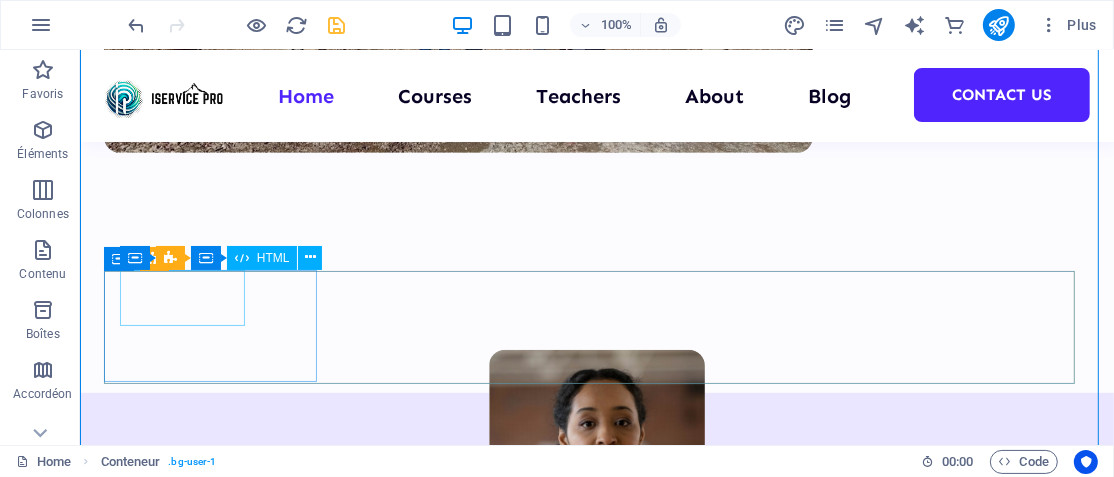 click on "1000" at bounding box center [211, 1269] 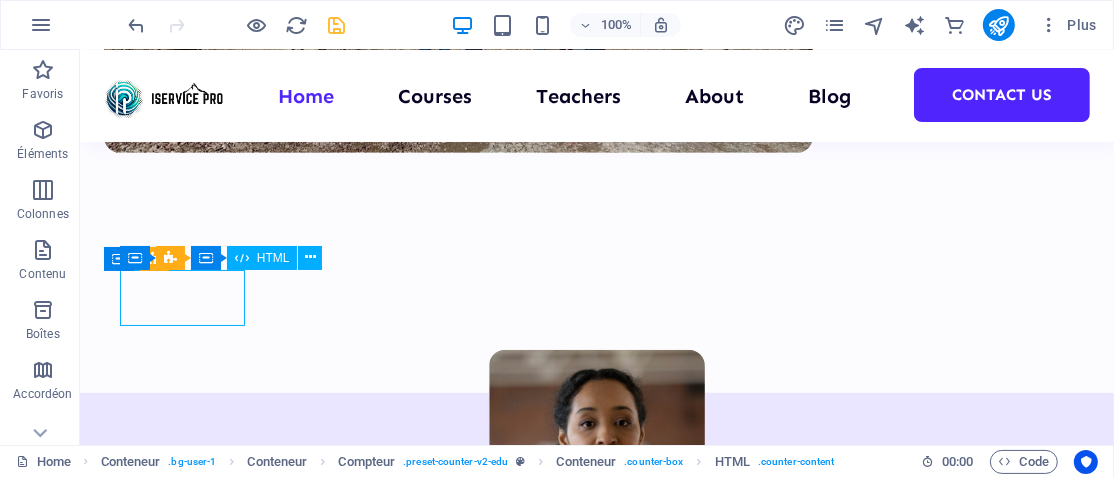 click on "1000" at bounding box center [211, 1269] 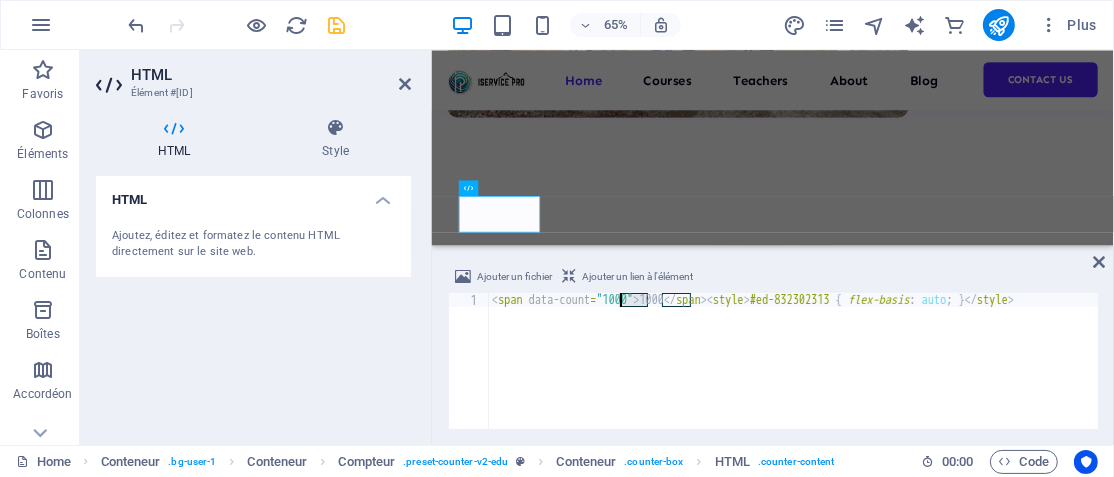drag, startPoint x: 649, startPoint y: 301, endPoint x: 622, endPoint y: 303, distance: 27.073973 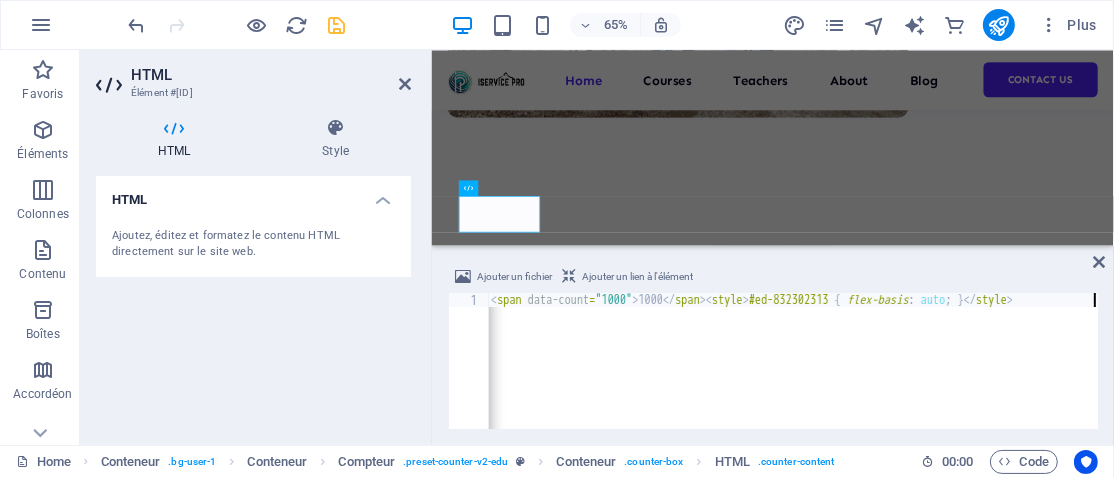click on "< span   data-count = "1000" > 1000 </ span > < style > #ed-832302313   {   flex-basis :   auto ;   } </ style >" at bounding box center (792, 373) 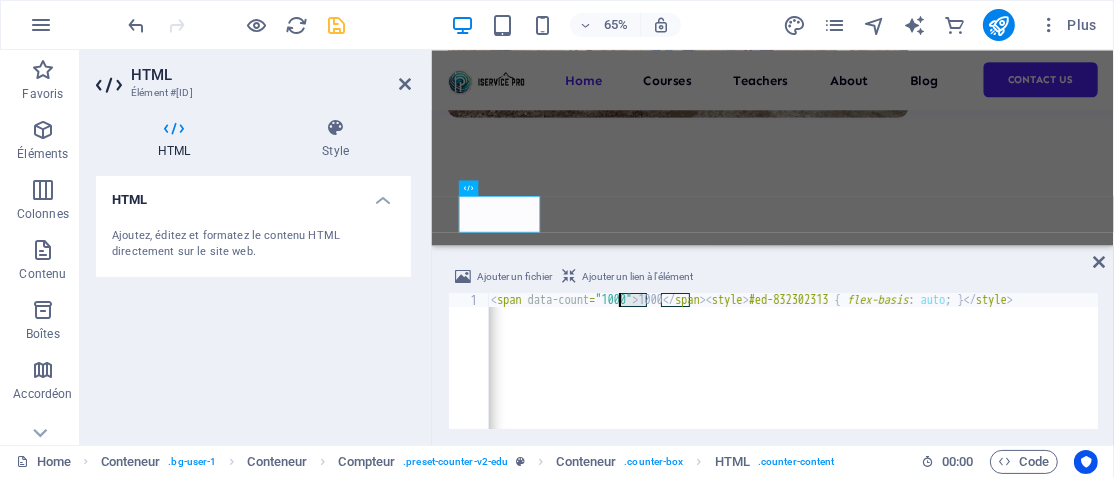 drag, startPoint x: 645, startPoint y: 298, endPoint x: 617, endPoint y: 303, distance: 28.442924 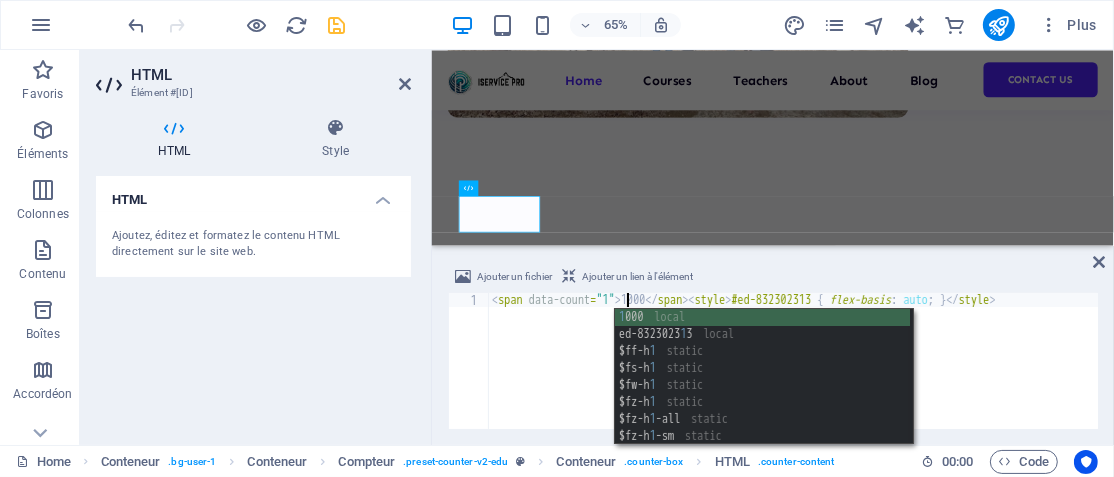 scroll, scrollTop: 0, scrollLeft: 11, axis: horizontal 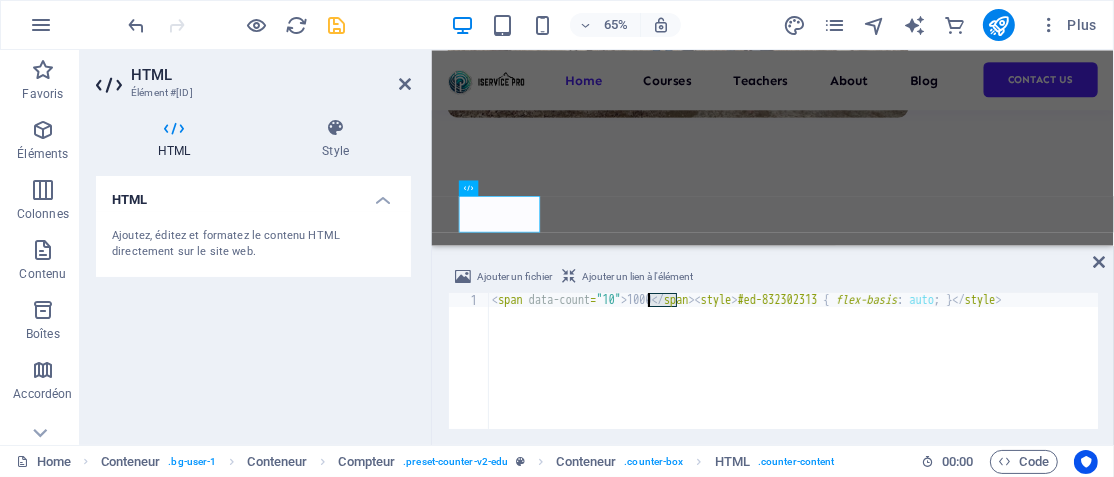 drag, startPoint x: 677, startPoint y: 298, endPoint x: 648, endPoint y: 299, distance: 29.017237 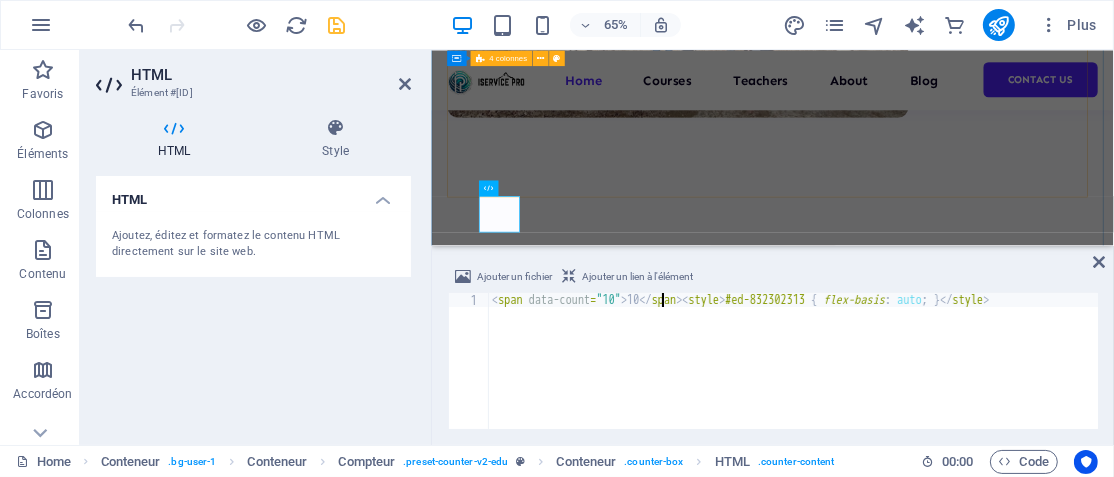 type on "<span data-count="10">10</span><style>#ed-832302313 { flex-basis: auto; }</style>" 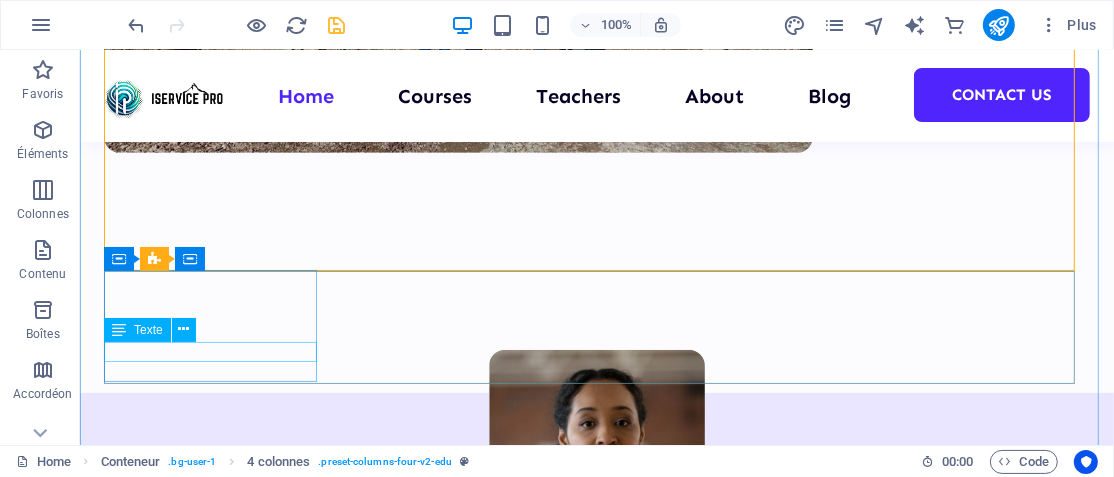 click on "Students" at bounding box center [211, 1388] 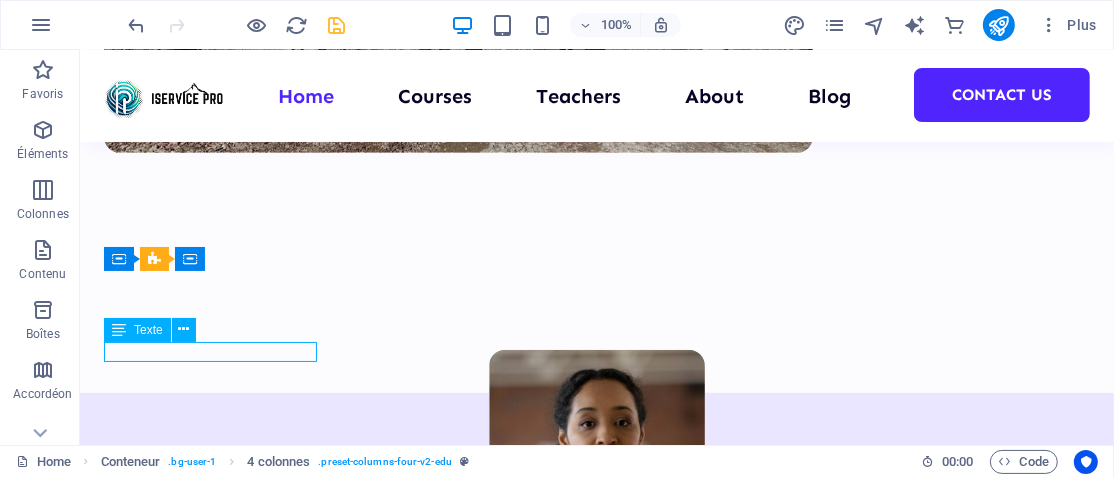click on "Students" at bounding box center (211, 1388) 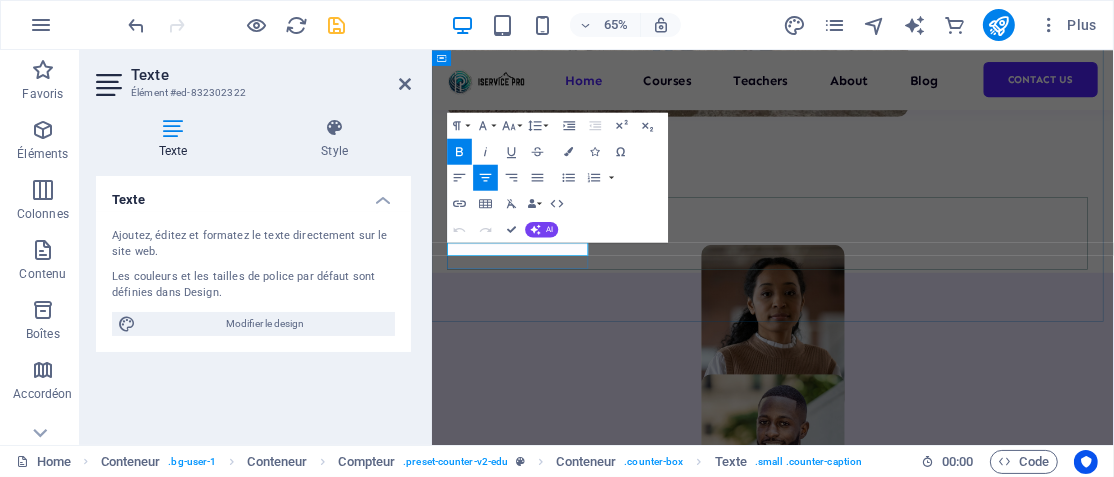 drag, startPoint x: 618, startPoint y: 355, endPoint x: 504, endPoint y: 356, distance: 114.00439 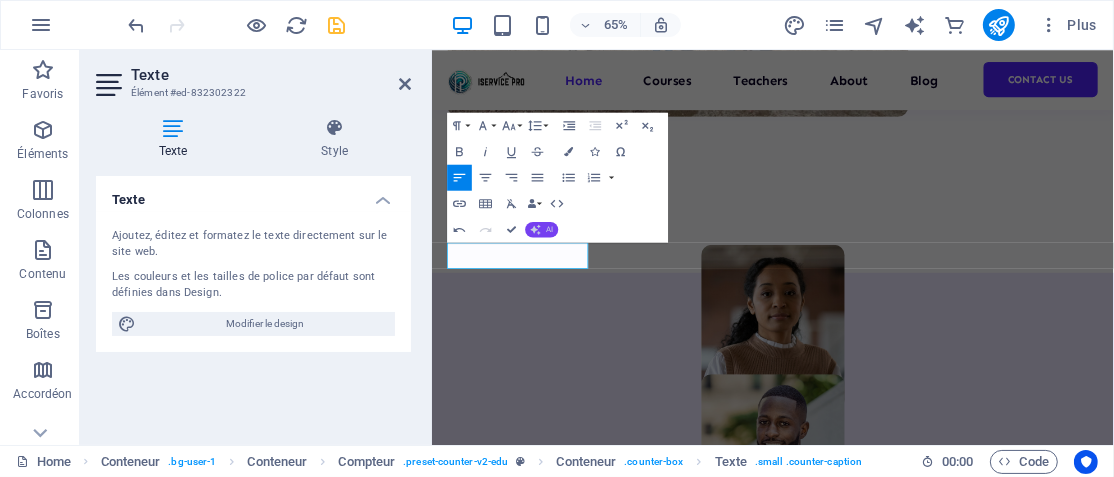 click on "AI" at bounding box center (542, 230) 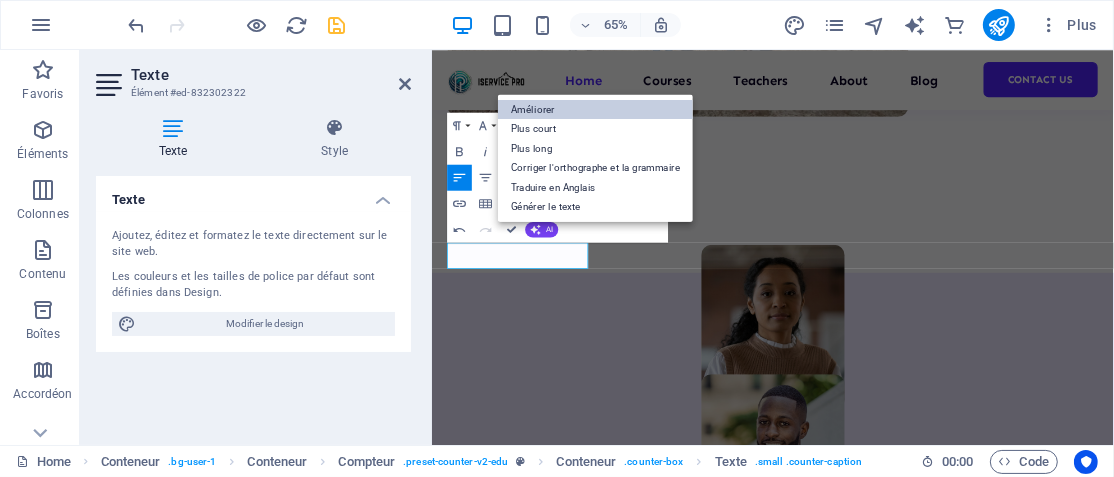 click on "Améliorer" at bounding box center (595, 108) 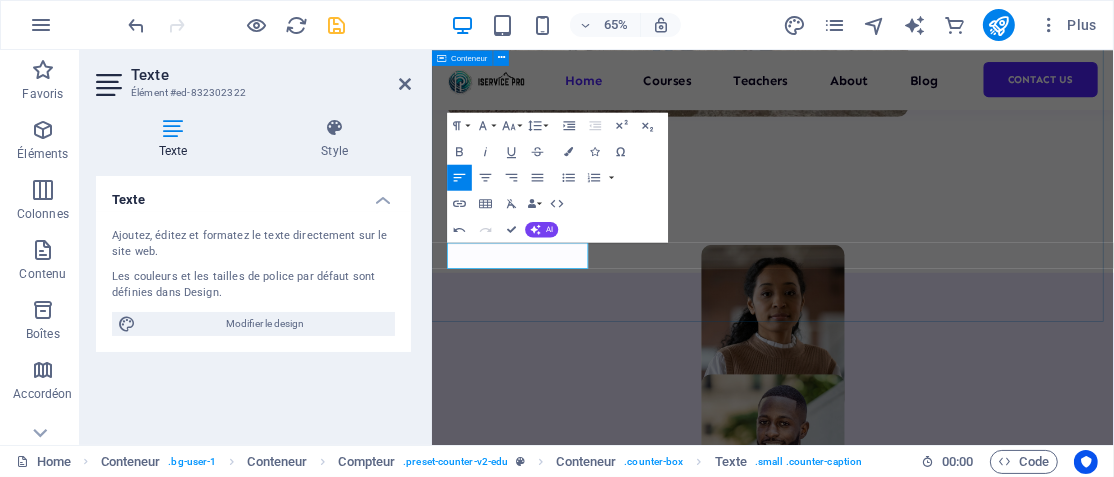 drag, startPoint x: 571, startPoint y: 357, endPoint x: 438, endPoint y: 351, distance: 133.13527 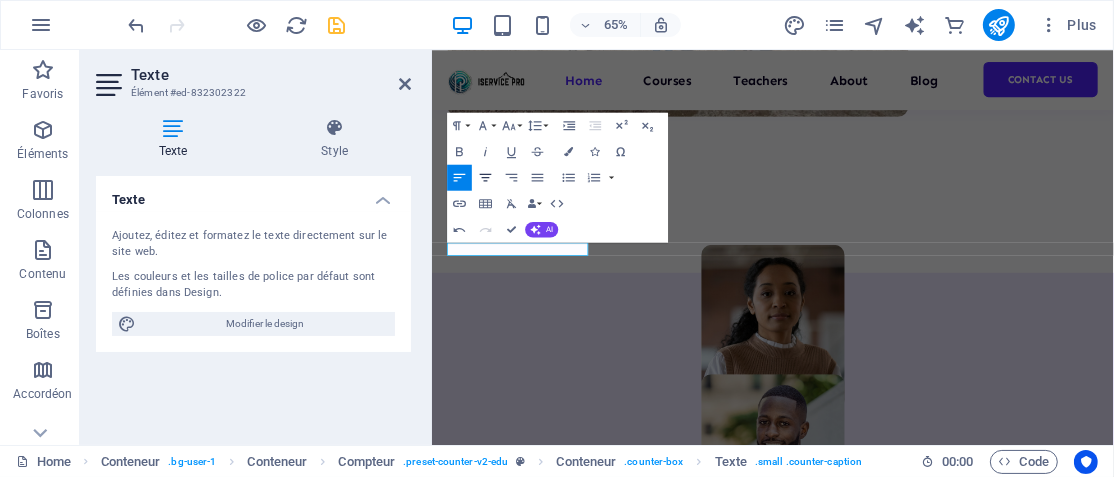 click 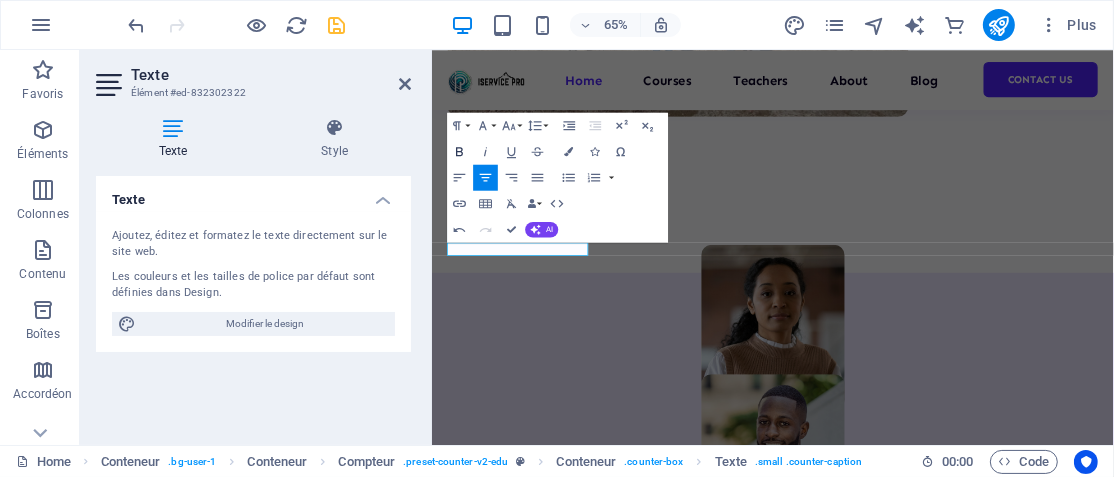 click 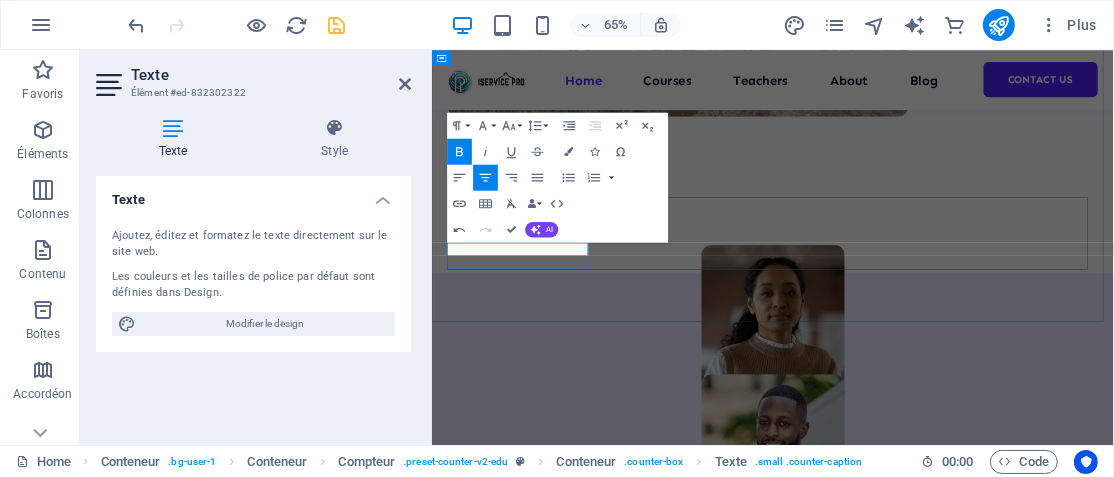 drag, startPoint x: 638, startPoint y: 351, endPoint x: 882, endPoint y: 288, distance: 252.00198 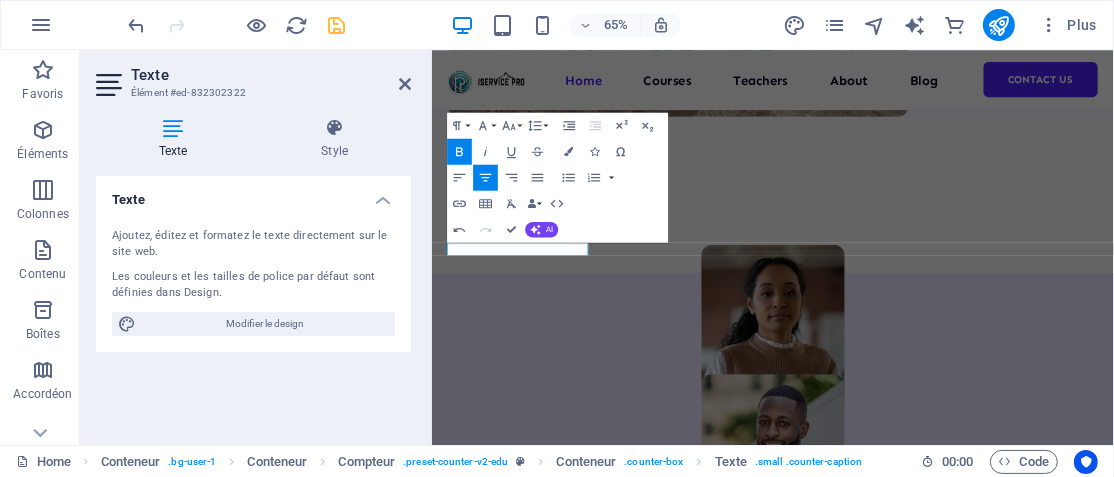 click 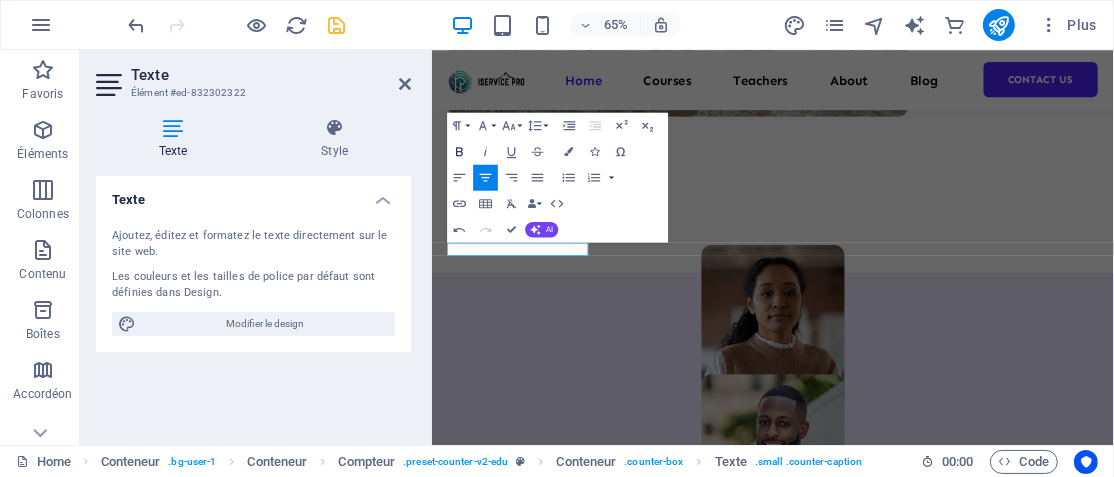 click 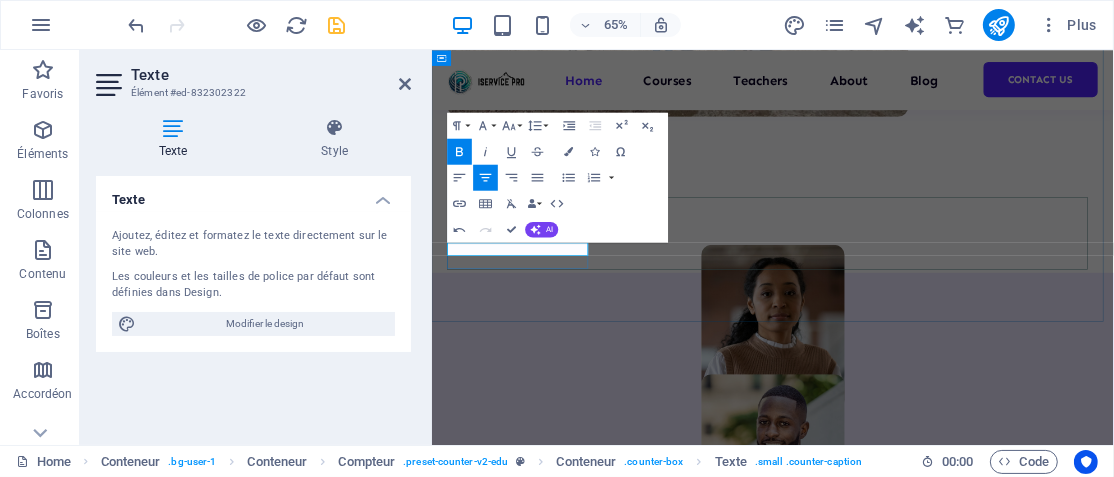 click on "​ PARTENAIRES" at bounding box center [565, 1405] 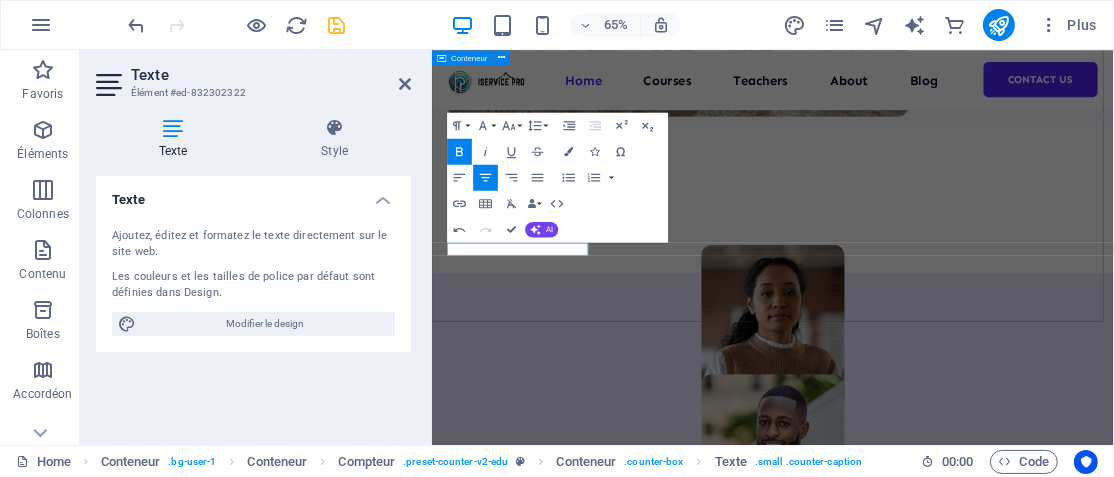 click on "[NUMBER] PARTENAIRES [NUMBER] PROJET EN COURS [NUMBER] Villes et  Communes [AGE]" at bounding box center [955, 1219] 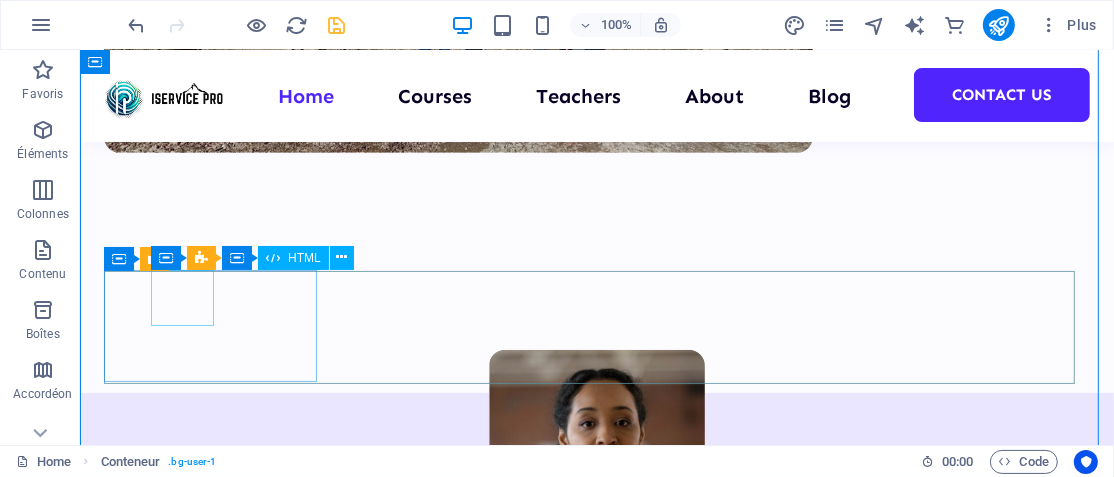 click on "10" at bounding box center [211, 1269] 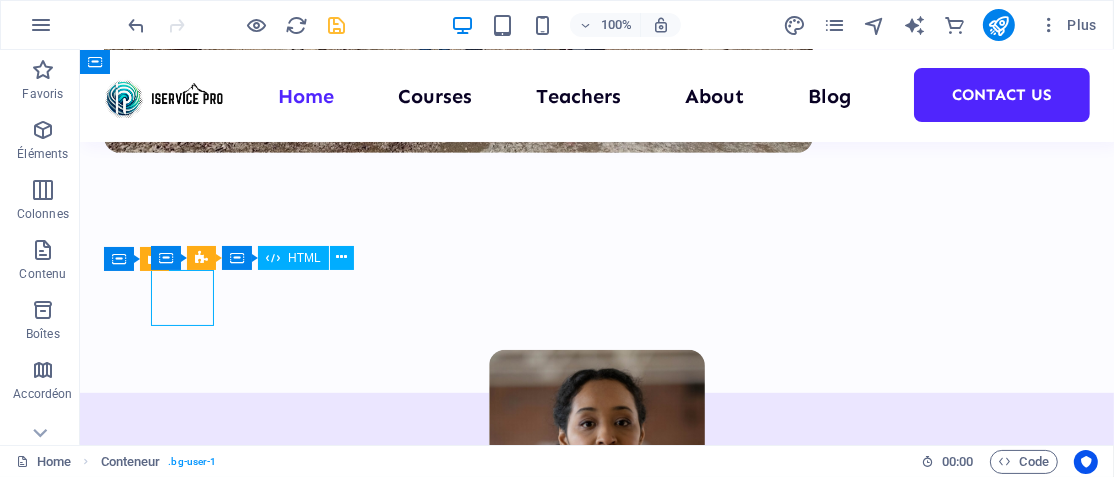 click on "10" at bounding box center (211, 1269) 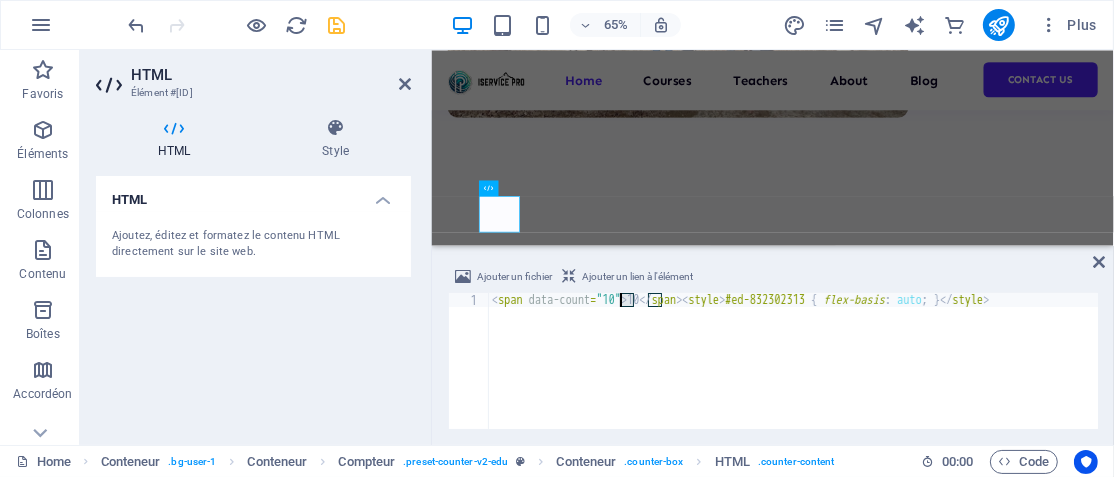 drag, startPoint x: 632, startPoint y: 302, endPoint x: 623, endPoint y: 297, distance: 10.29563 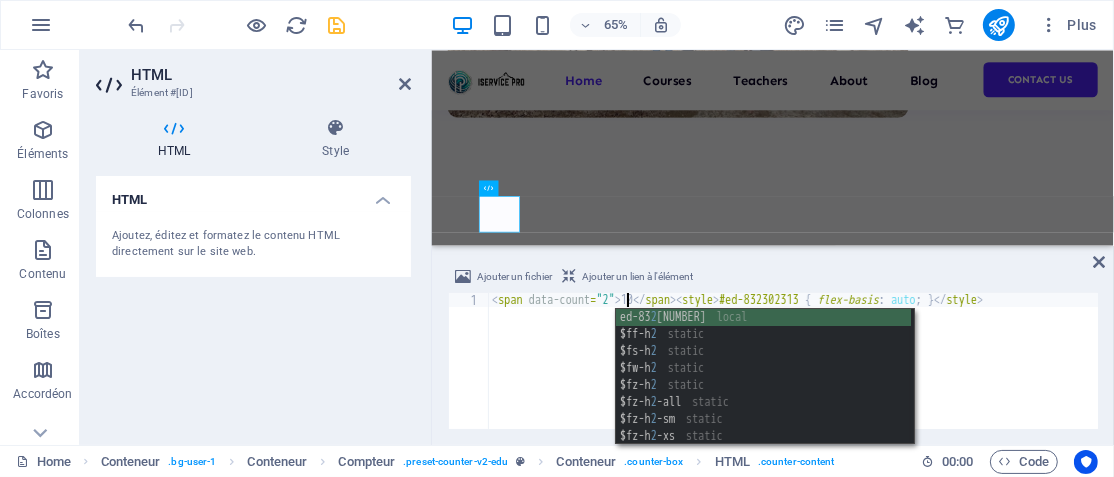 scroll, scrollTop: 0, scrollLeft: 11, axis: horizontal 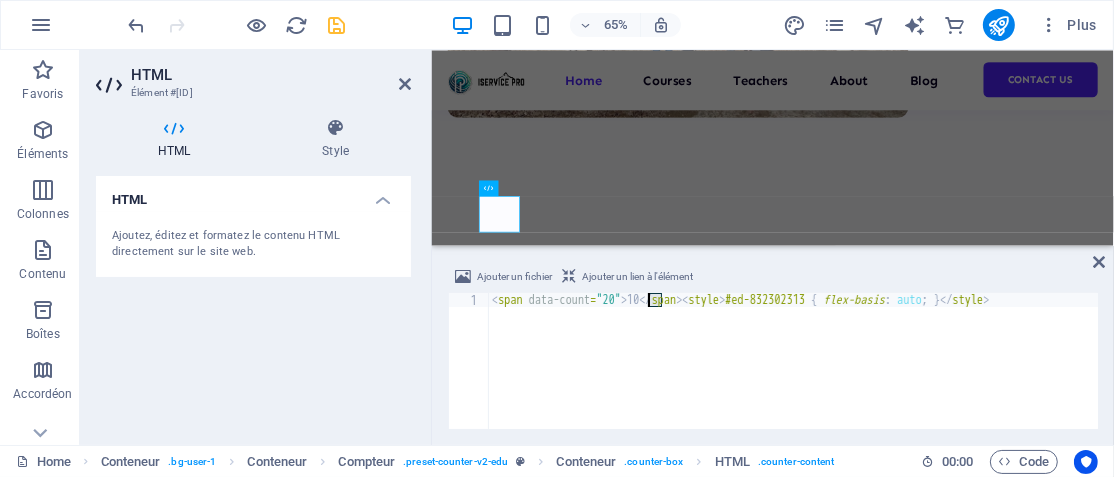 drag, startPoint x: 662, startPoint y: 296, endPoint x: 648, endPoint y: 301, distance: 14.866069 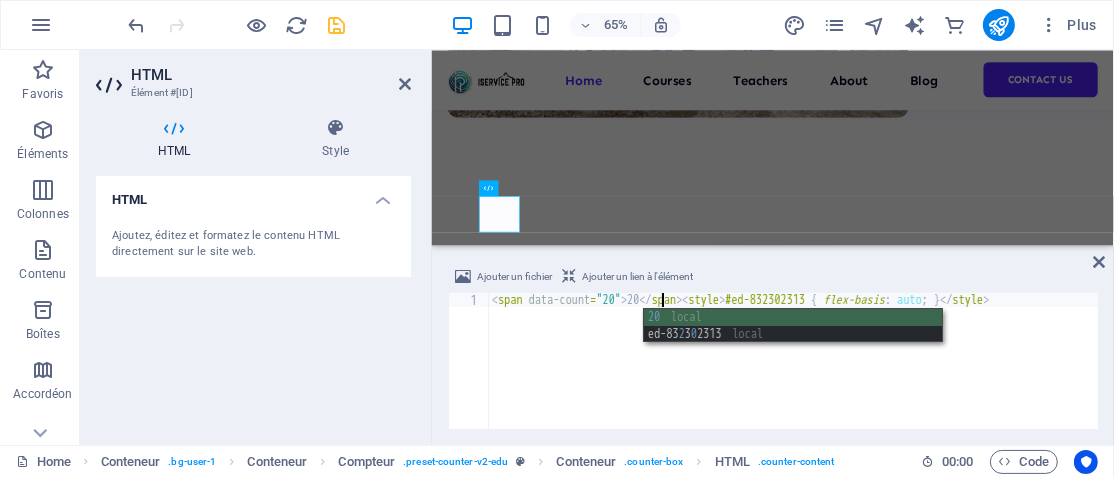 click on "[NUMBER]" at bounding box center (793, 375) 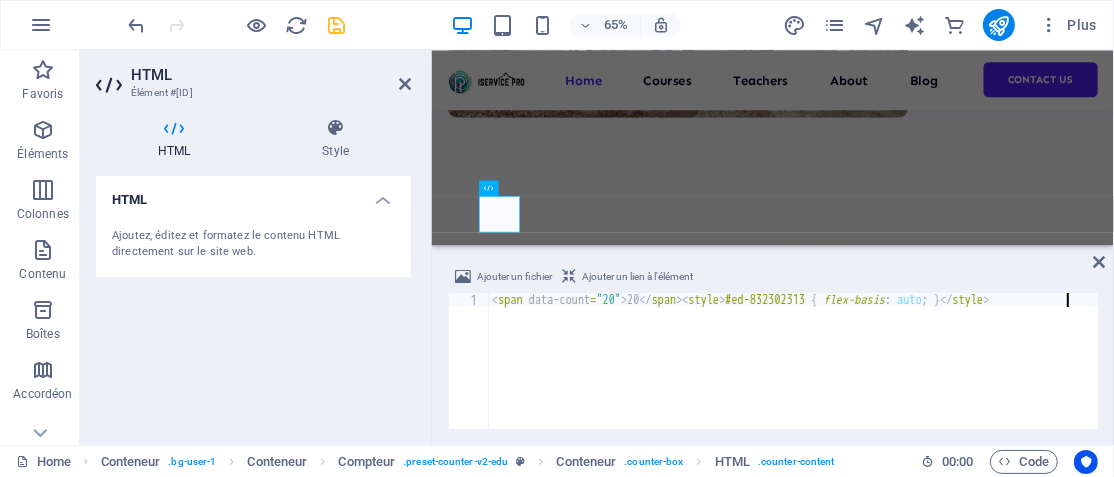 type on "[NUMBER]" 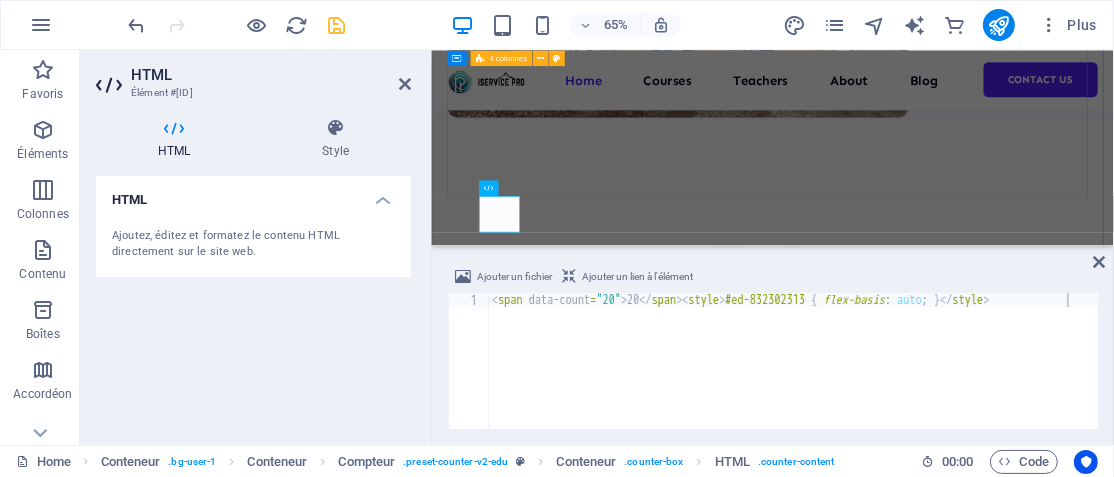 click at bounding box center (955, 882) 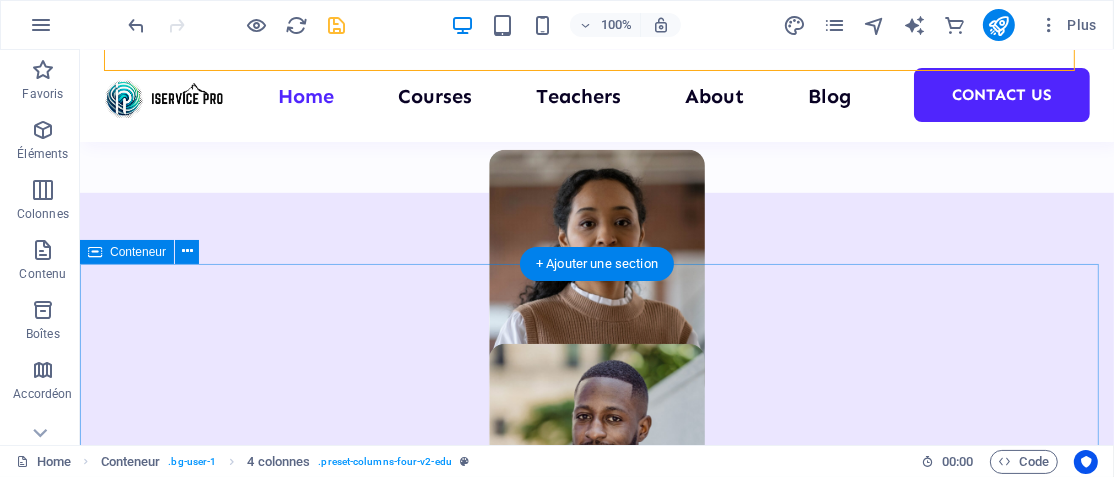 scroll, scrollTop: 1000, scrollLeft: 0, axis: vertical 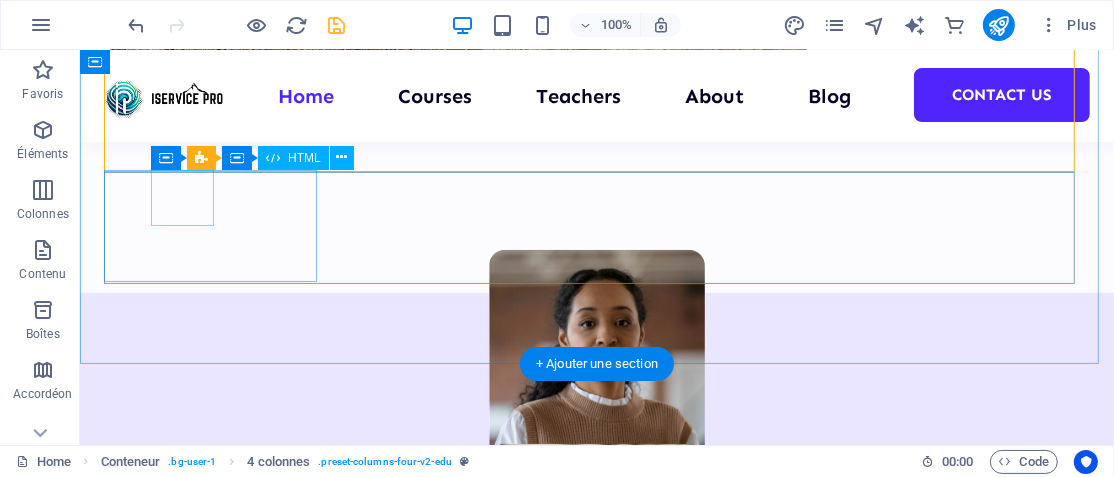 click on "20" at bounding box center (211, 1169) 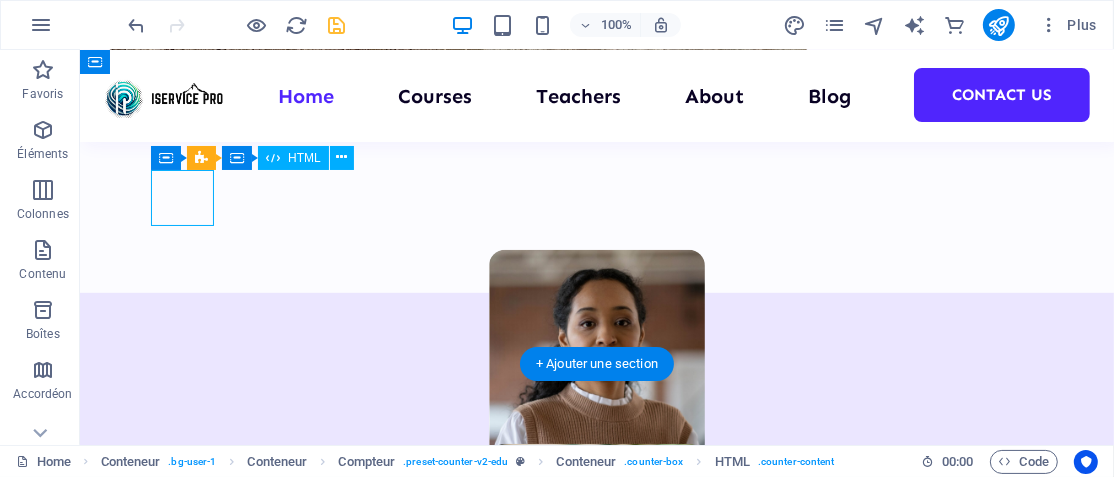 click on "20" at bounding box center (211, 1169) 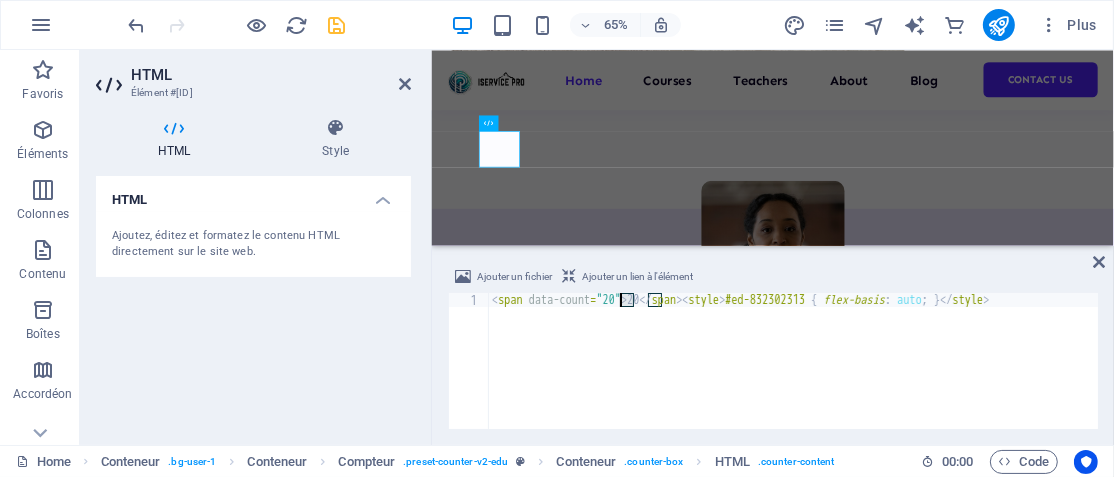 click on "[NUMBER]" at bounding box center [793, 375] 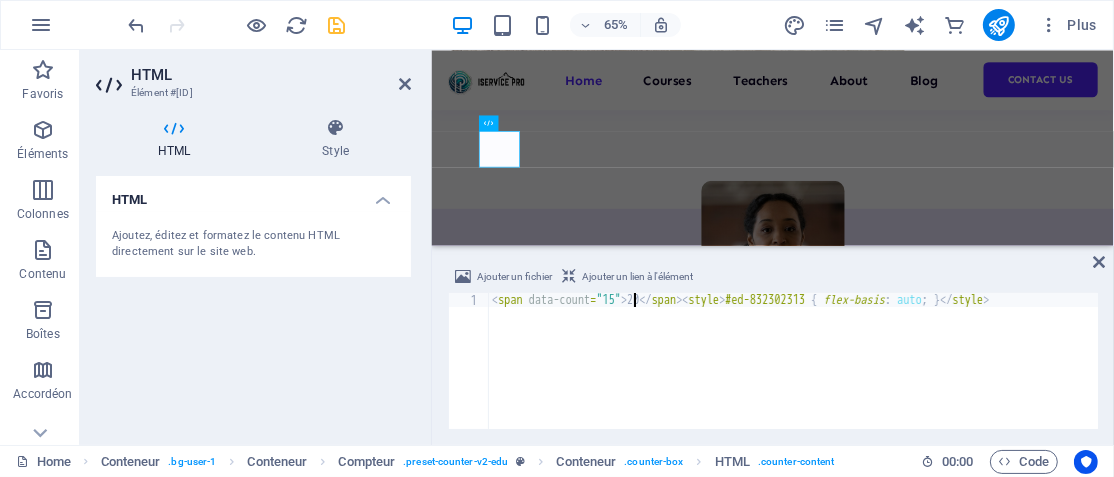 scroll, scrollTop: 0, scrollLeft: 11, axis: horizontal 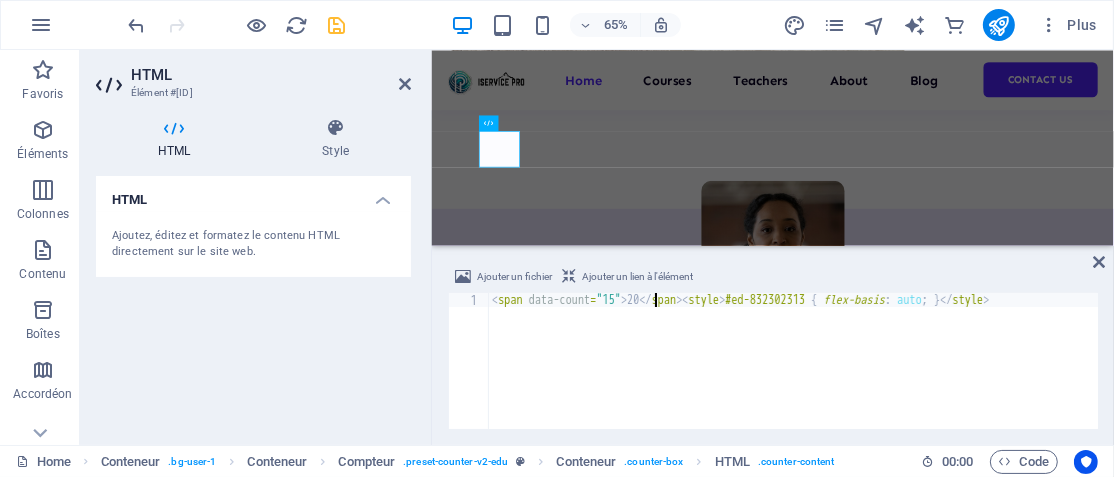 click on "[NUMBER]" at bounding box center (793, 375) 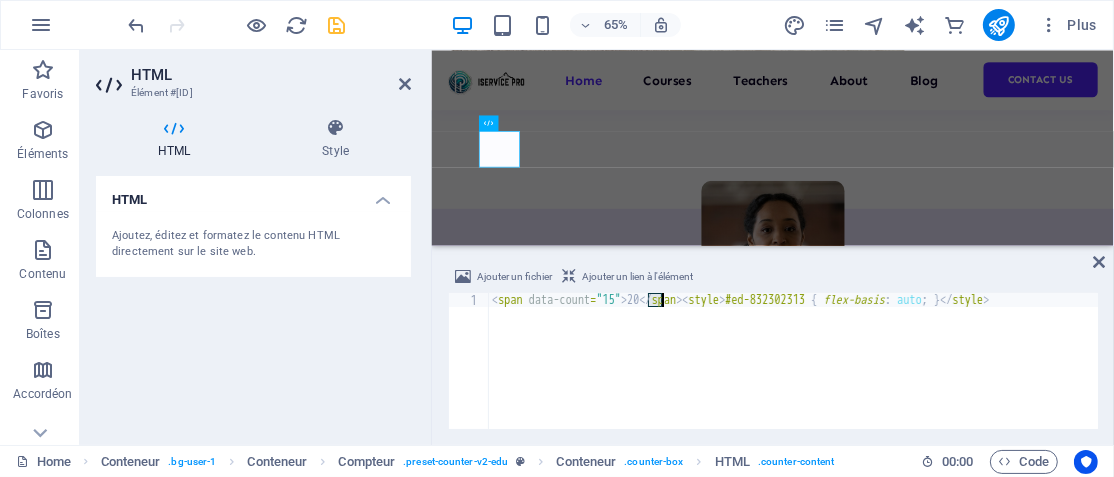 drag, startPoint x: 645, startPoint y: 299, endPoint x: 662, endPoint y: 294, distance: 17.720045 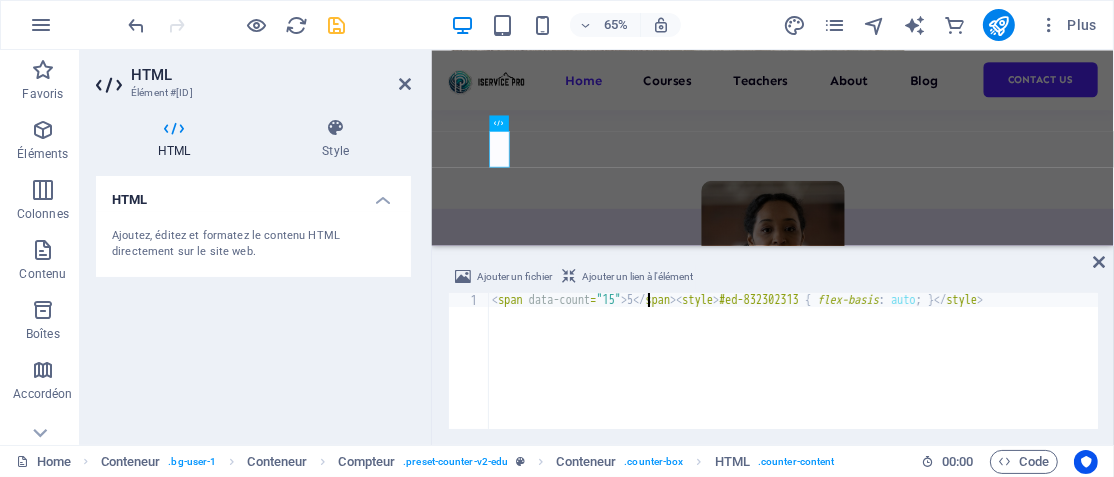 scroll, scrollTop: 0, scrollLeft: 13, axis: horizontal 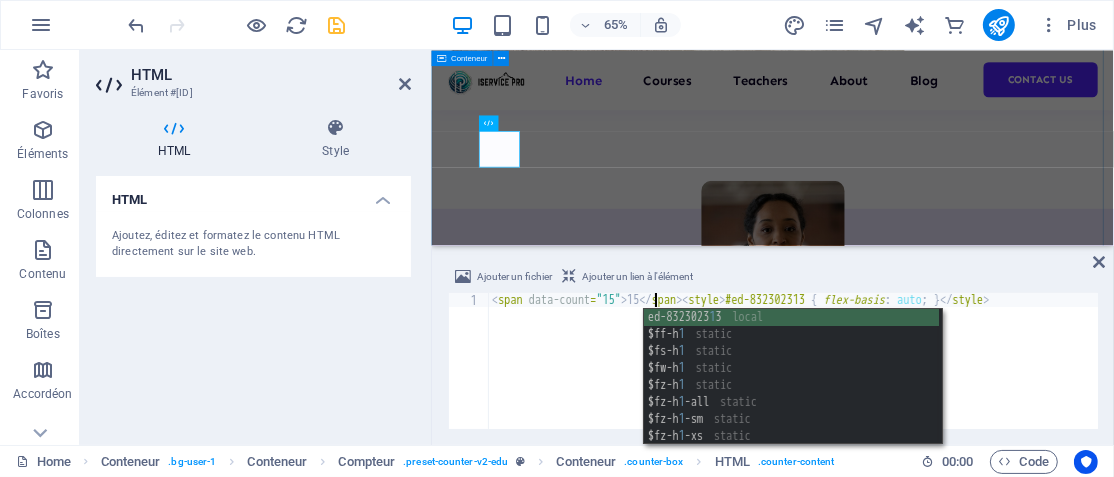 type on "[NUMBER]" 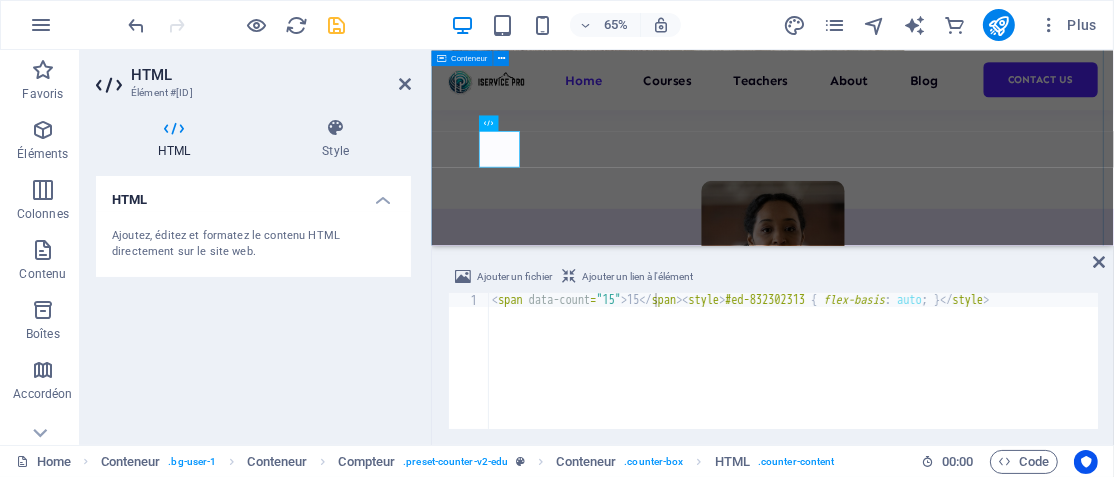 click on "[NUMBER] PARTENAIRES [NUMBER] PROJET EN COURS [NUMBER] Villes et  Communes [AGE]" at bounding box center (955, 1120) 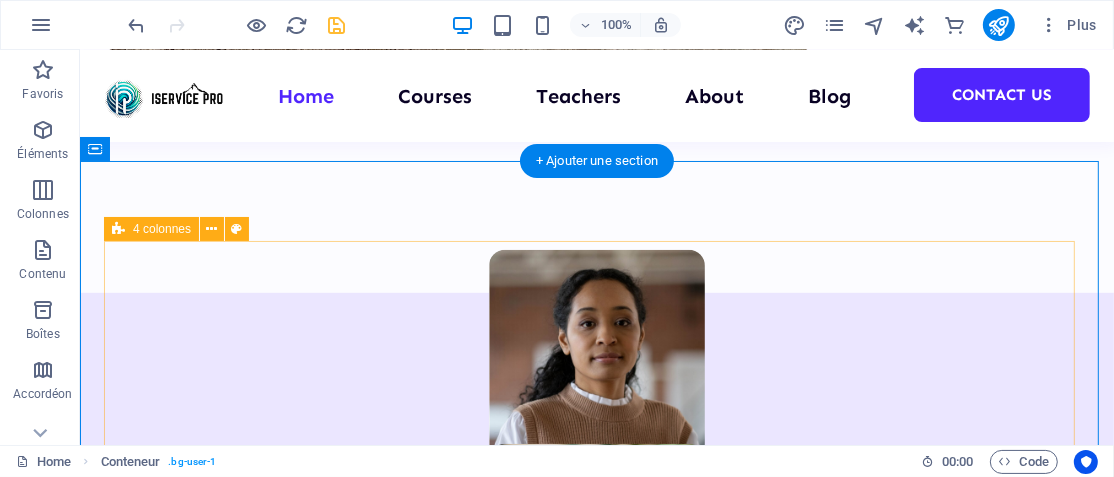 scroll, scrollTop: 100, scrollLeft: 0, axis: vertical 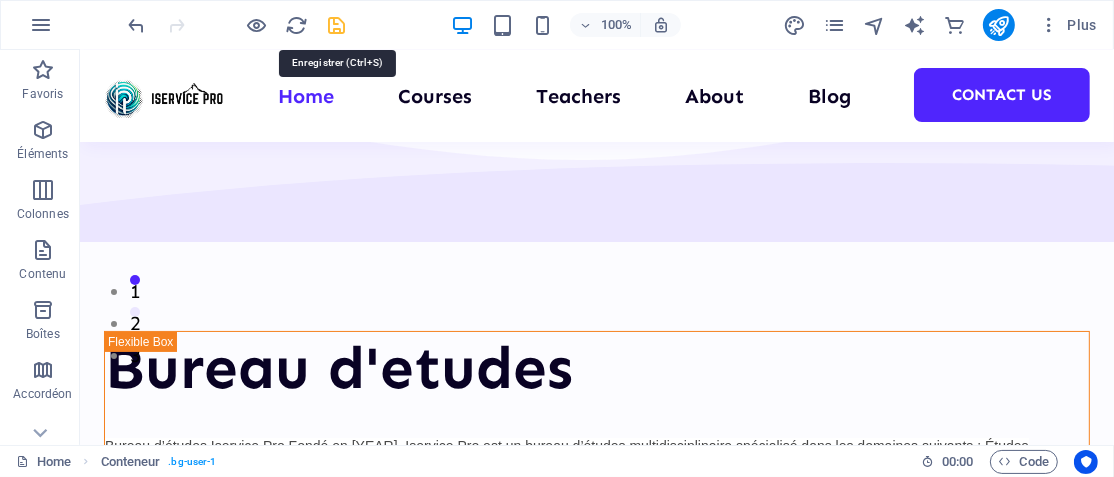 click at bounding box center (337, 25) 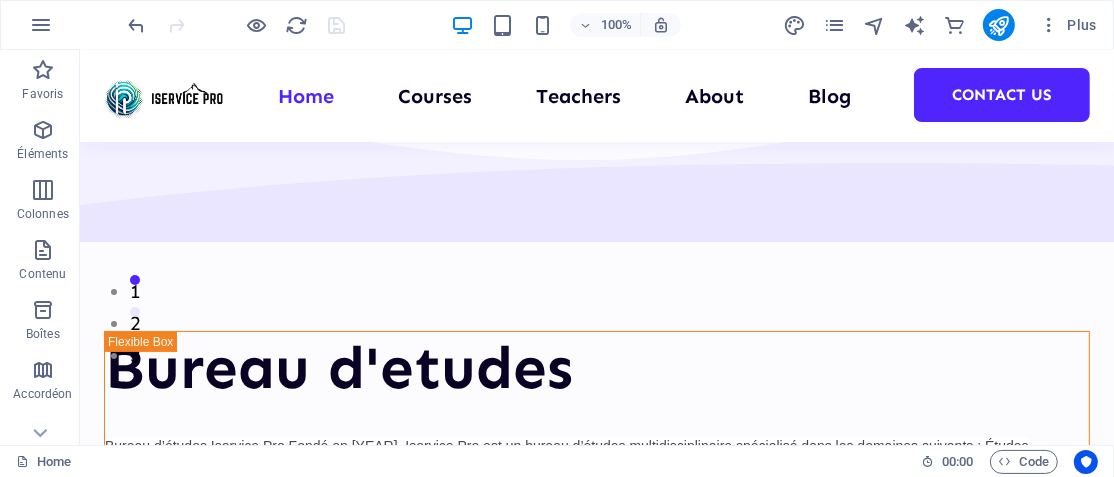 scroll, scrollTop: 0, scrollLeft: 0, axis: both 